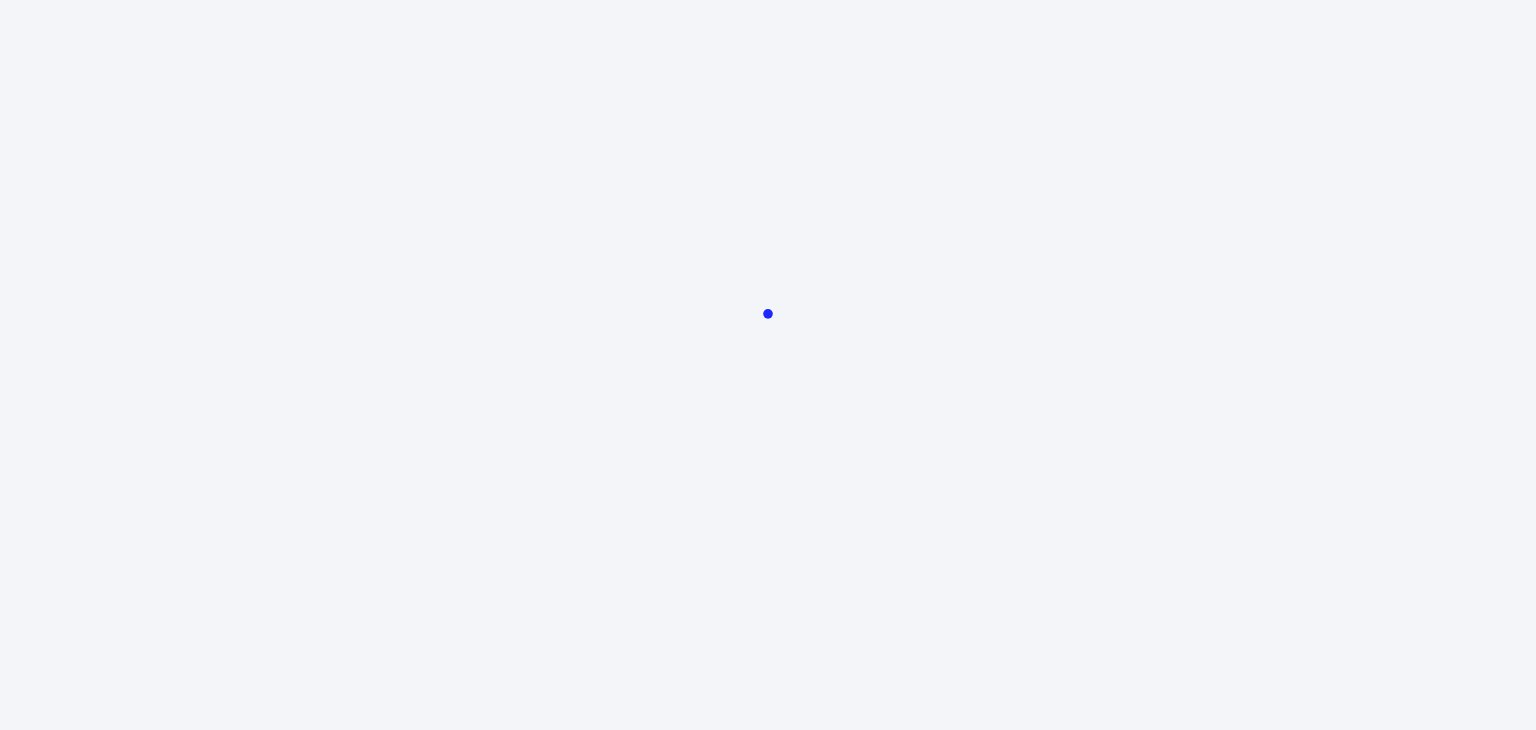scroll, scrollTop: 0, scrollLeft: 0, axis: both 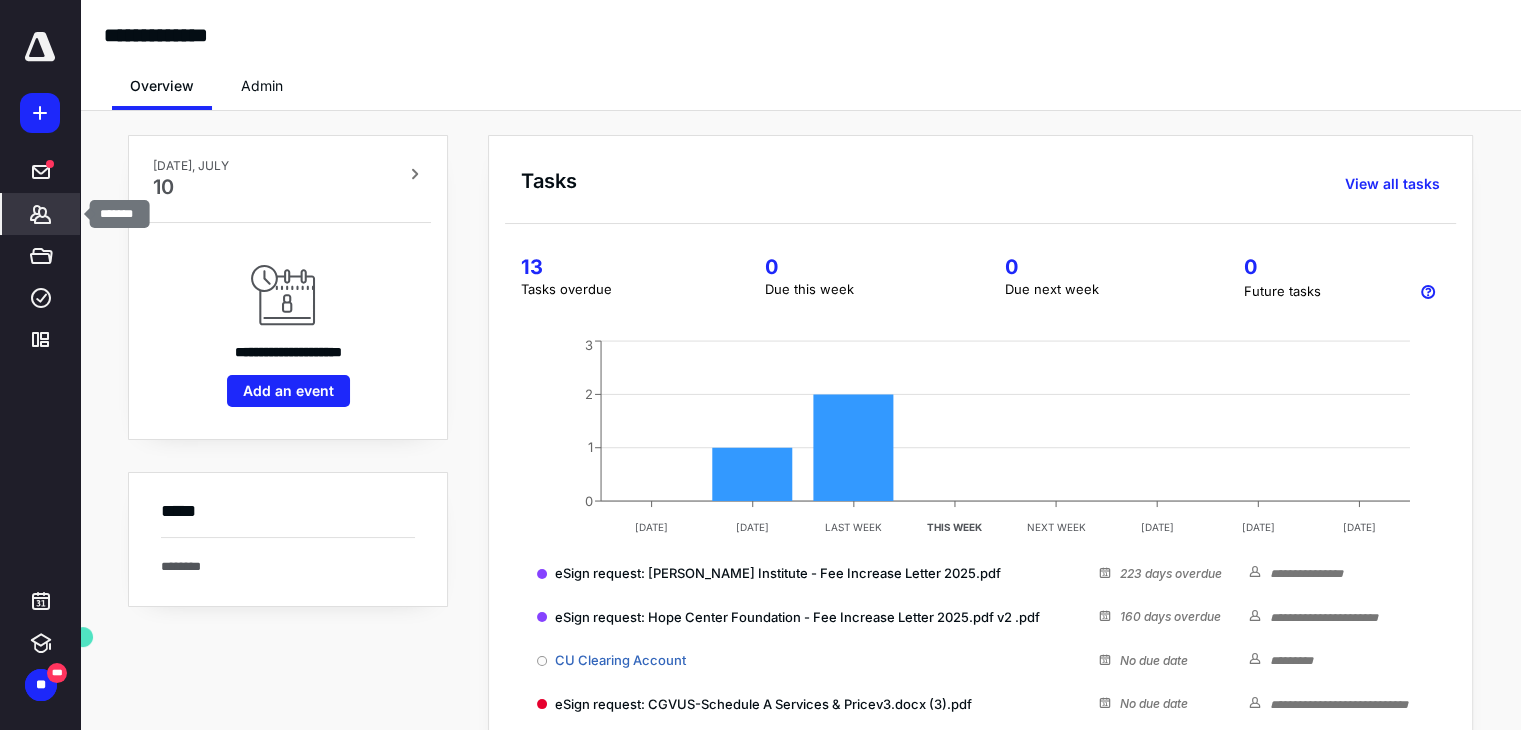 click 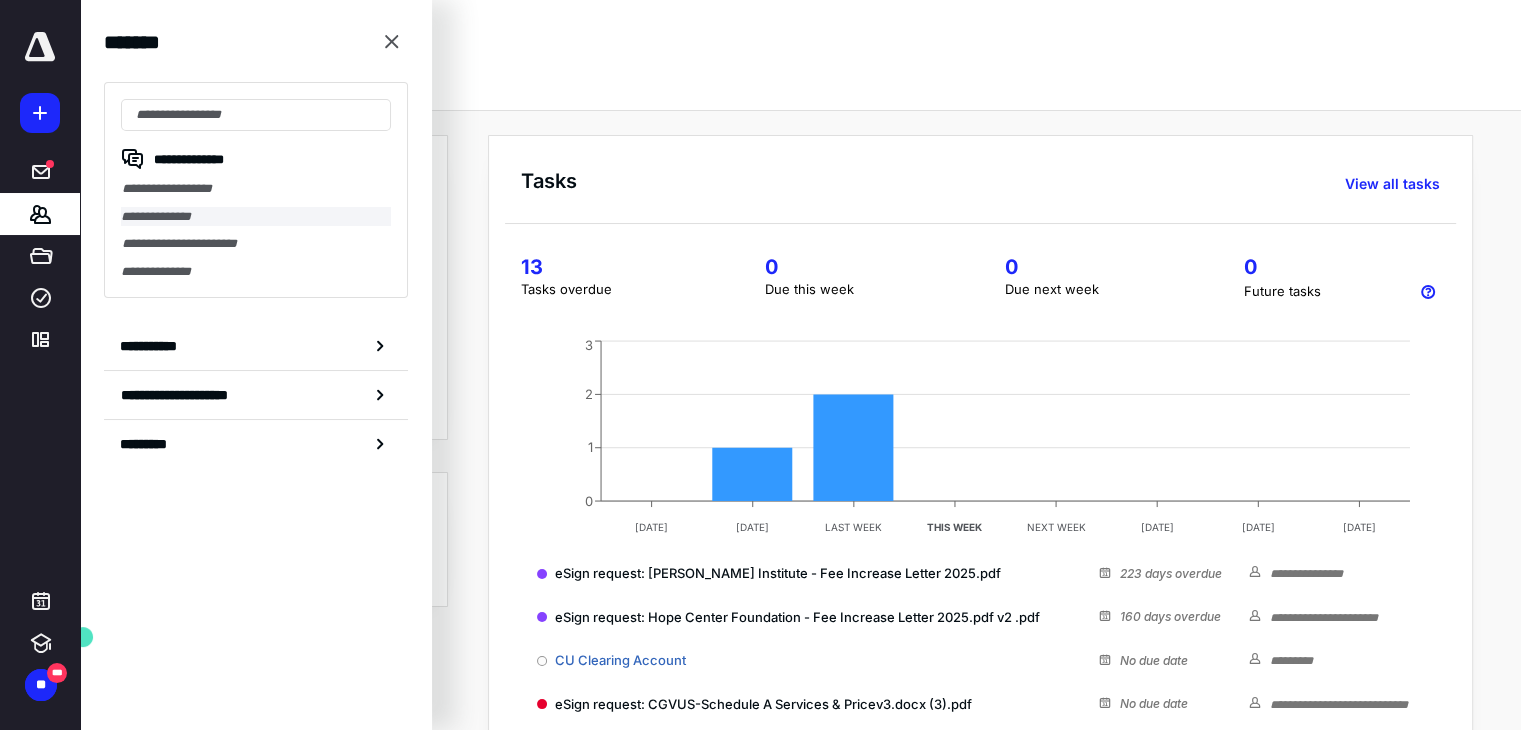 click on "**********" at bounding box center (256, 217) 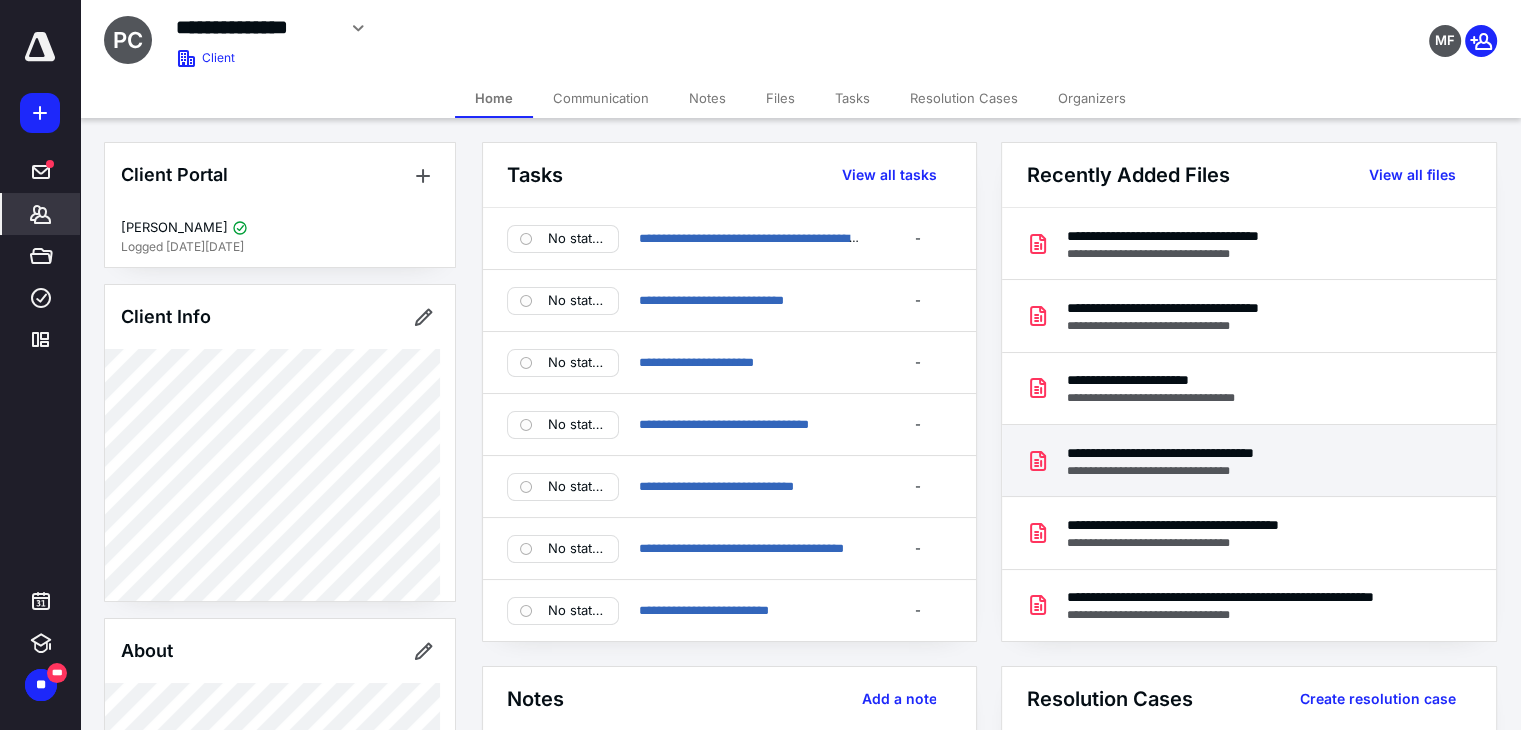 click on "**********" at bounding box center (1193, 453) 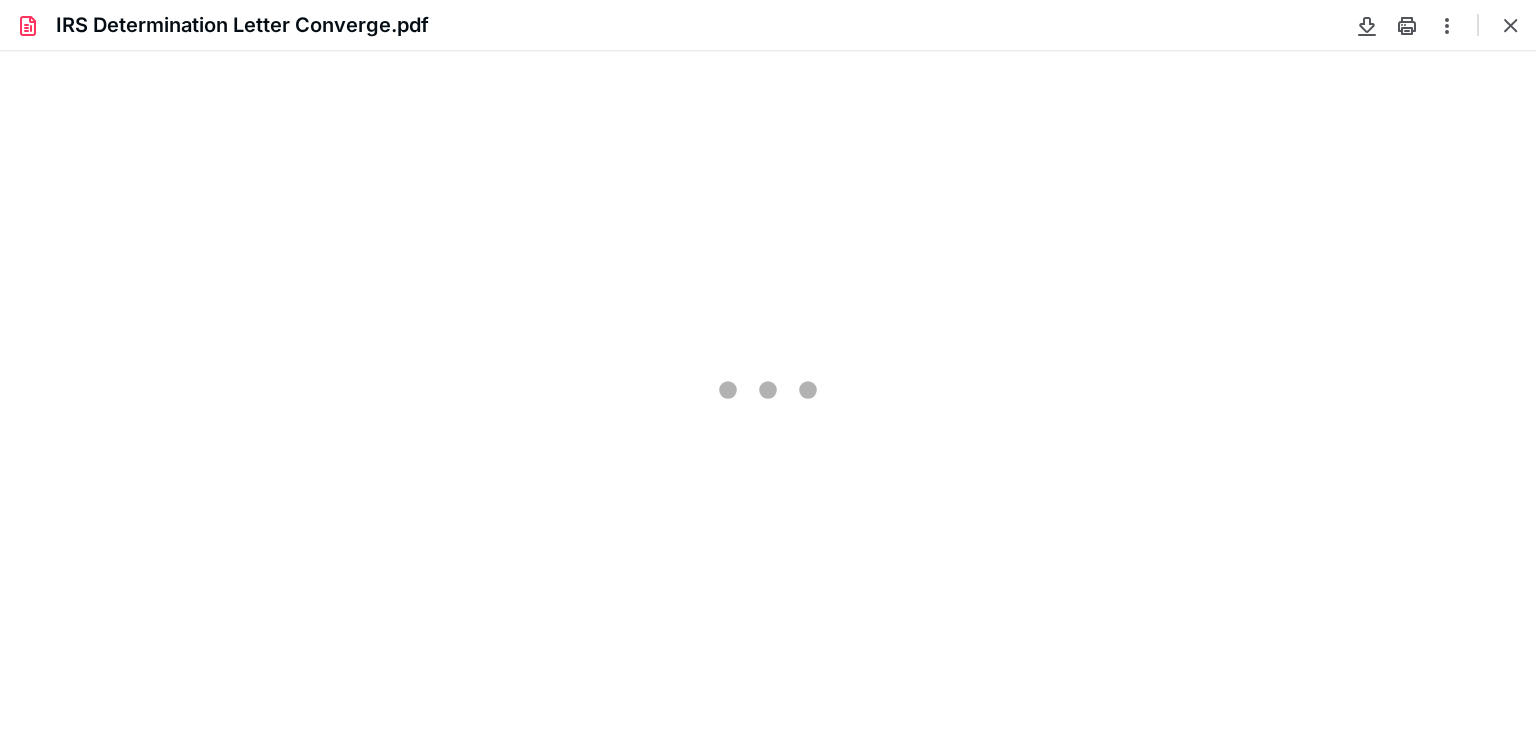 scroll, scrollTop: 0, scrollLeft: 0, axis: both 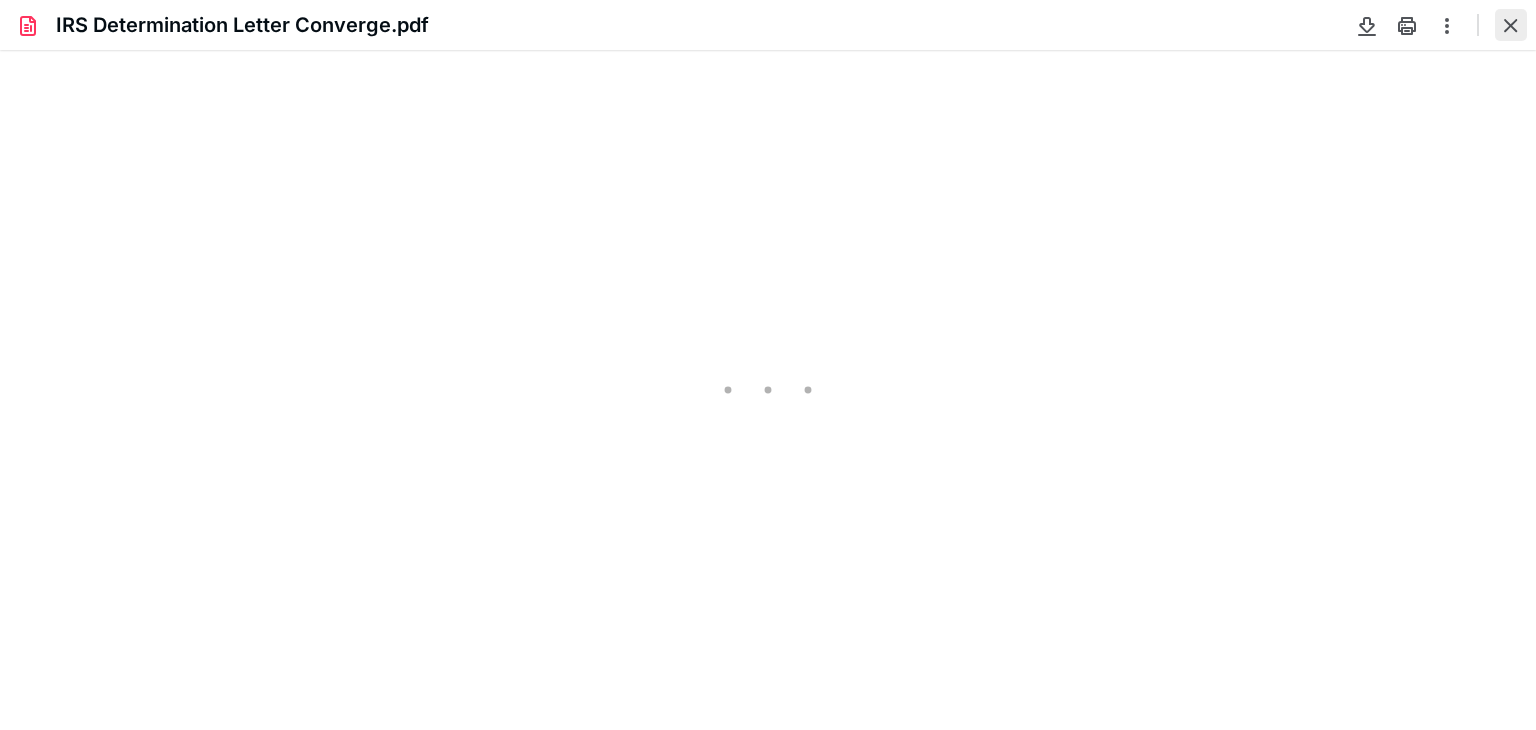 type on "81" 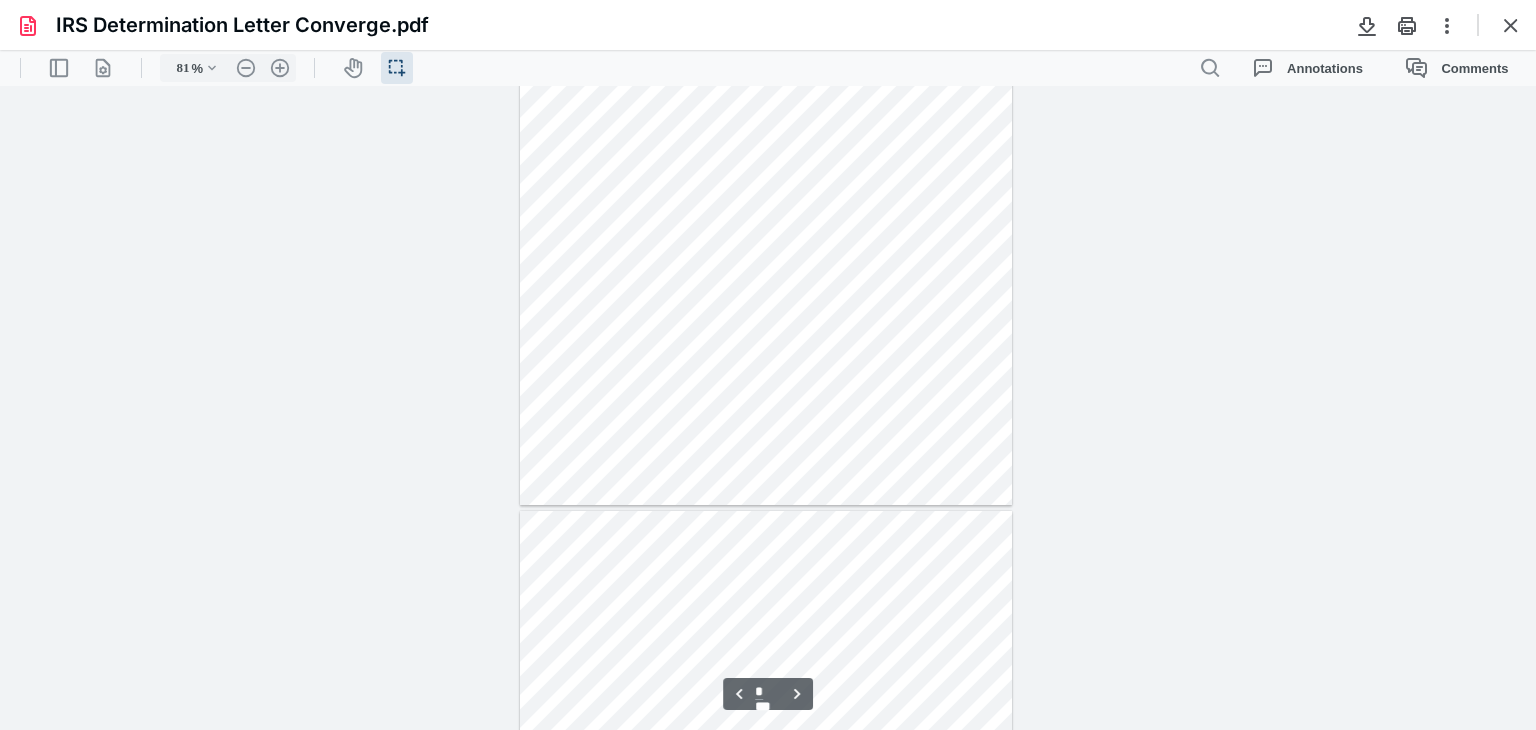 scroll, scrollTop: 2571, scrollLeft: 0, axis: vertical 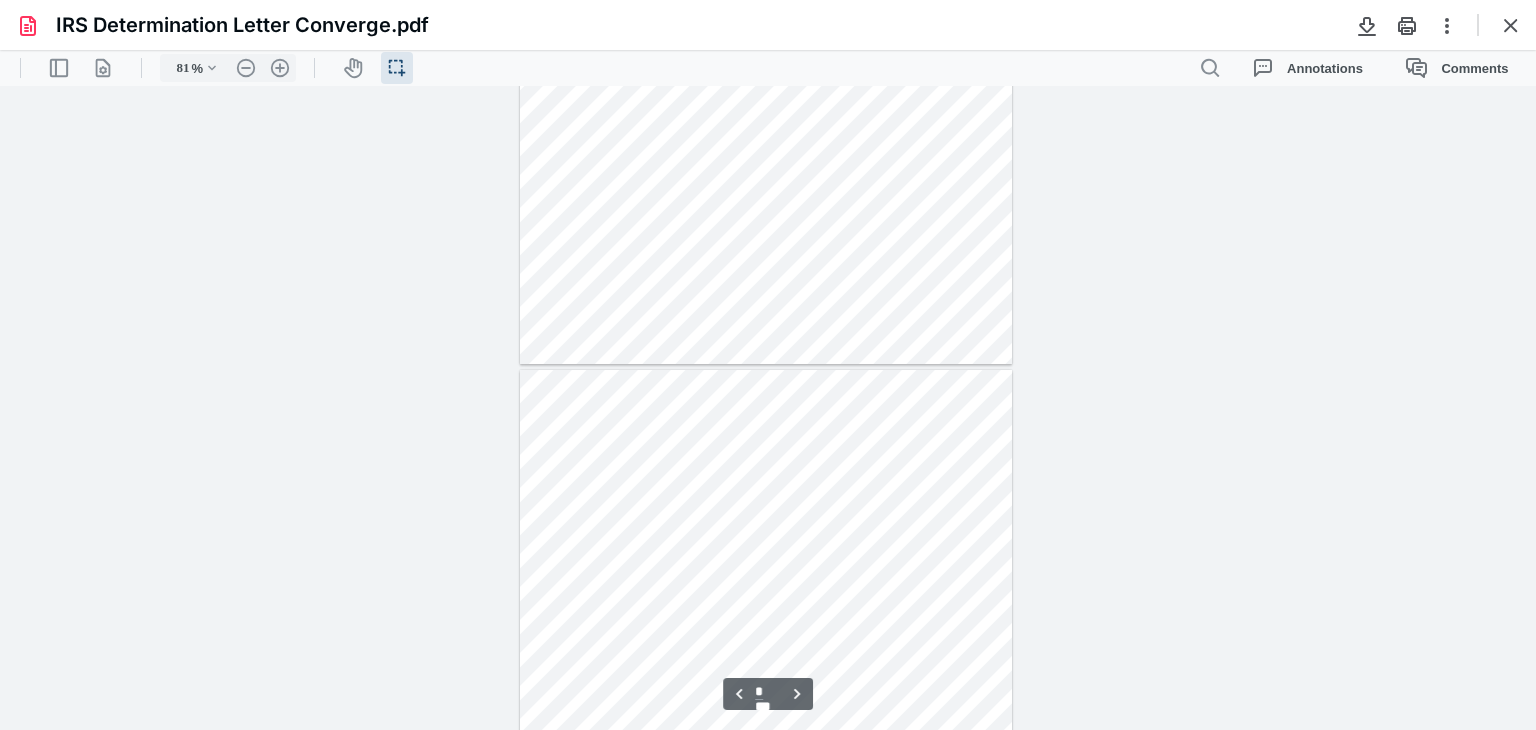 type on "*" 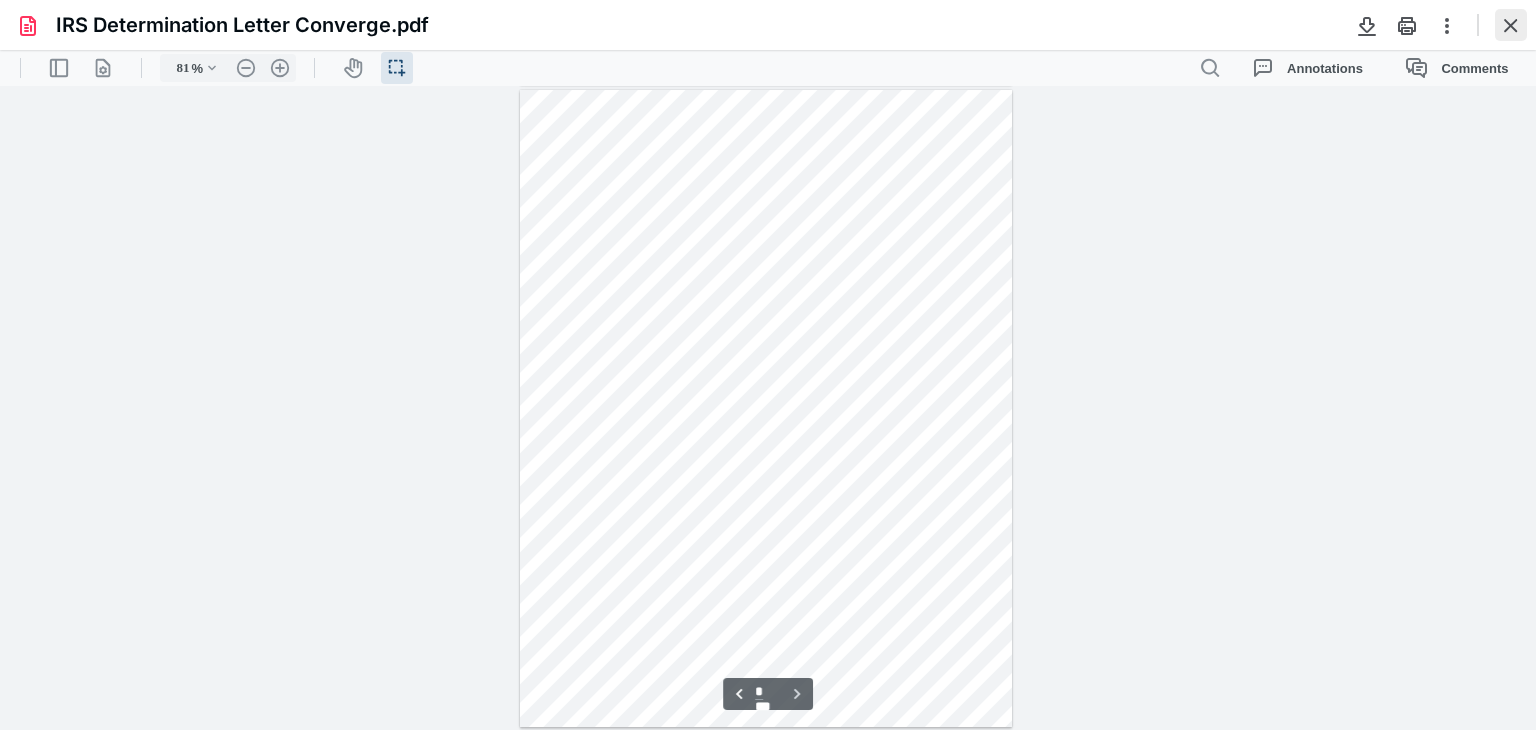 click at bounding box center [1511, 25] 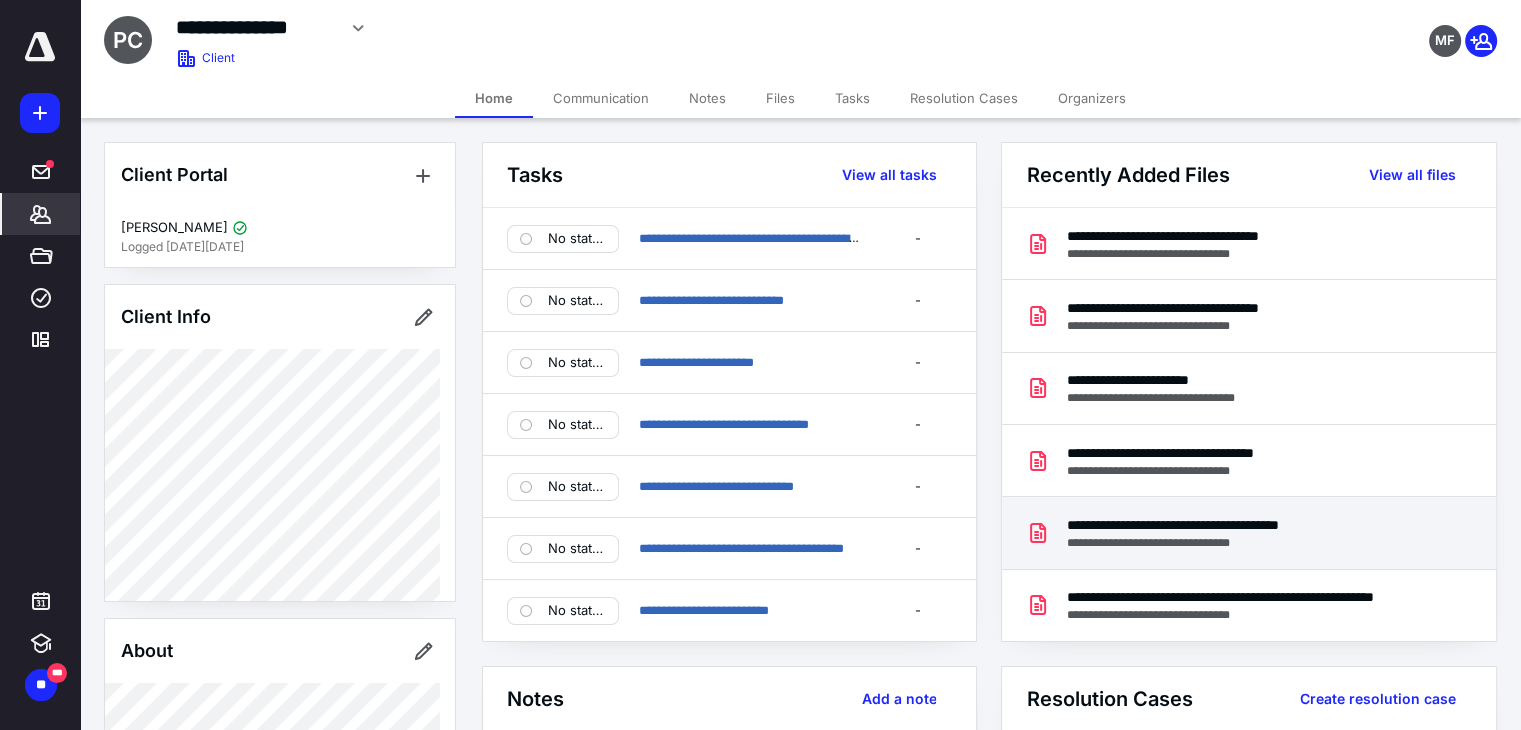 click on "**********" at bounding box center [1216, 525] 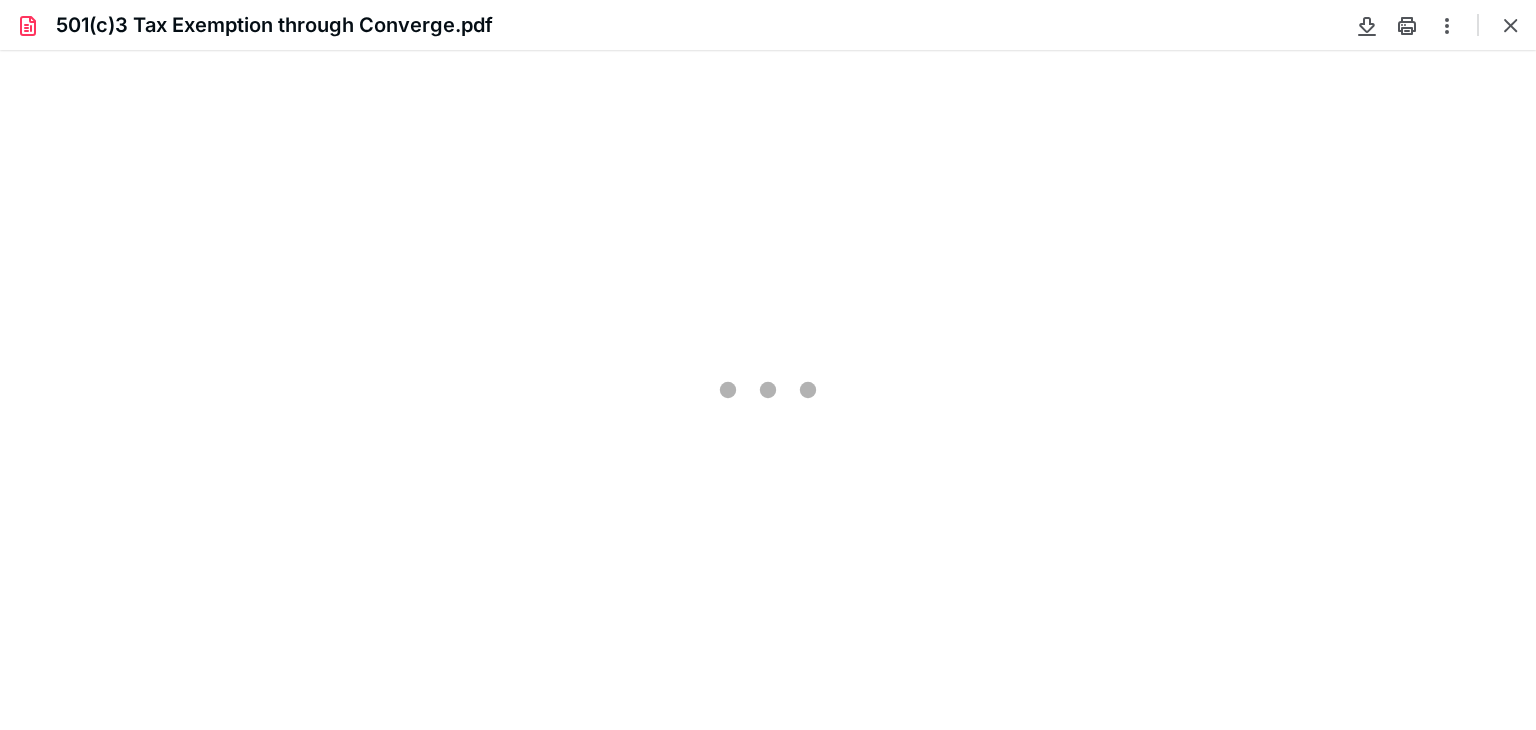 scroll, scrollTop: 0, scrollLeft: 0, axis: both 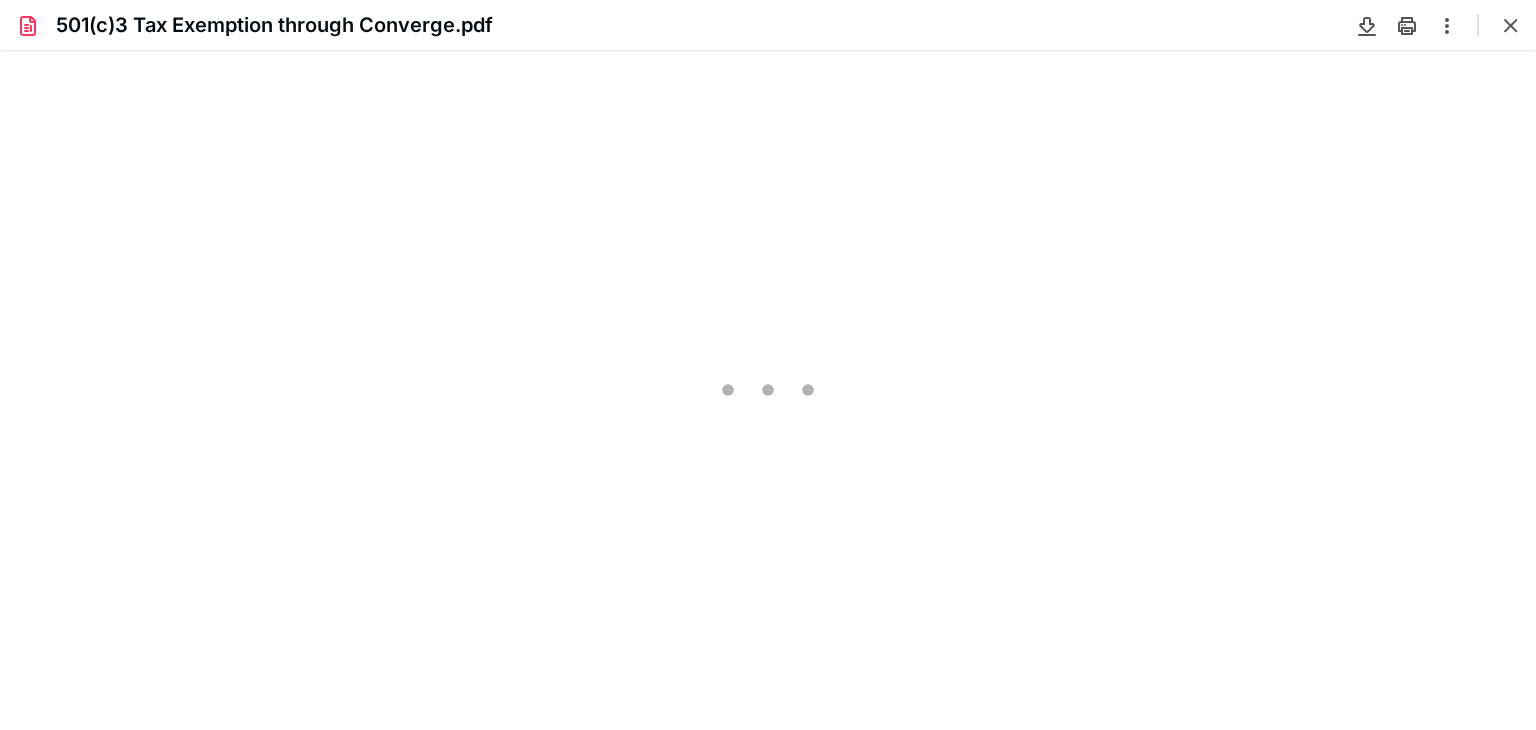 type on "81" 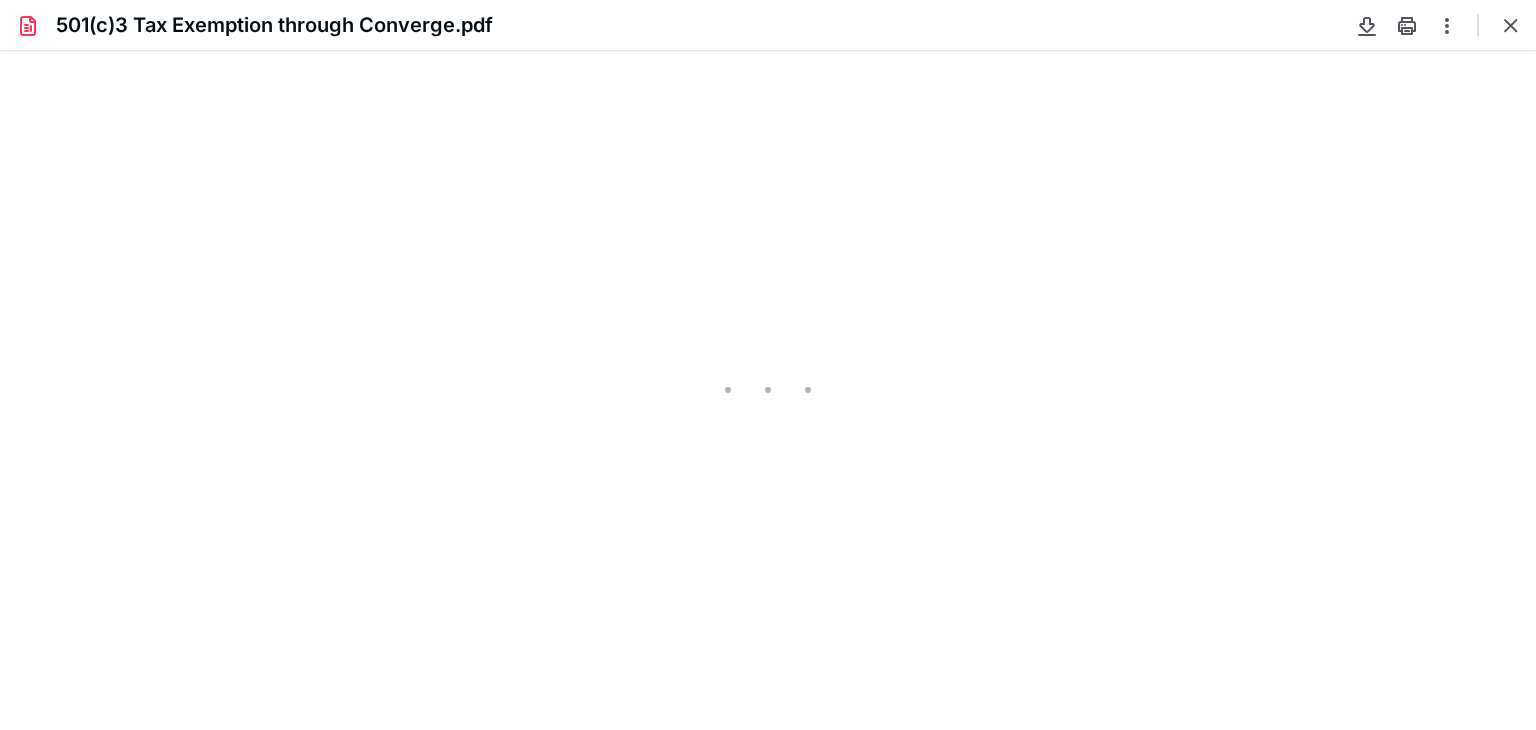 scroll, scrollTop: 39, scrollLeft: 0, axis: vertical 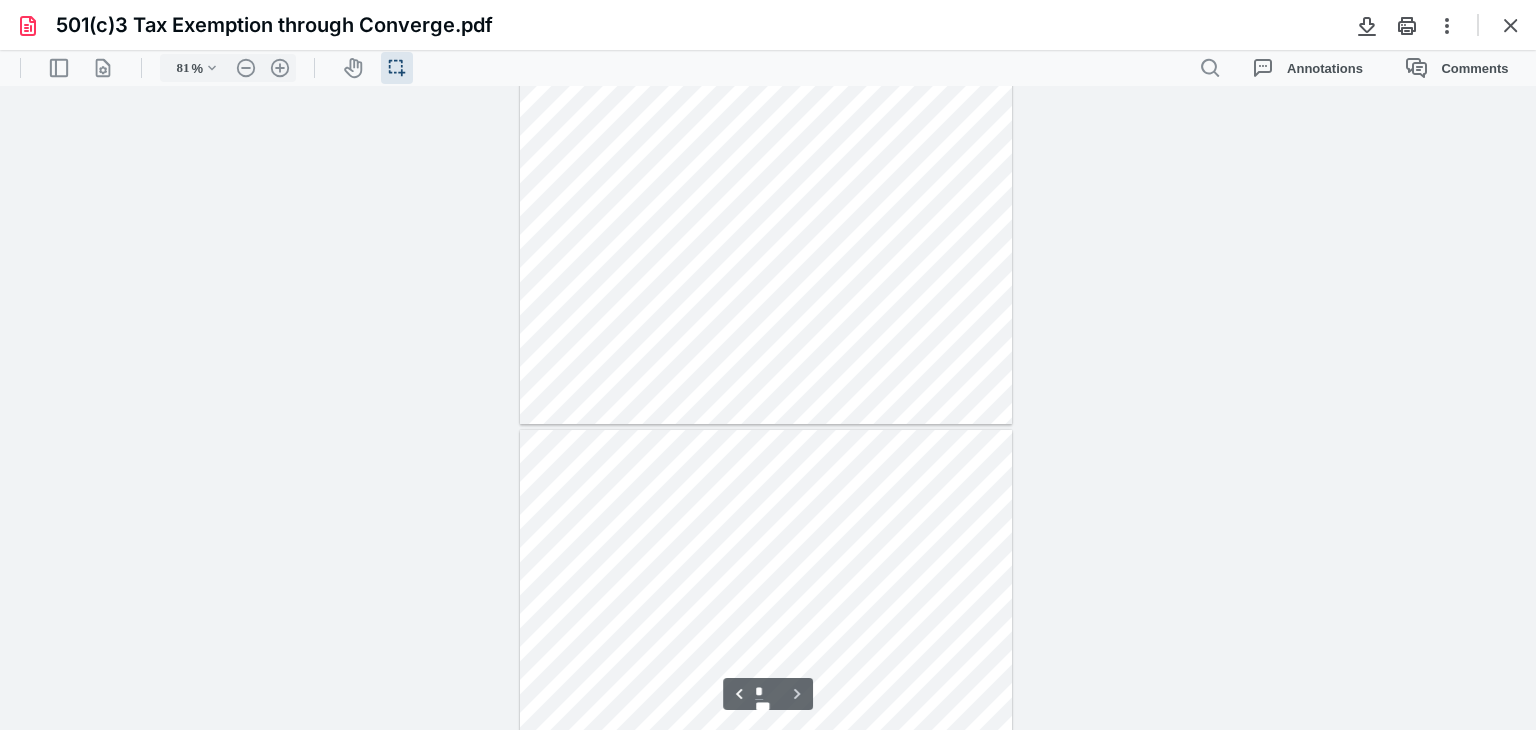 type on "*" 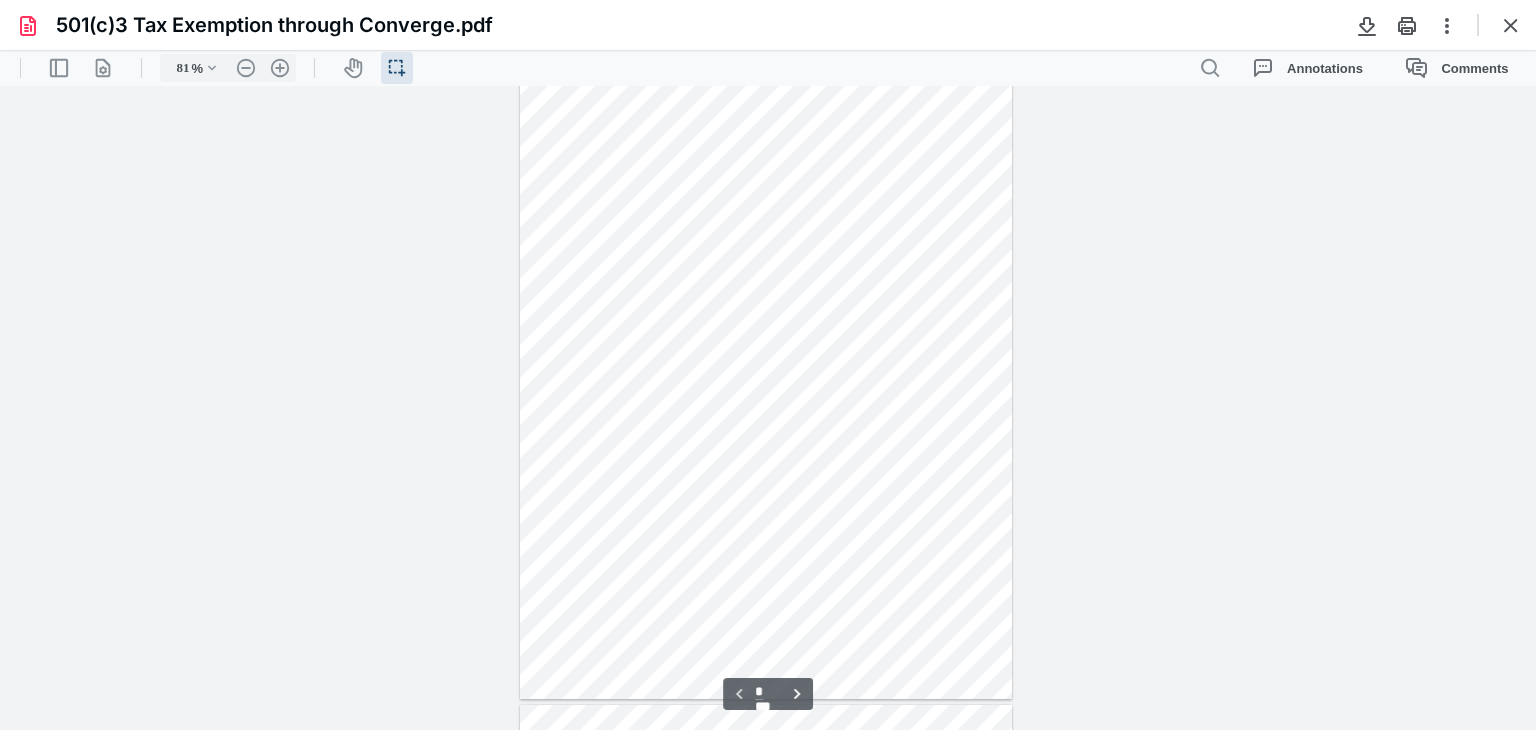 scroll, scrollTop: 0, scrollLeft: 0, axis: both 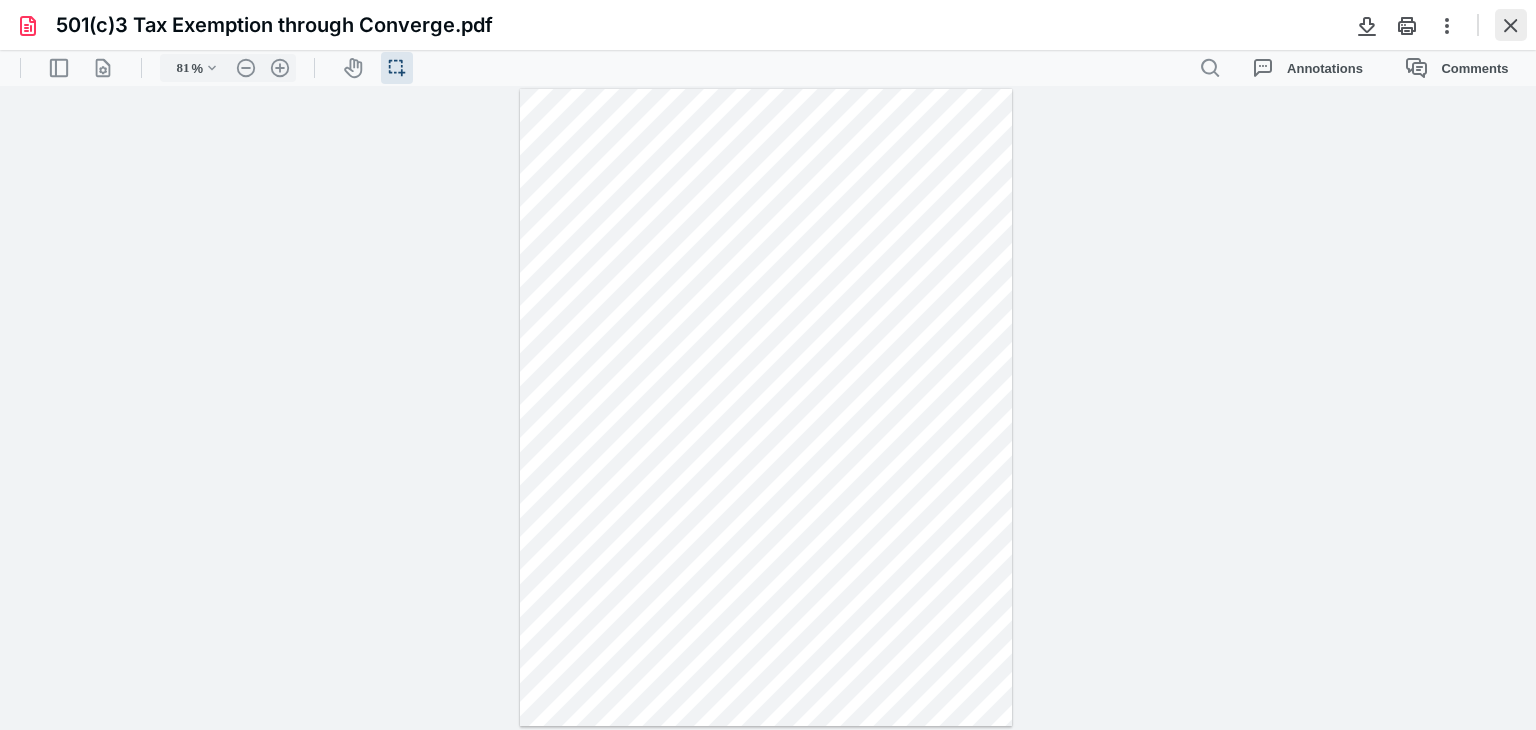 click at bounding box center (1511, 25) 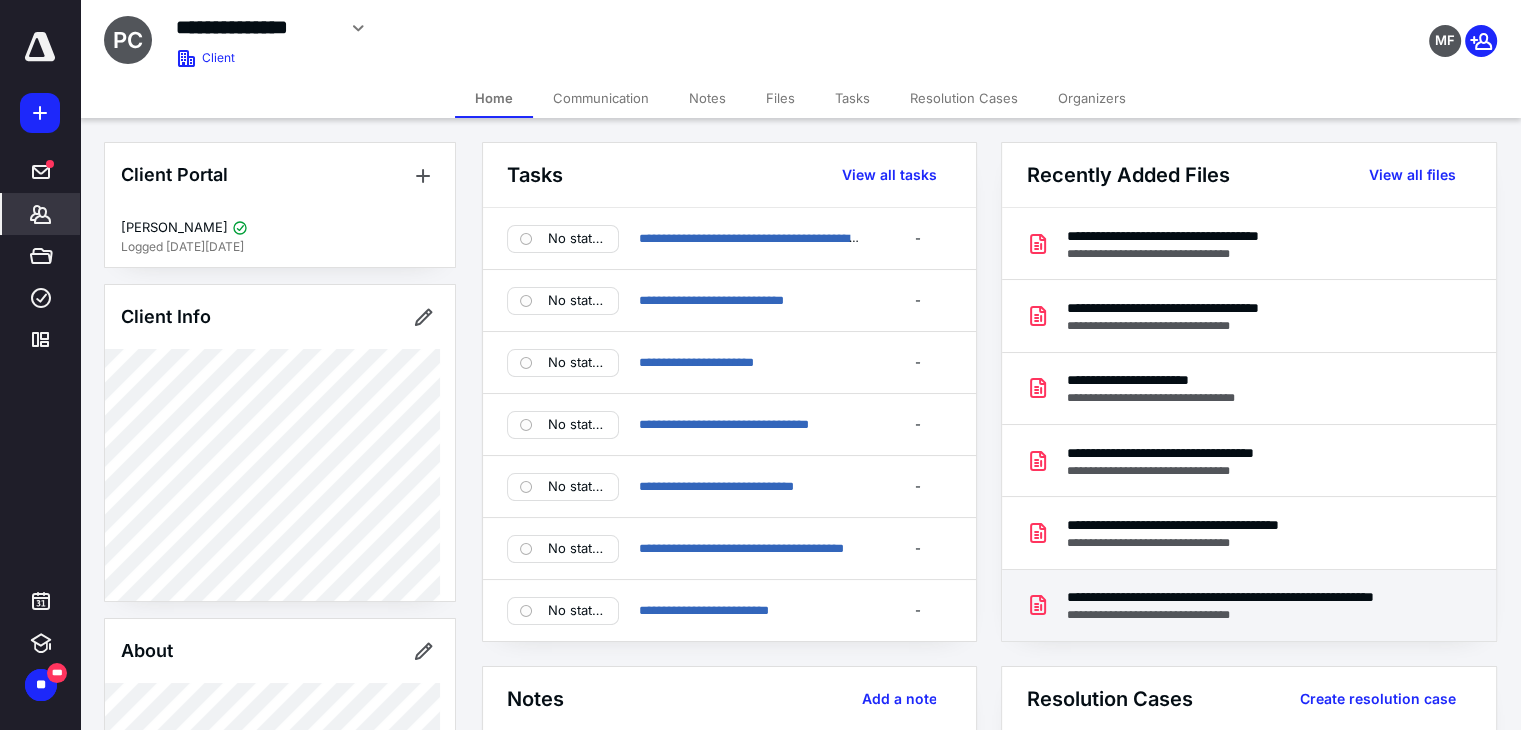 click on "**********" at bounding box center (1244, 597) 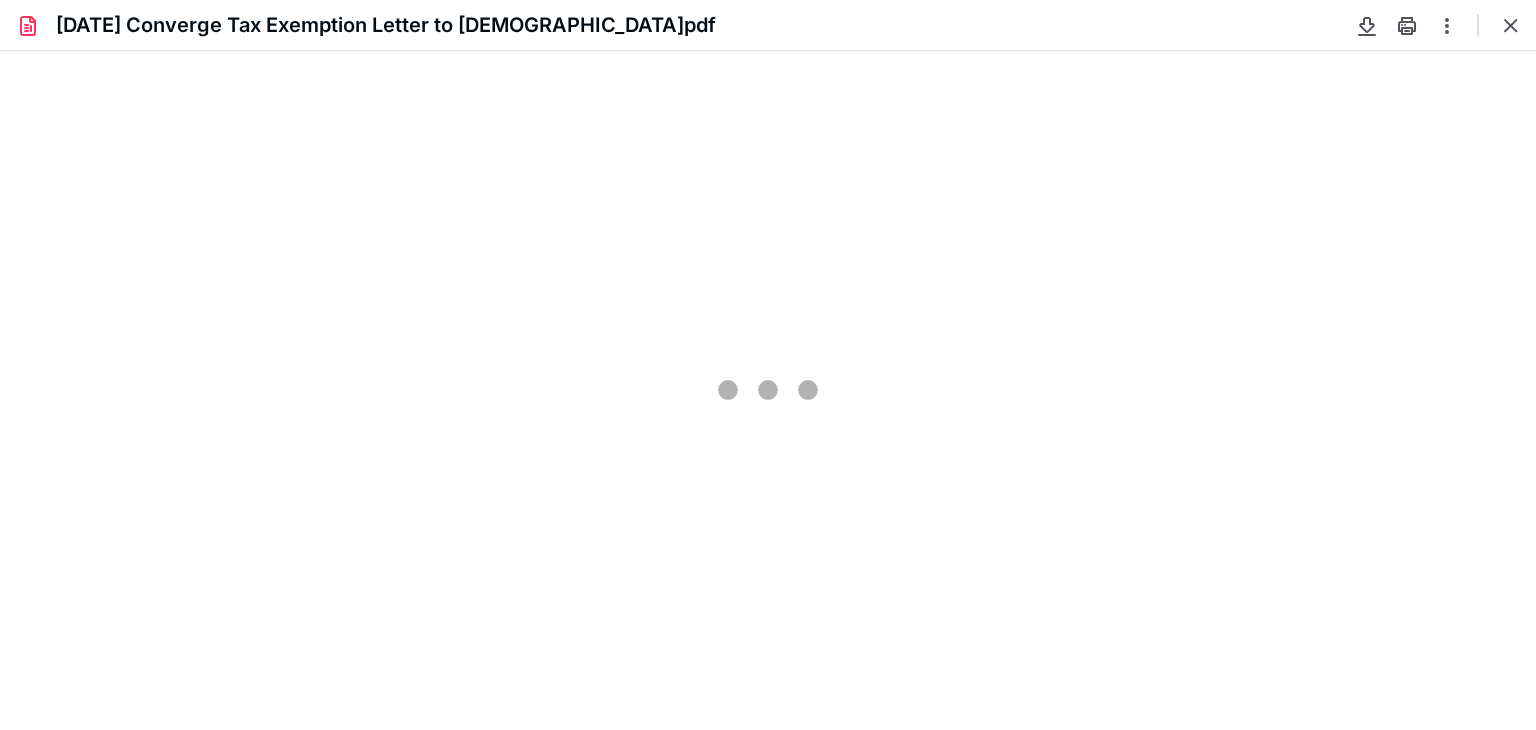 scroll, scrollTop: 0, scrollLeft: 0, axis: both 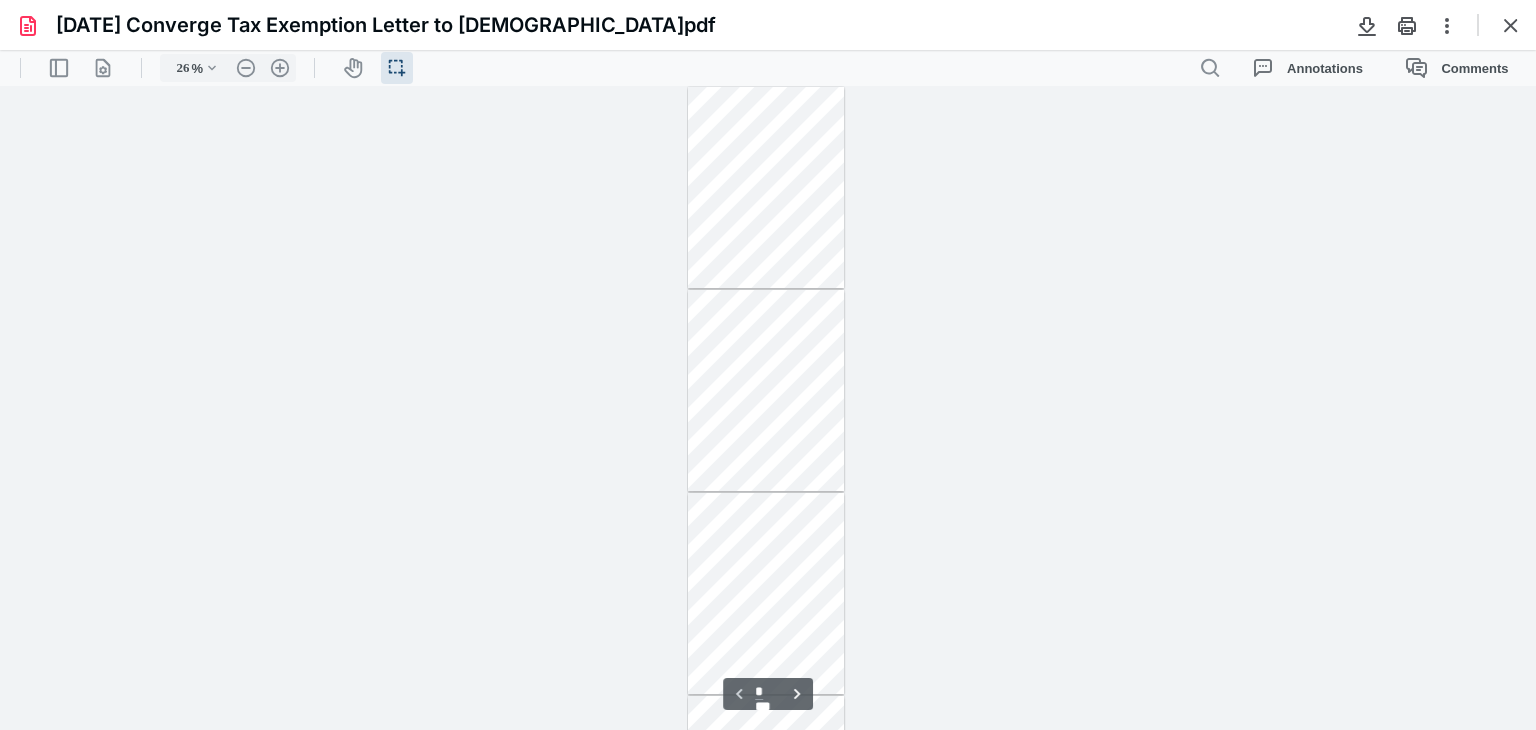 type on "33" 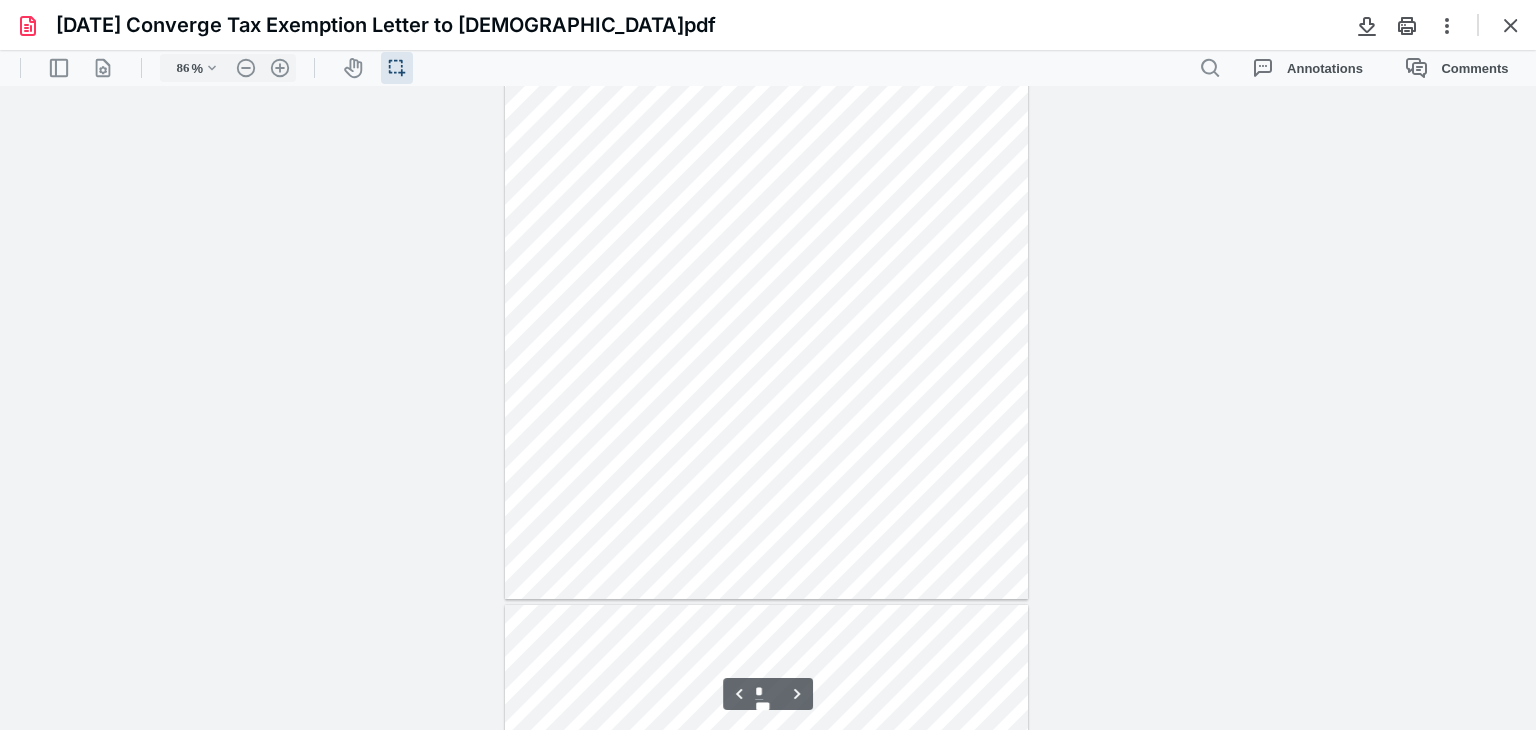 scroll, scrollTop: 600, scrollLeft: 0, axis: vertical 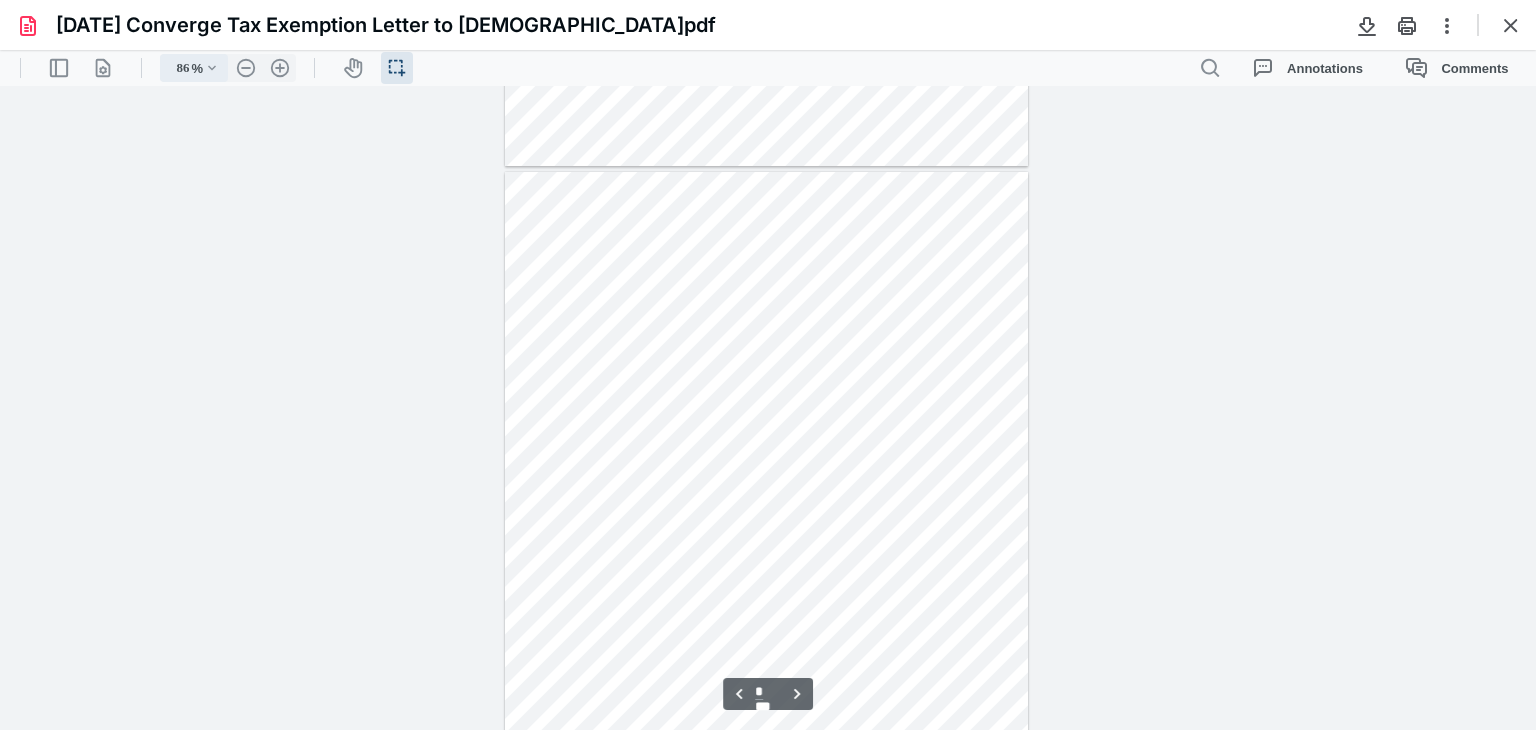 click on ".cls-1{fill:#abb0c4;} icon - chevron - down" at bounding box center [212, 68] 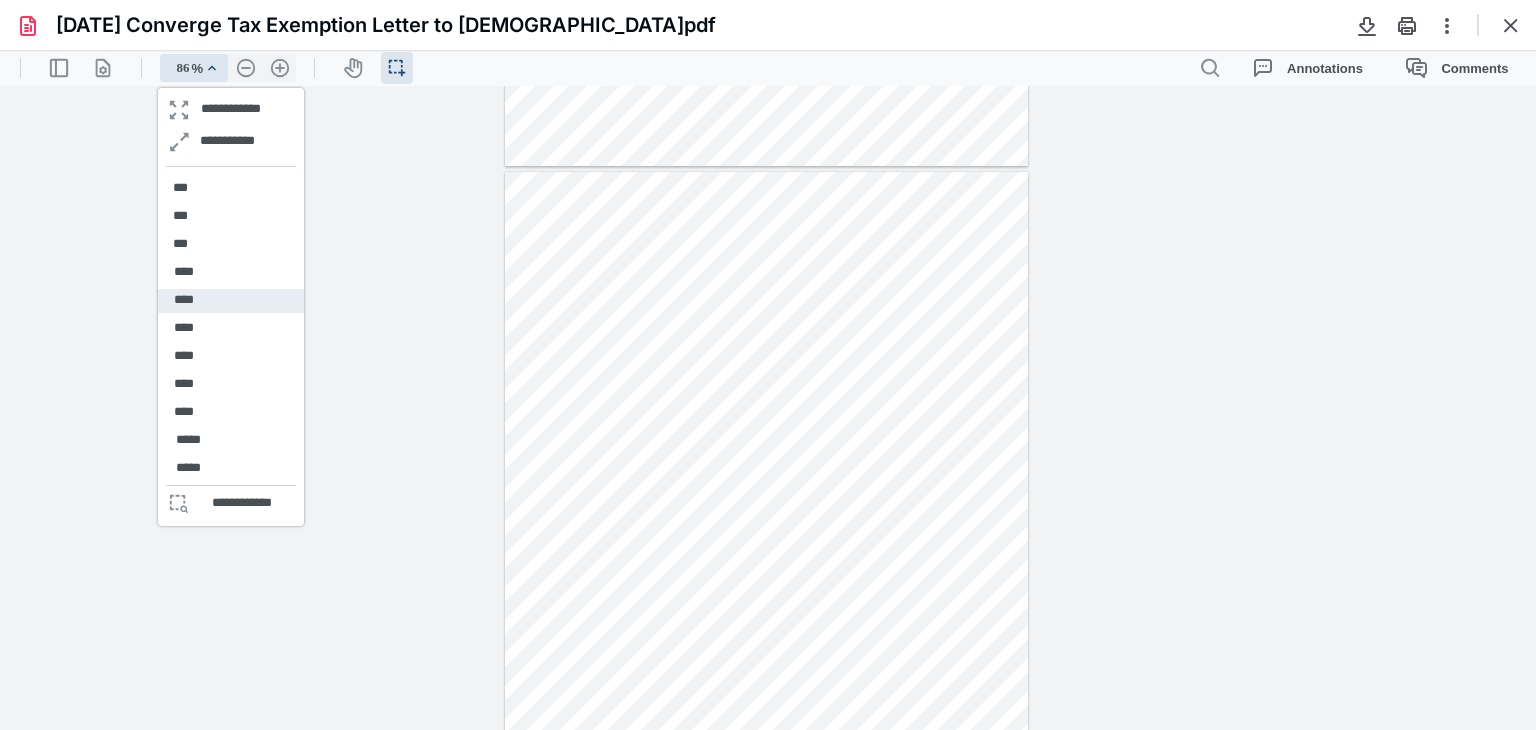 click on "****" at bounding box center (184, 300) 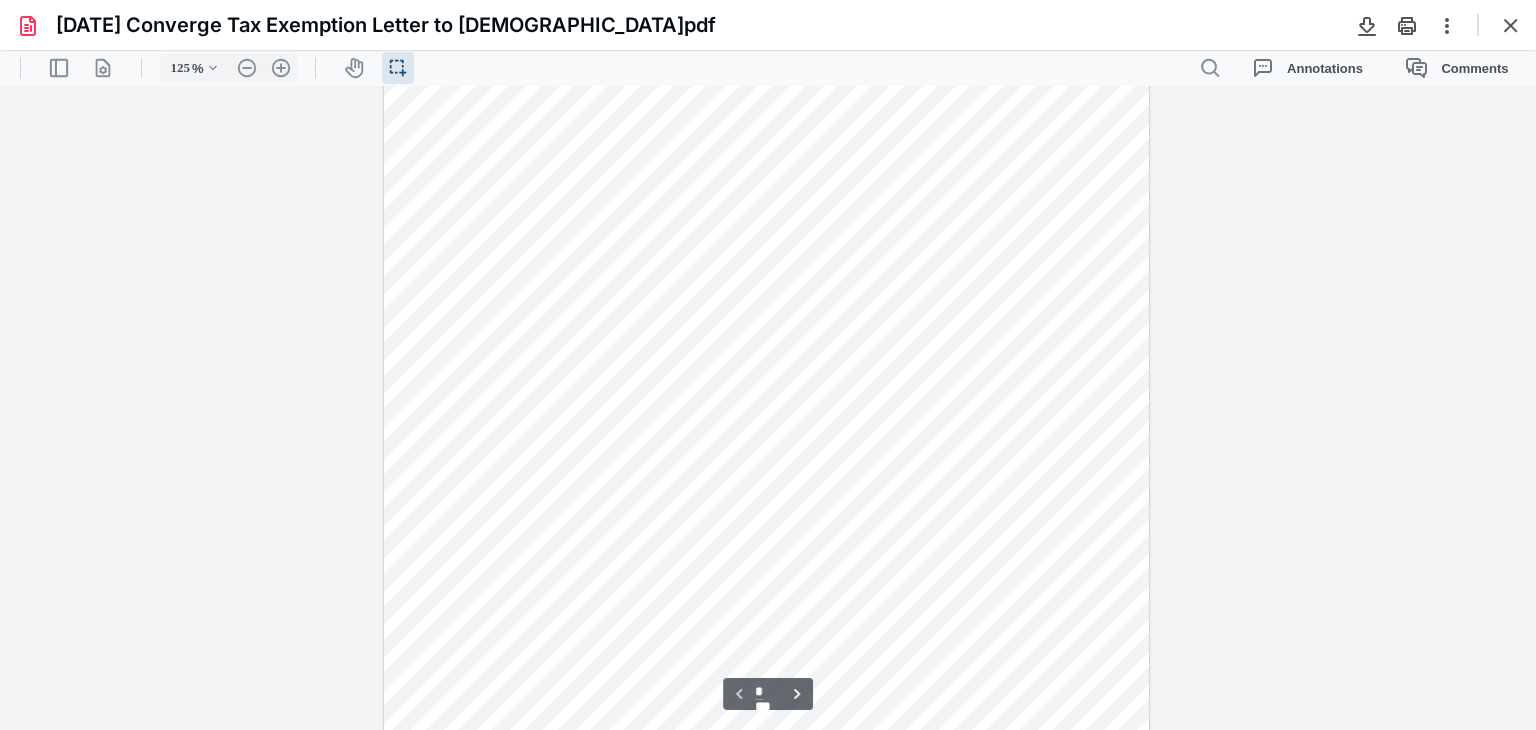 scroll, scrollTop: 120, scrollLeft: 0, axis: vertical 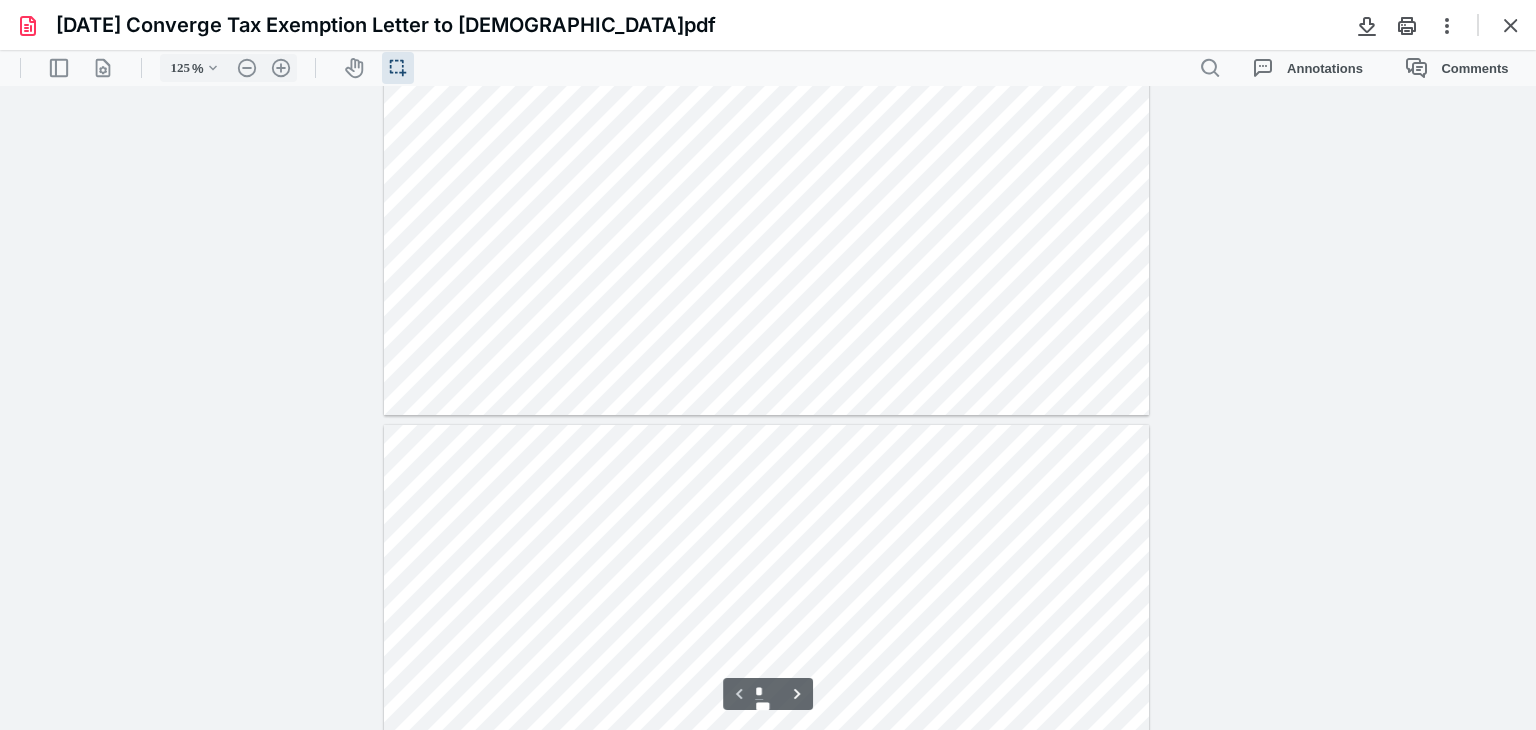 type on "*" 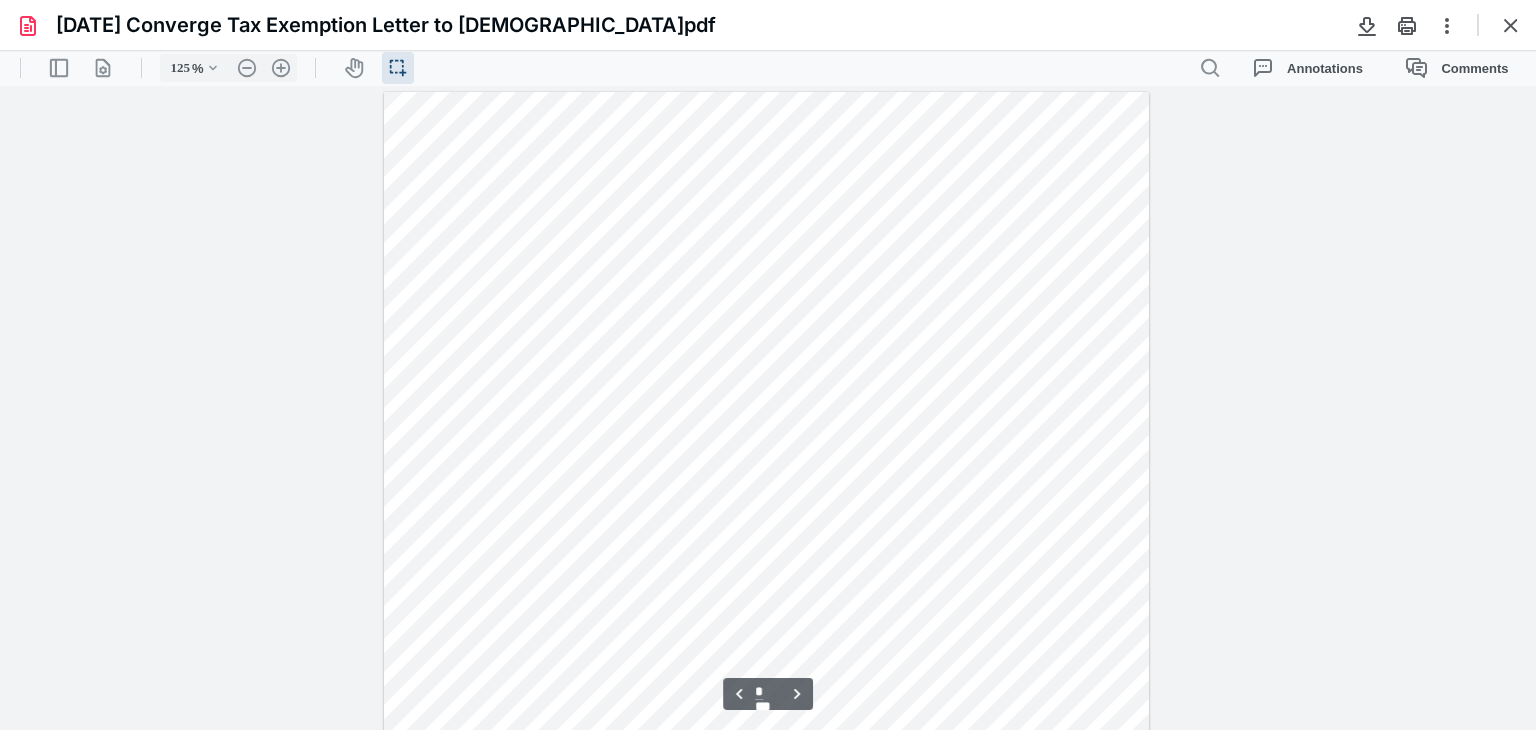 scroll, scrollTop: 1000, scrollLeft: 0, axis: vertical 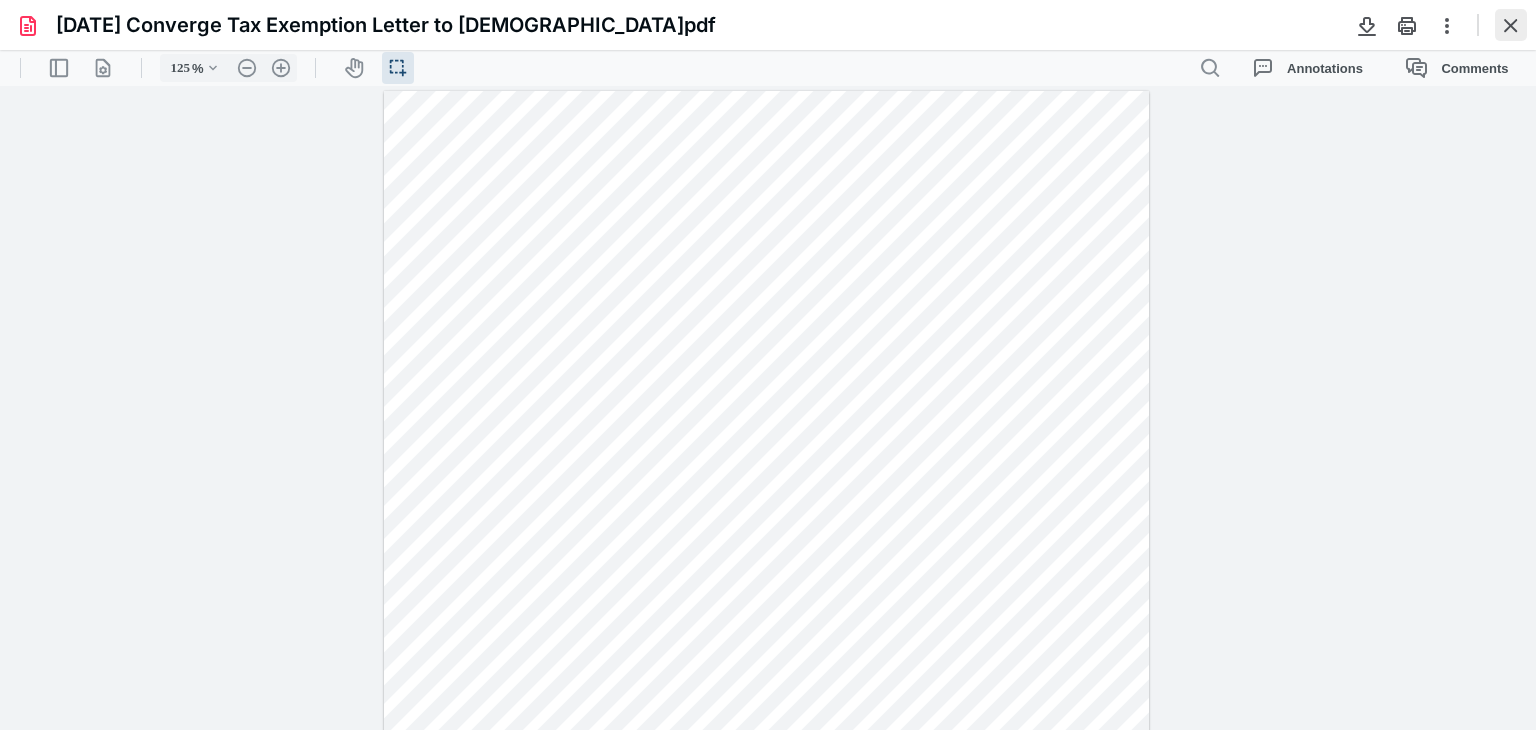 click at bounding box center (1511, 25) 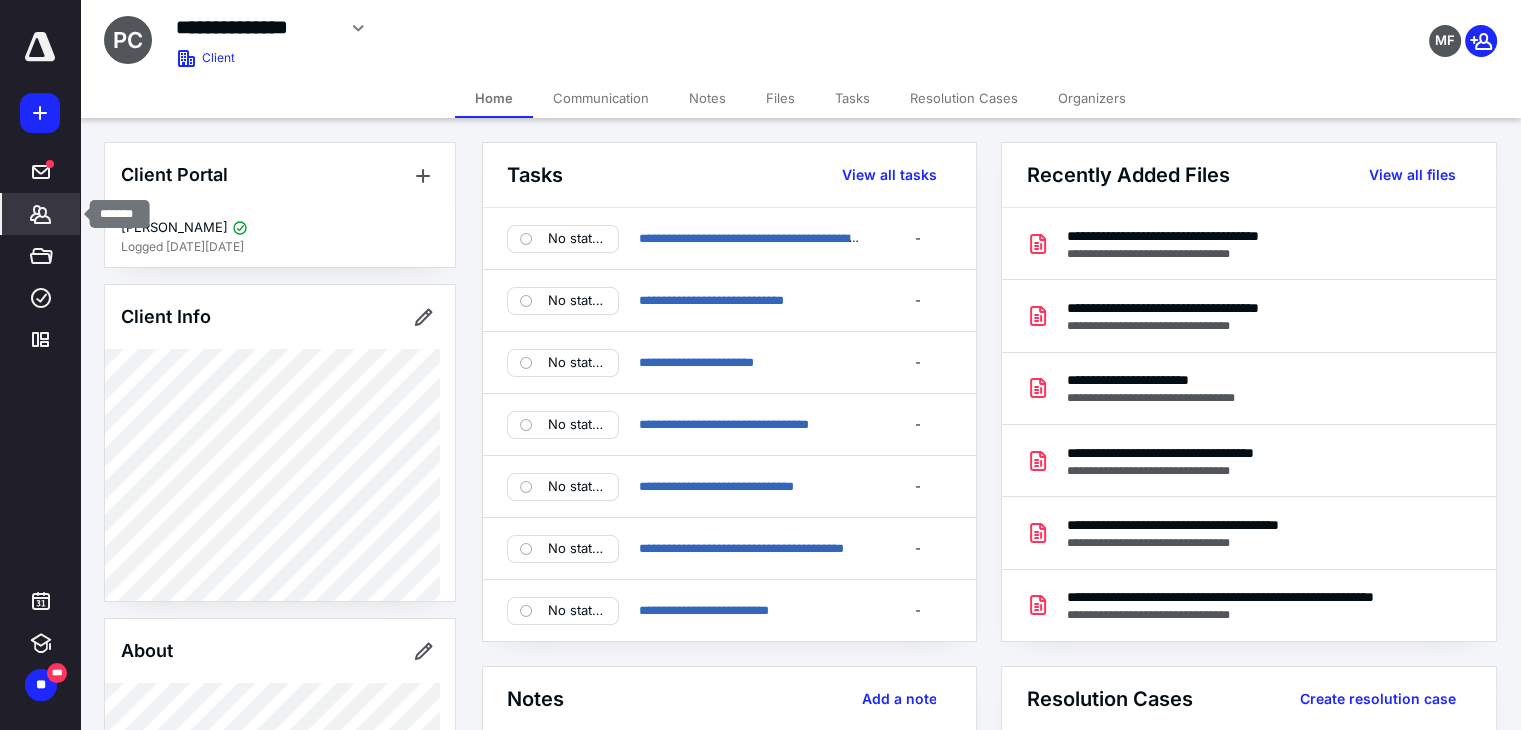 click 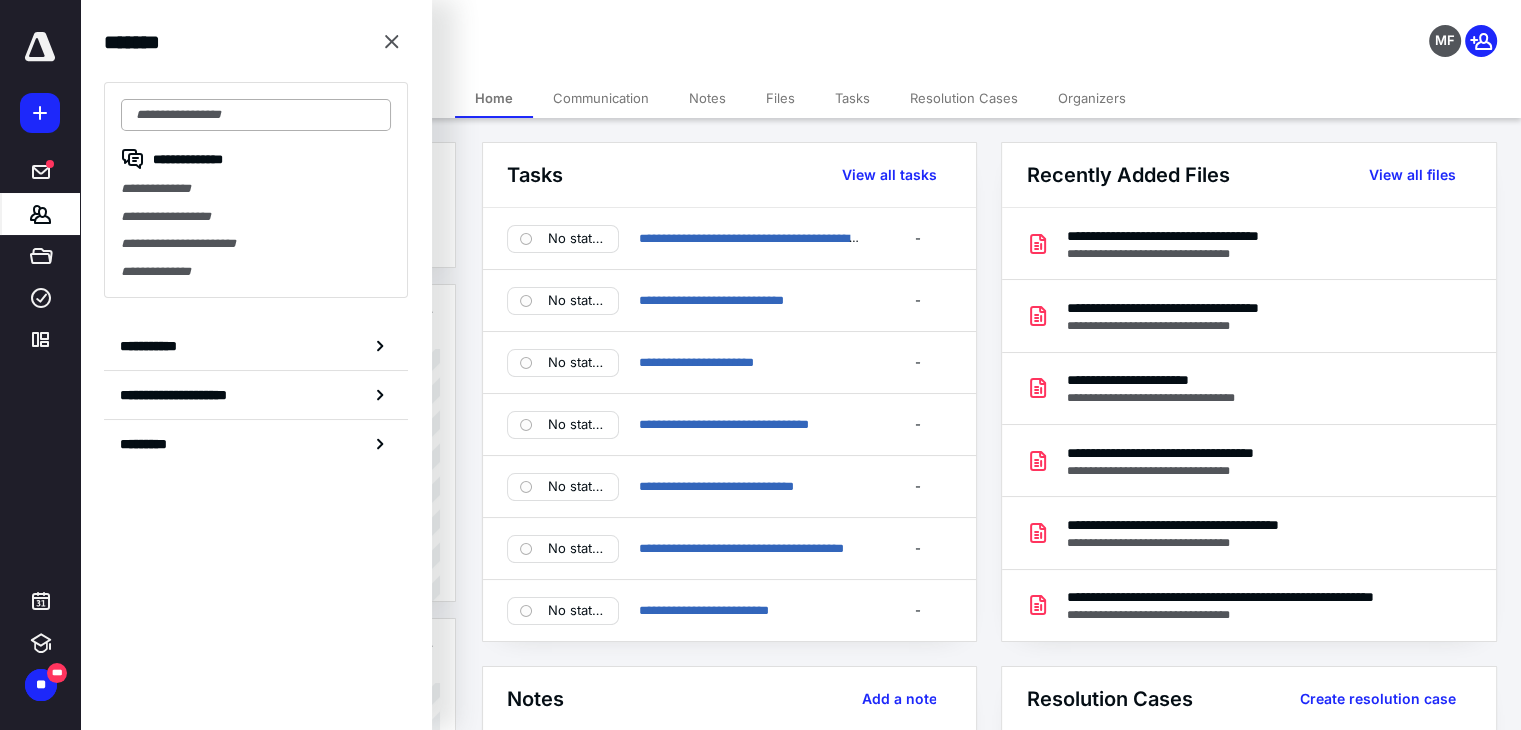 click at bounding box center [256, 115] 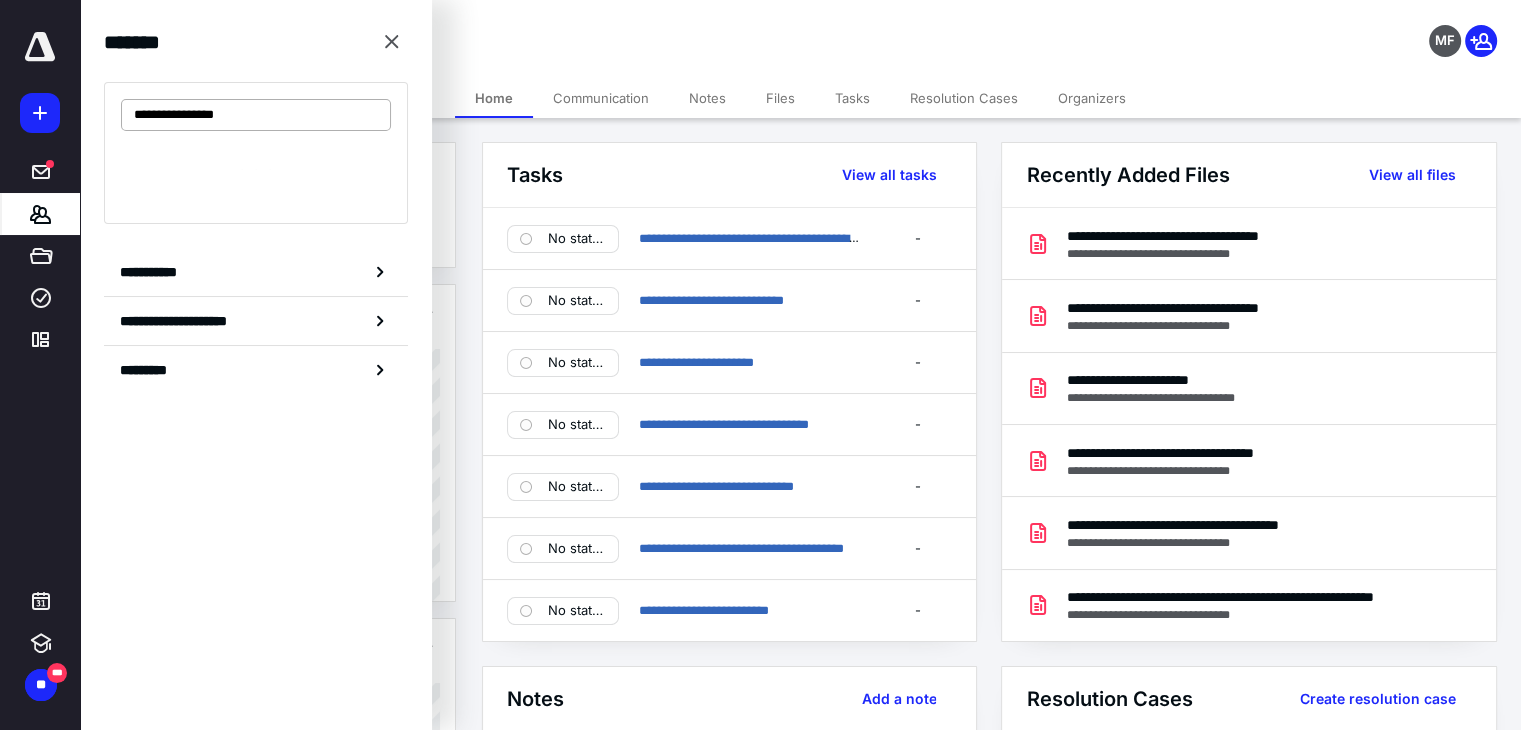type on "**********" 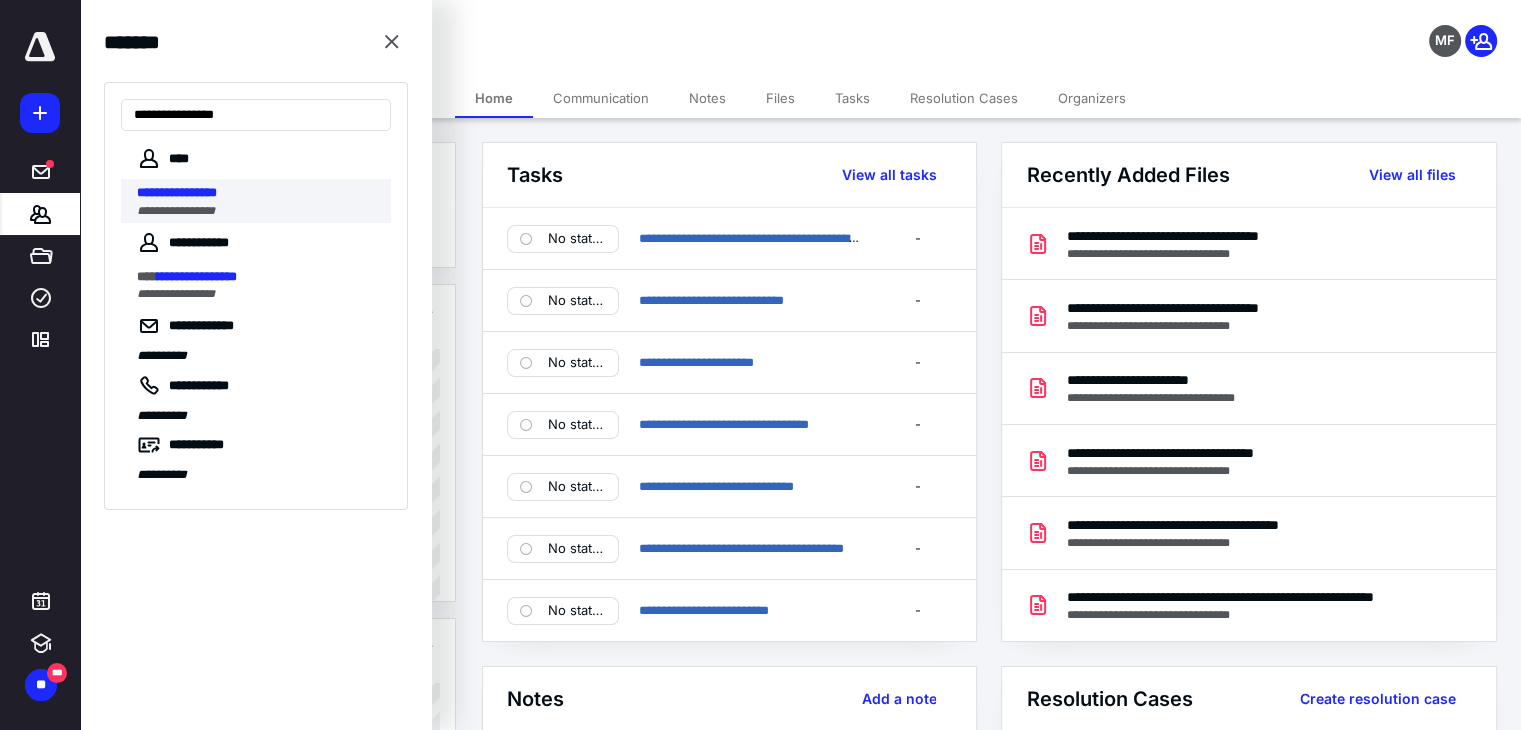click on "**********" at bounding box center [177, 192] 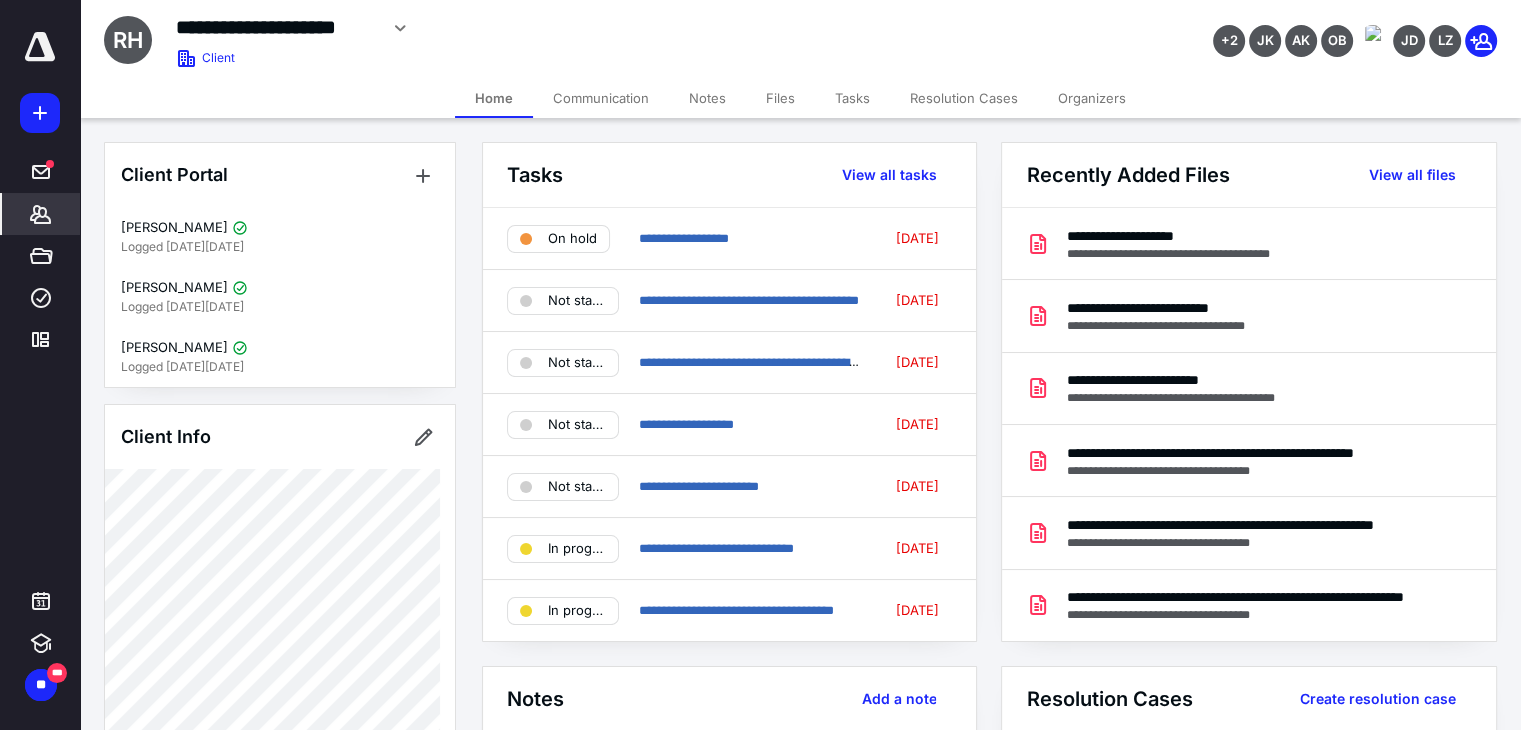 click on "Files" at bounding box center [780, 98] 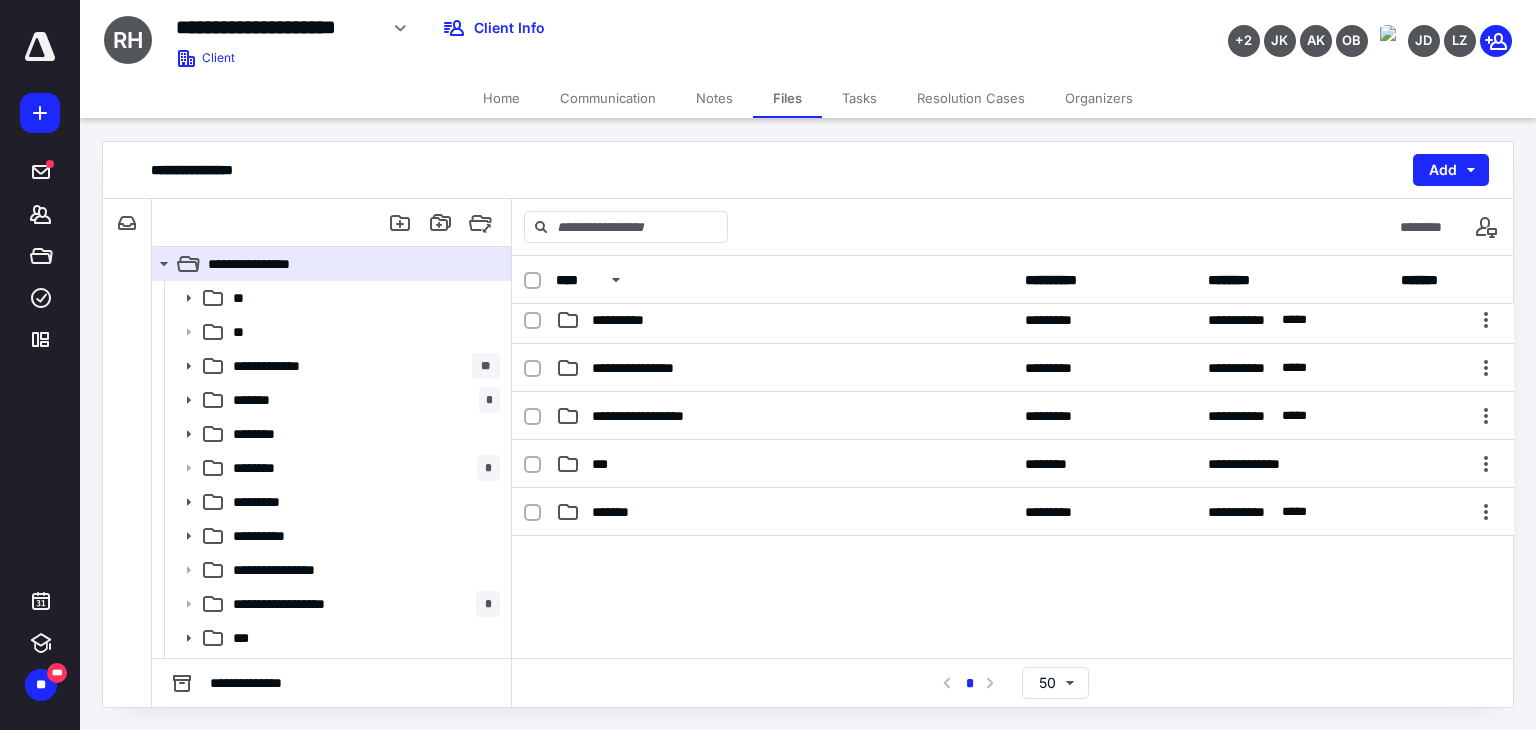 scroll, scrollTop: 348, scrollLeft: 0, axis: vertical 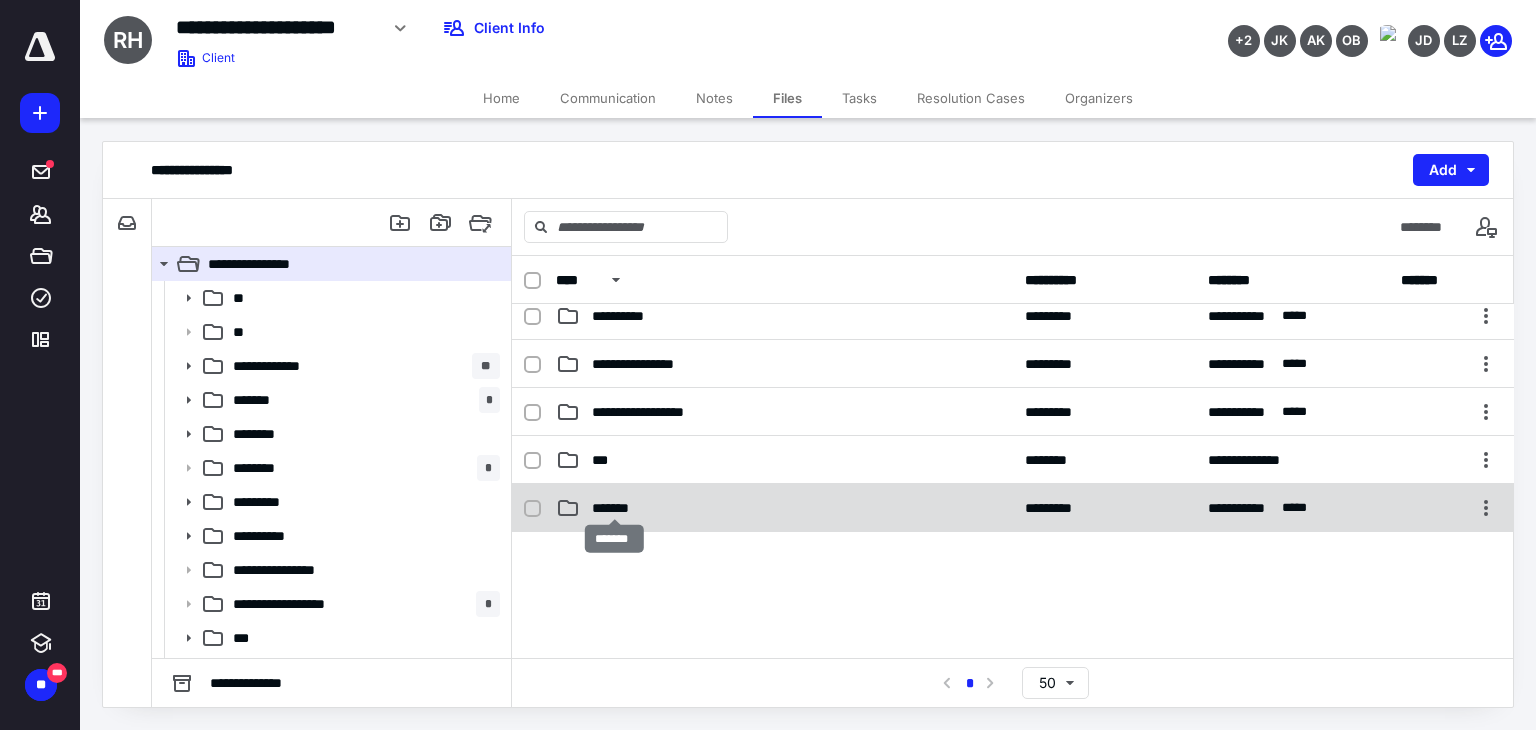 click on "*******" at bounding box center [614, 508] 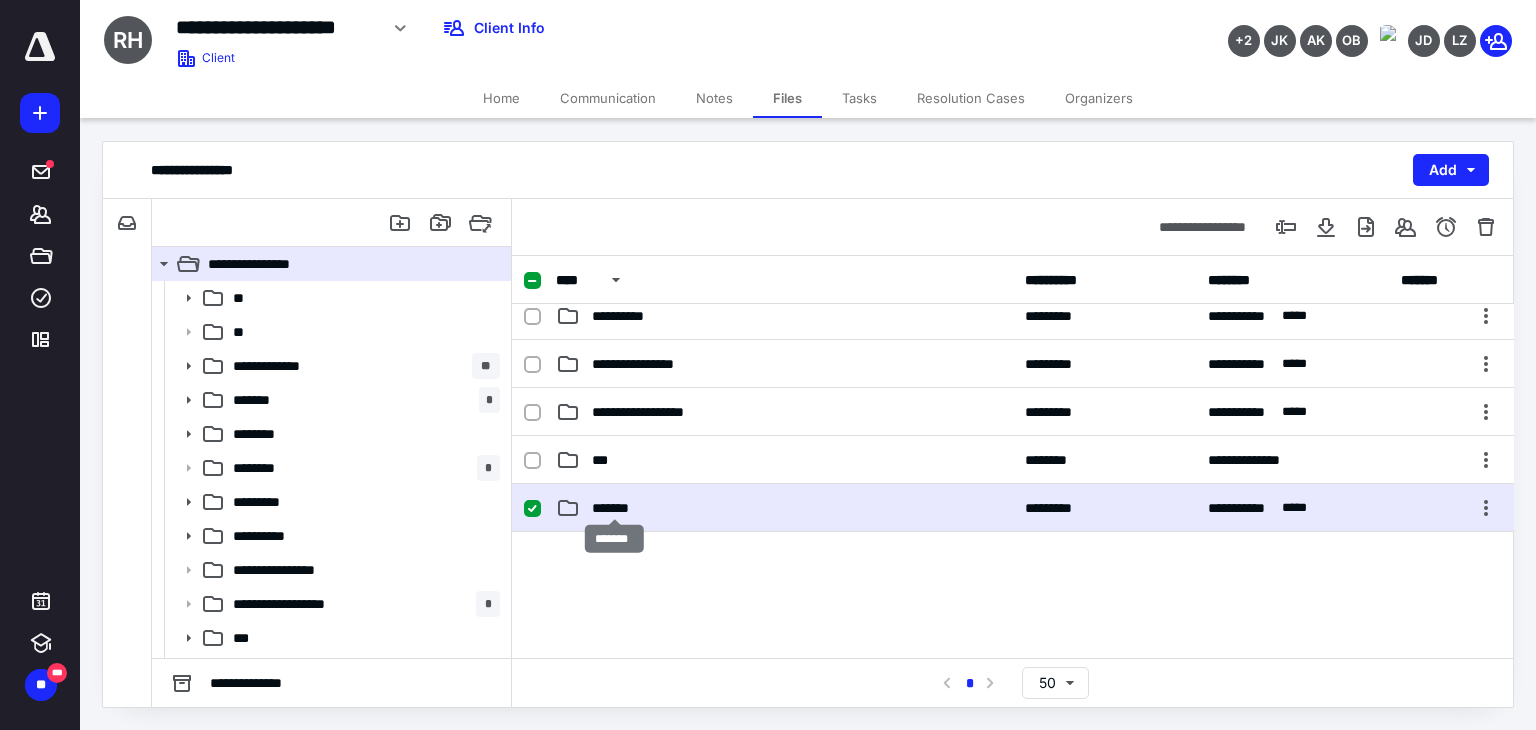 click on "*******" at bounding box center [614, 508] 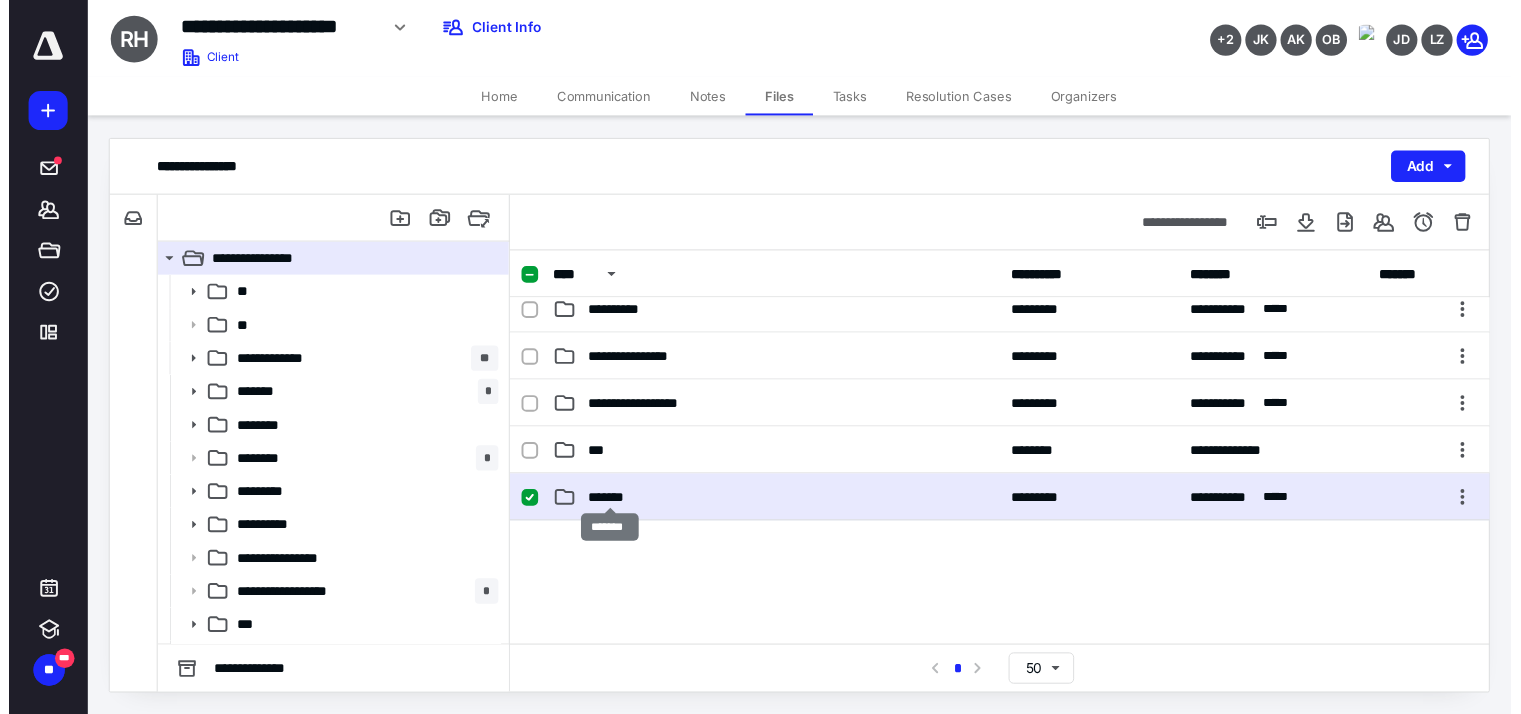 scroll, scrollTop: 0, scrollLeft: 0, axis: both 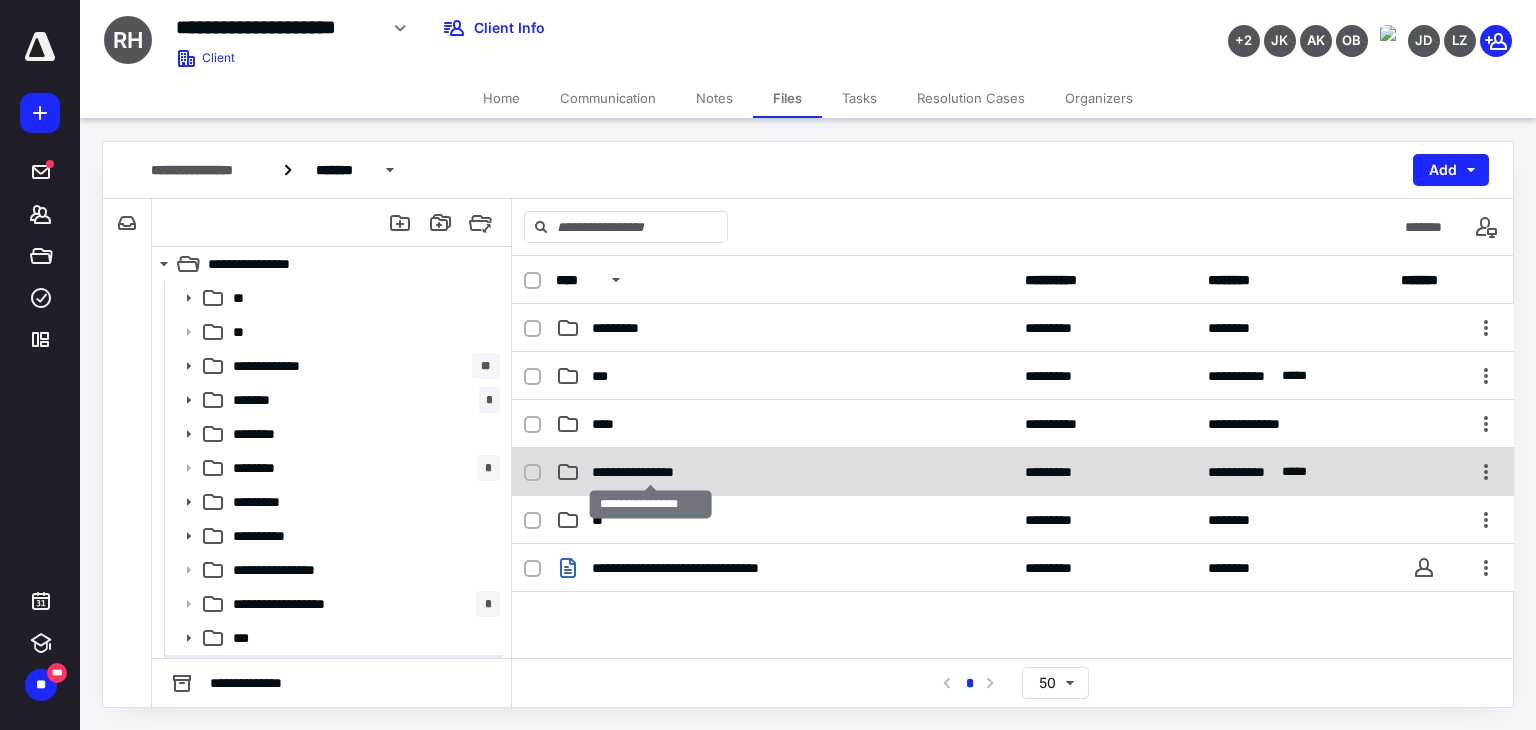 click on "**********" at bounding box center (651, 472) 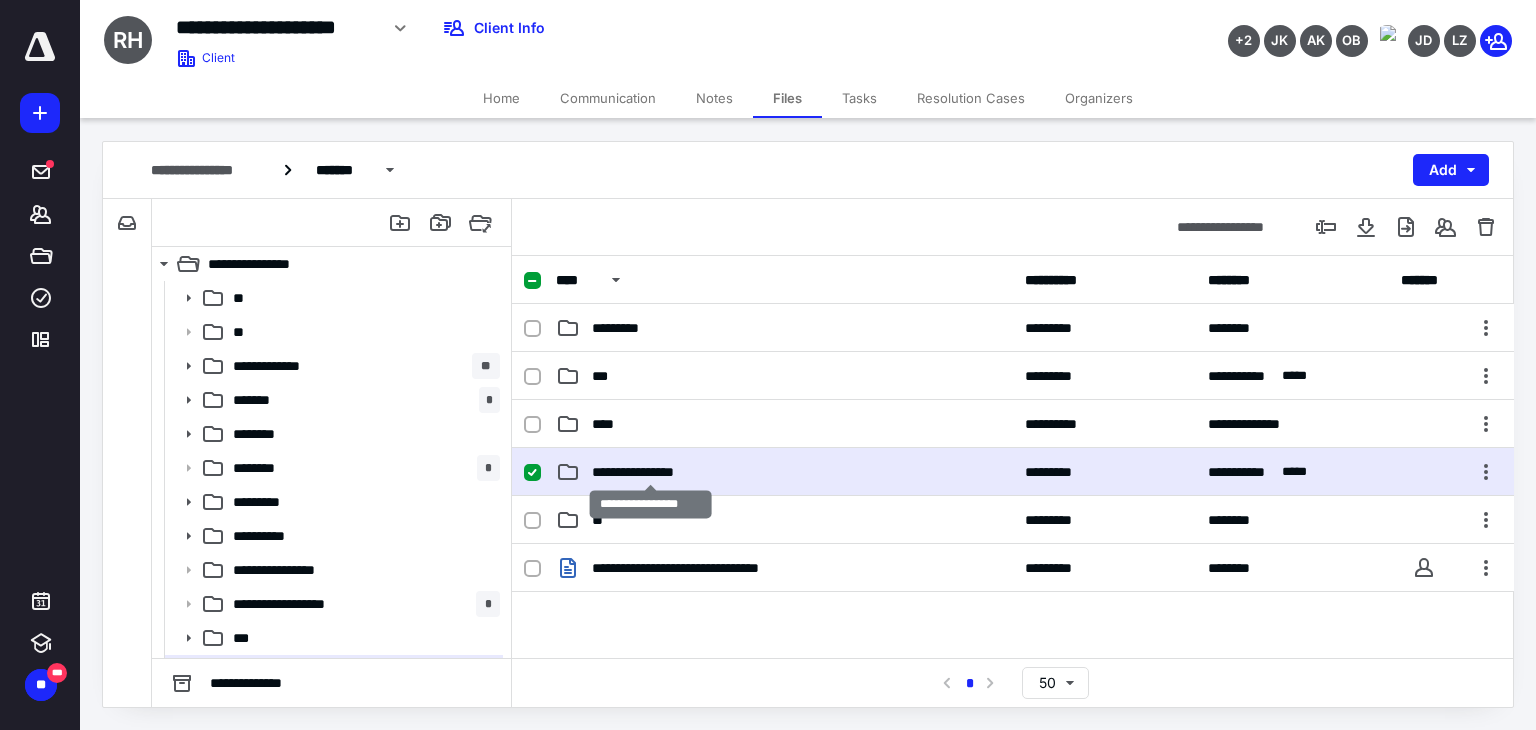 click on "**********" at bounding box center [651, 472] 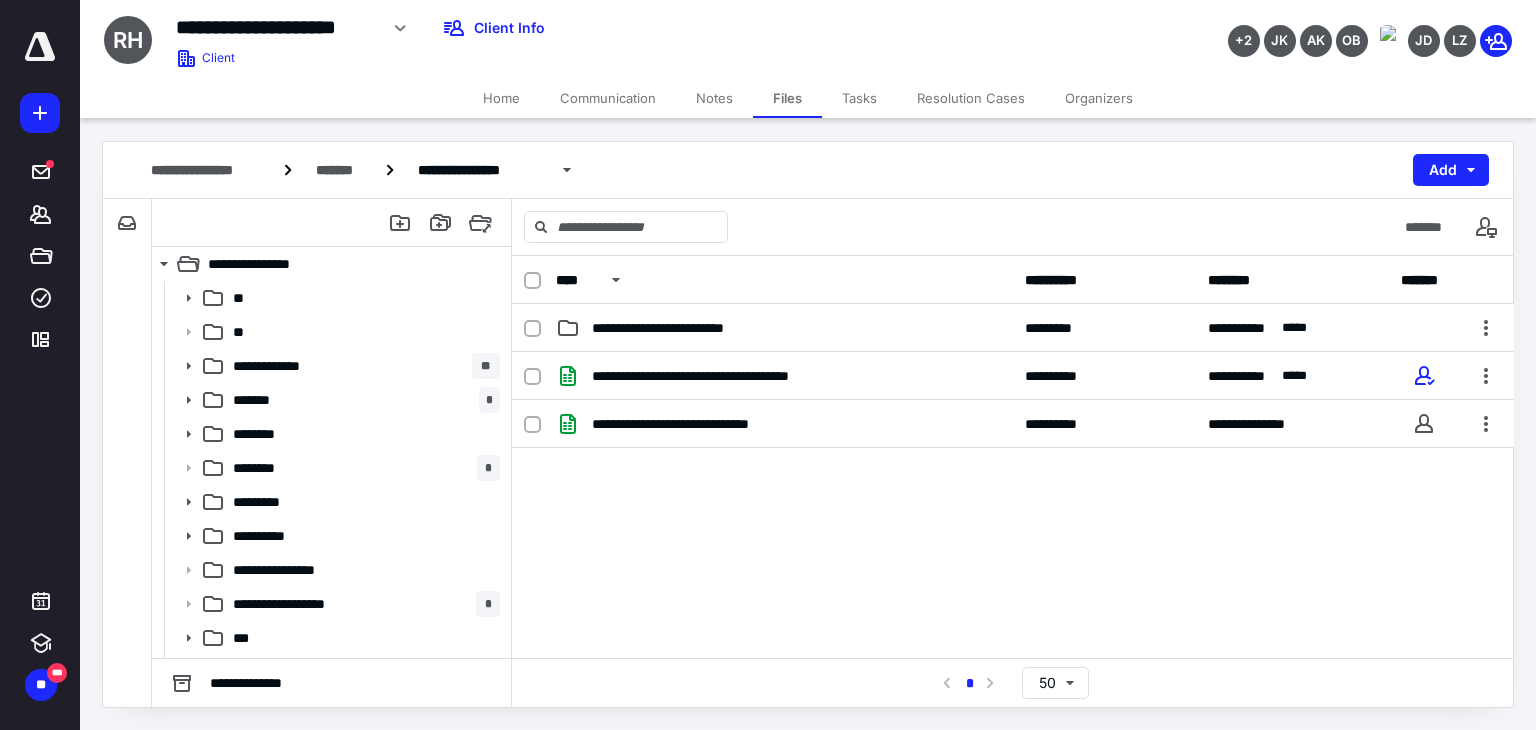 click on "Tasks" at bounding box center (859, 98) 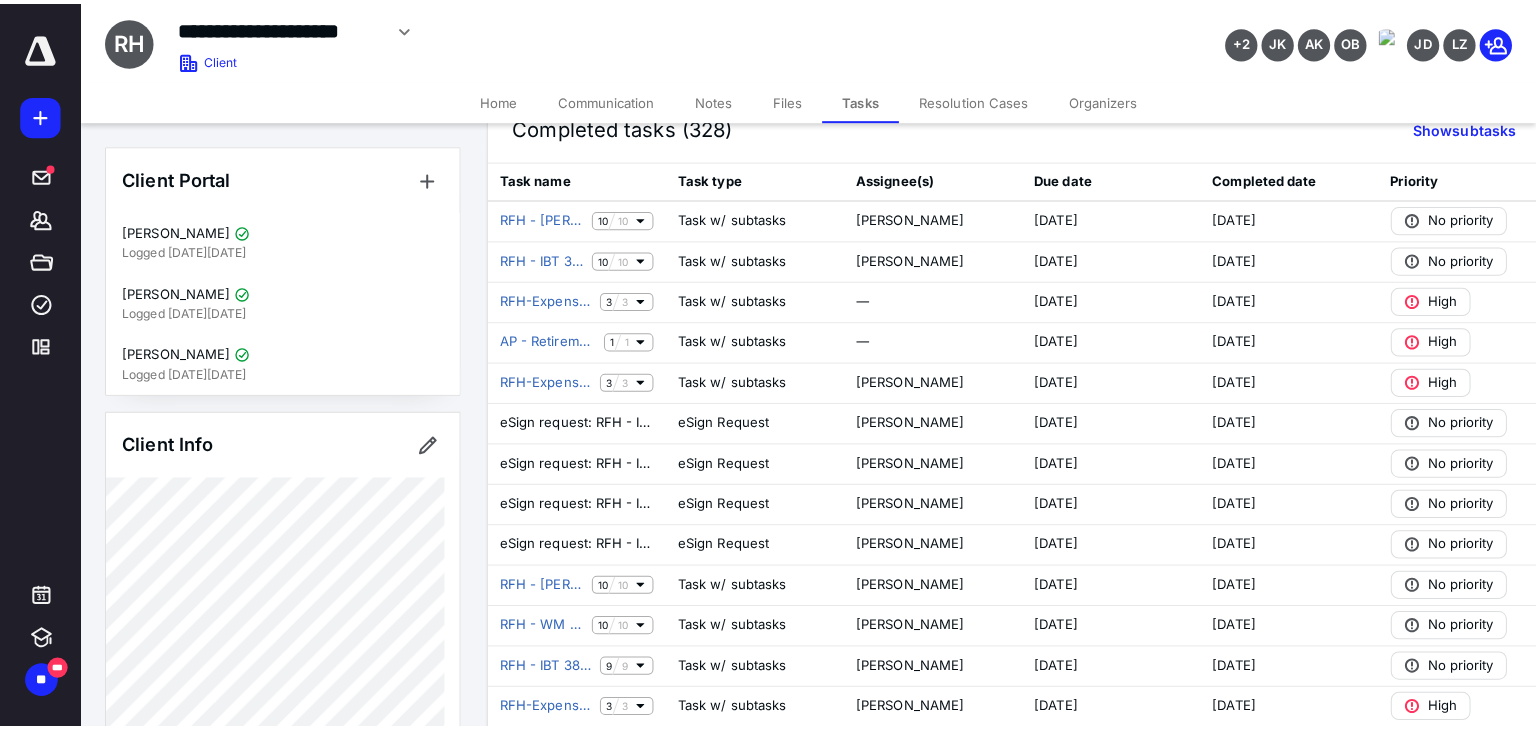 scroll, scrollTop: 1007, scrollLeft: 0, axis: vertical 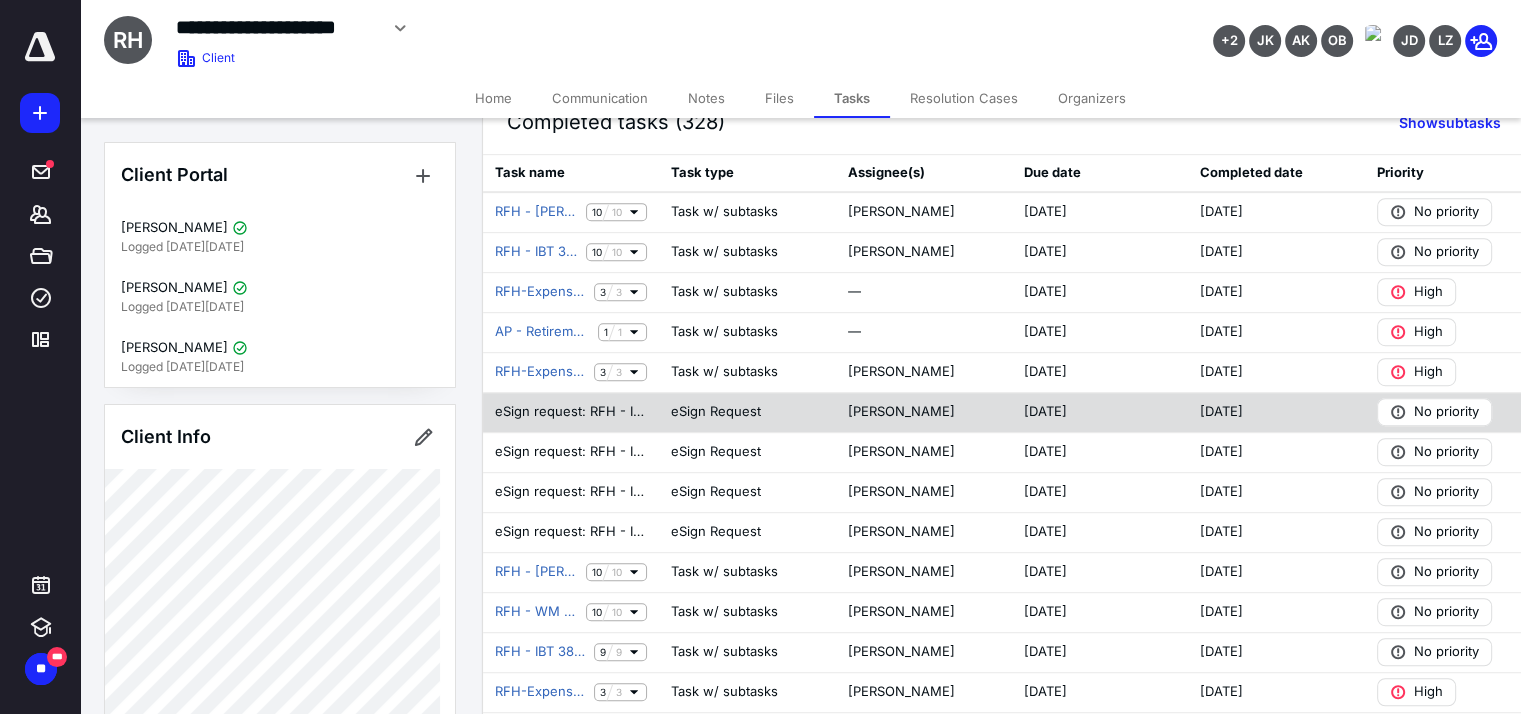 click on "eSign Request" at bounding box center [716, 412] 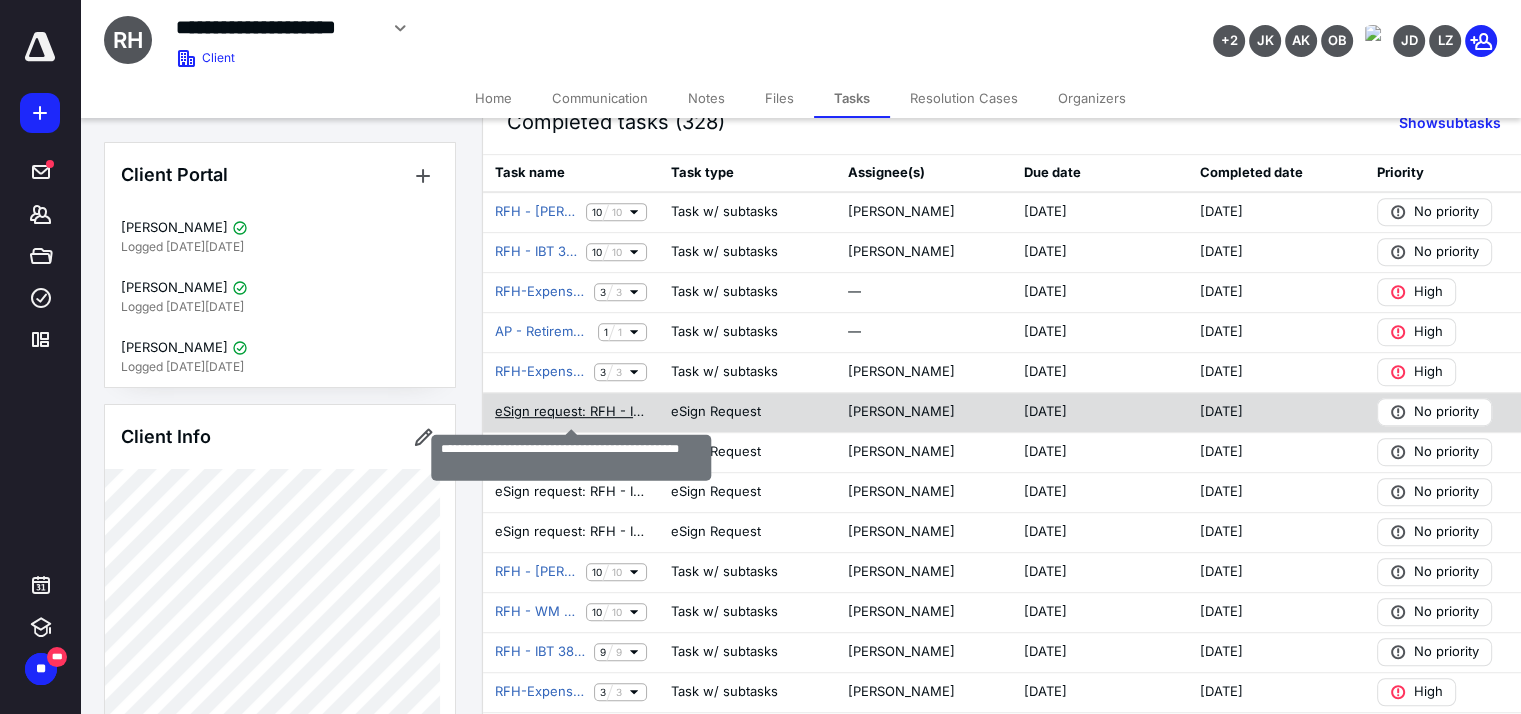 click on "eSign request: RFH - IWA - Bank Confirm 2024.pdf" at bounding box center (571, 412) 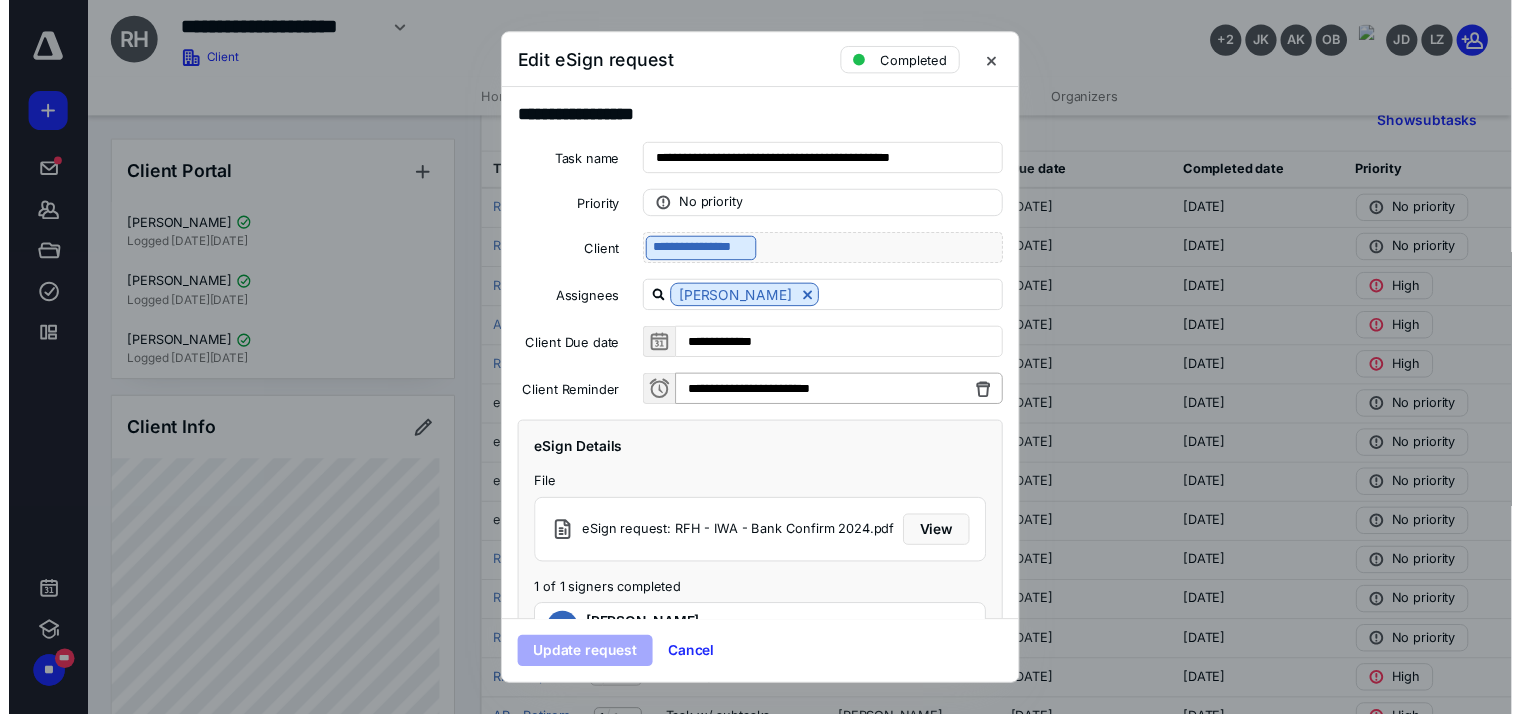 scroll, scrollTop: 101, scrollLeft: 0, axis: vertical 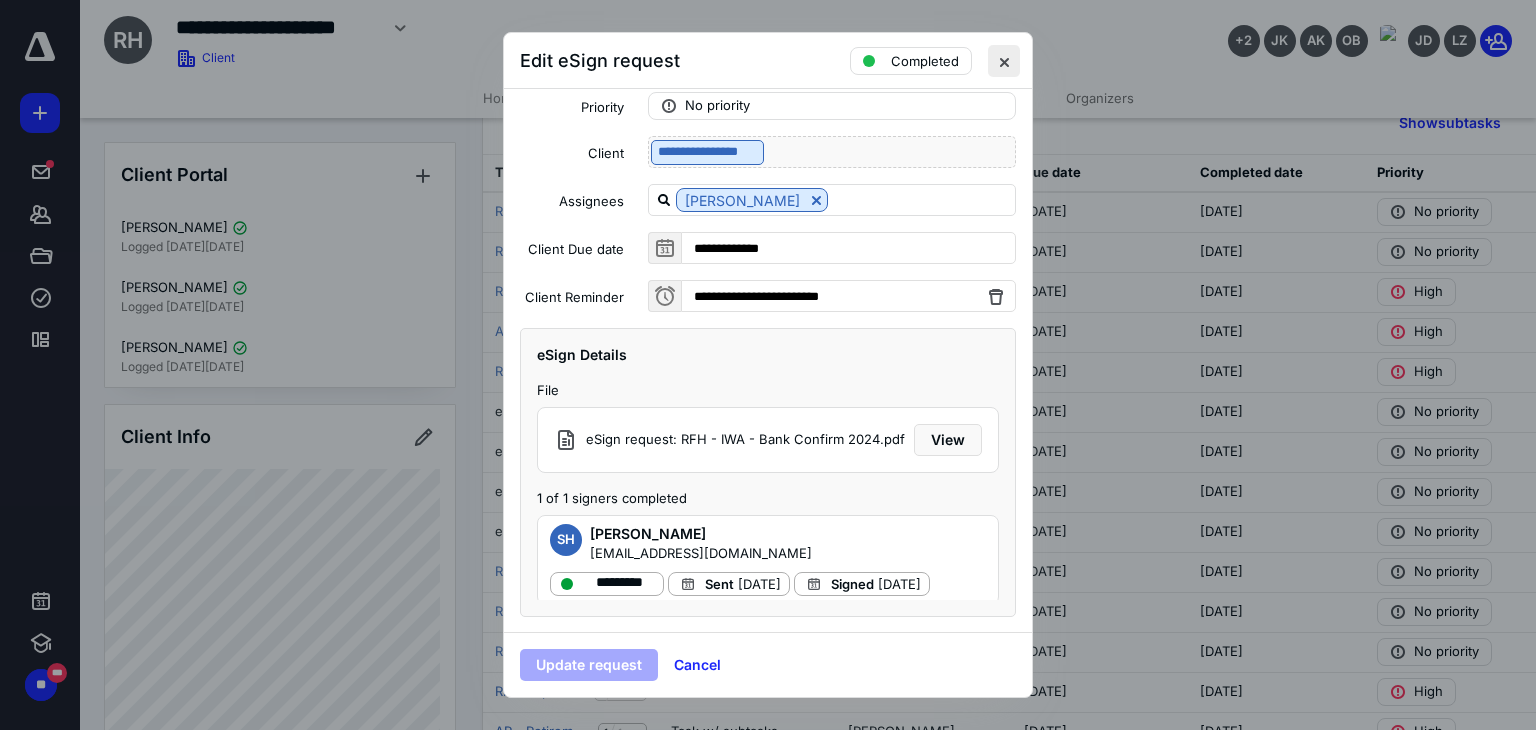 click at bounding box center [1004, 61] 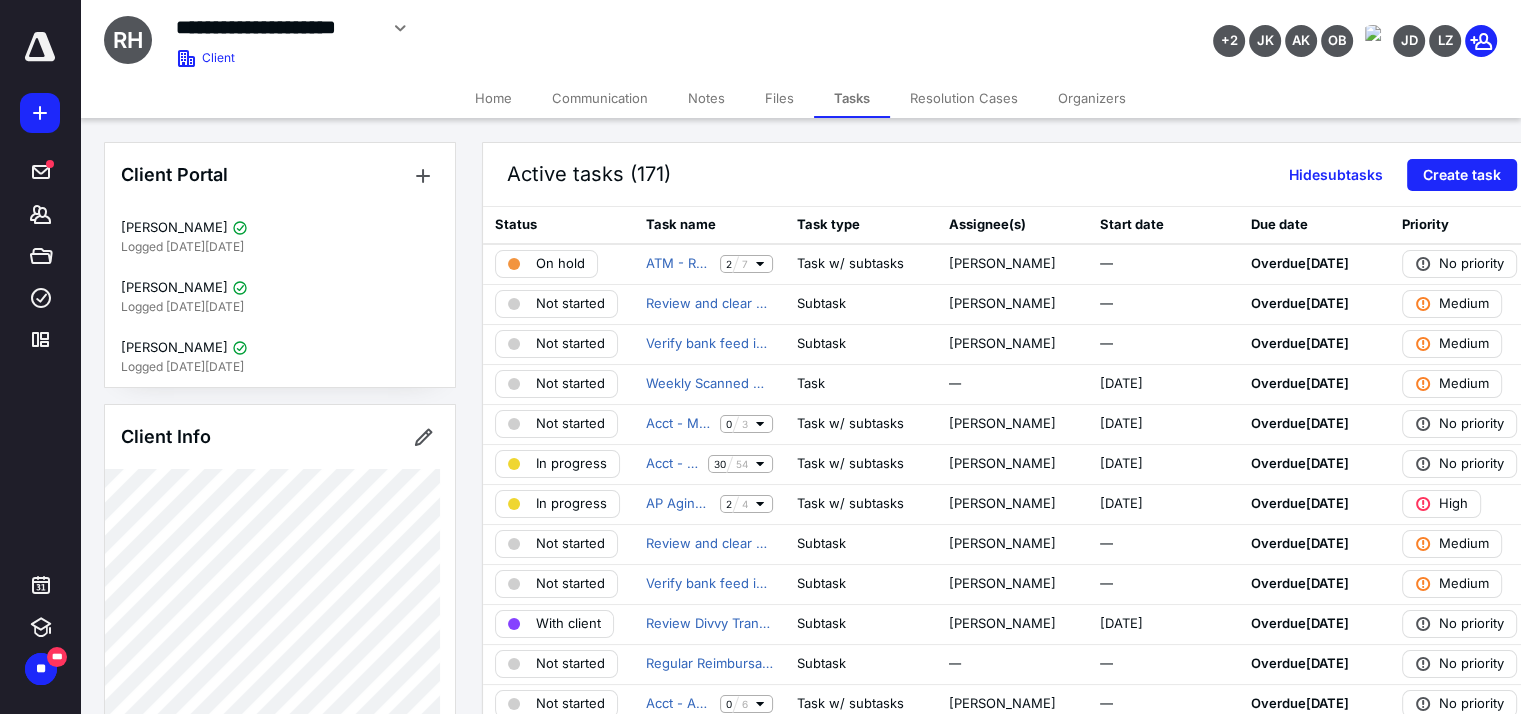 scroll, scrollTop: 0, scrollLeft: 0, axis: both 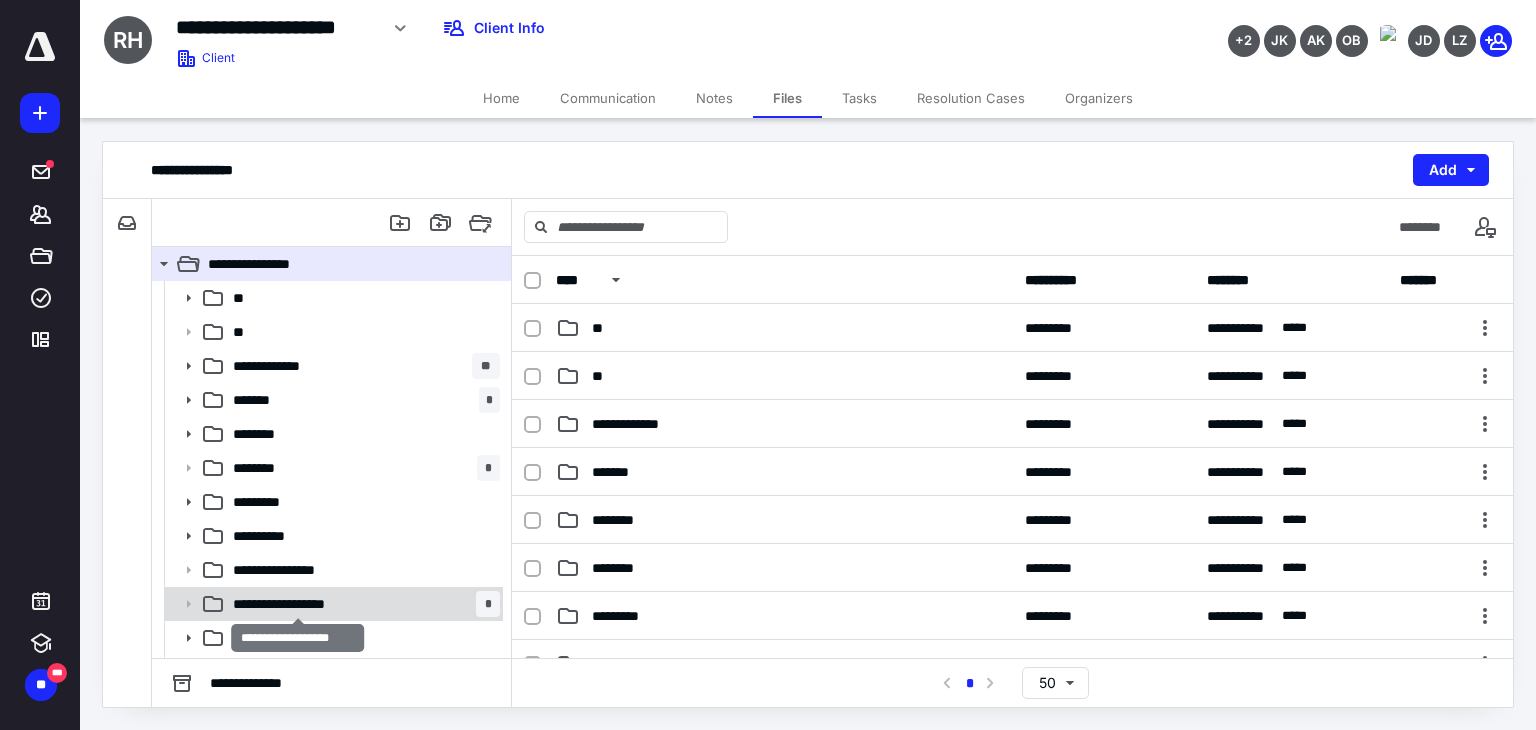 click on "**********" at bounding box center (298, 604) 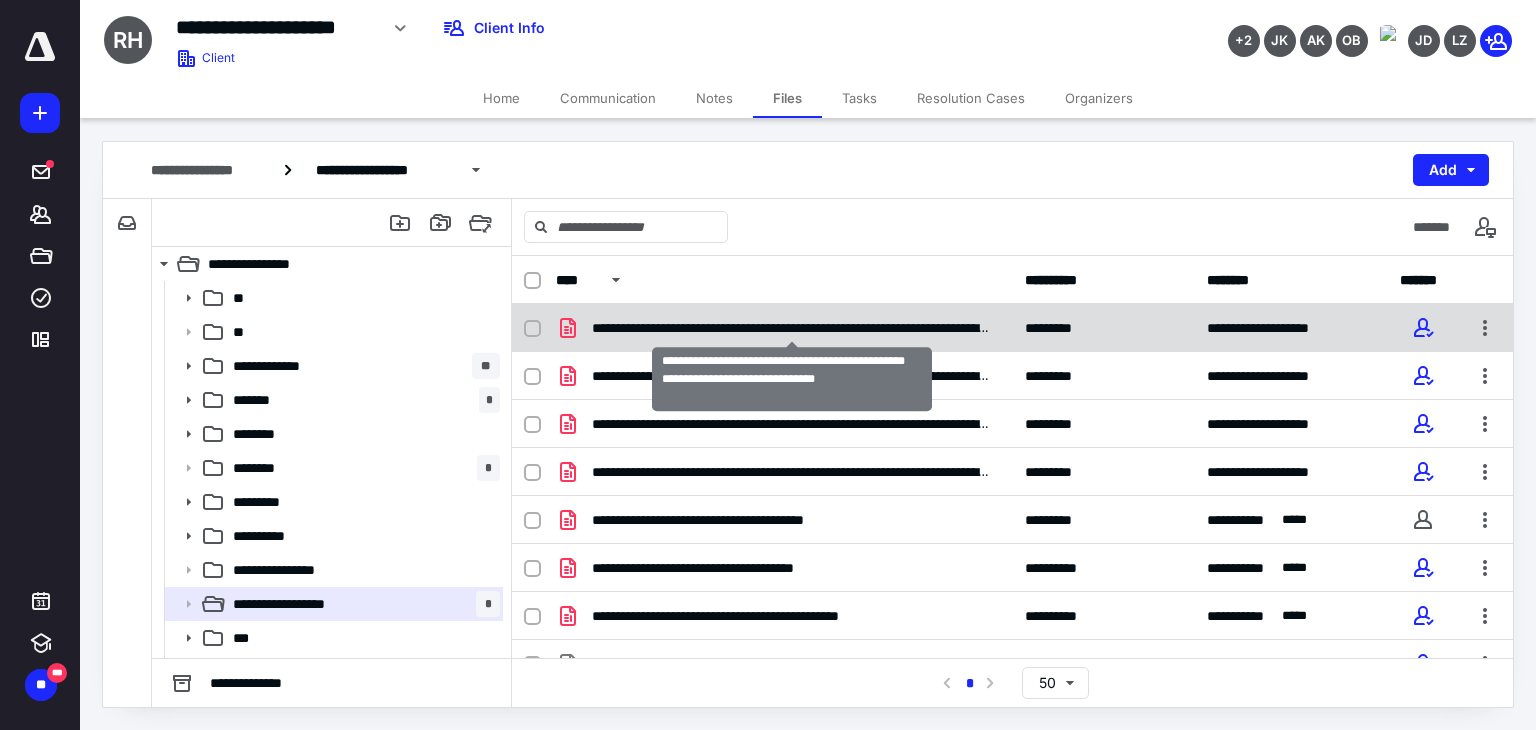 click on "**********" at bounding box center (792, 328) 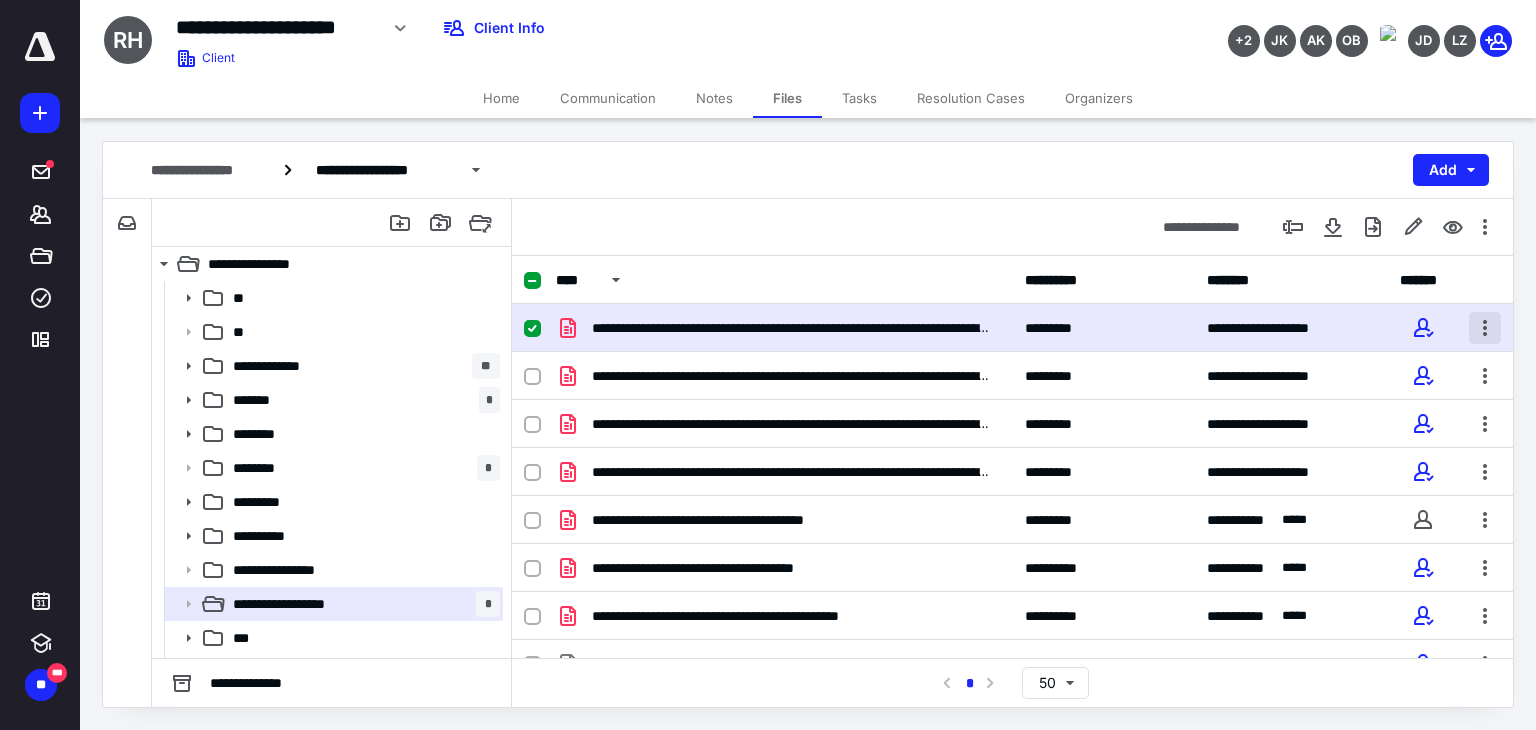 click at bounding box center [1485, 328] 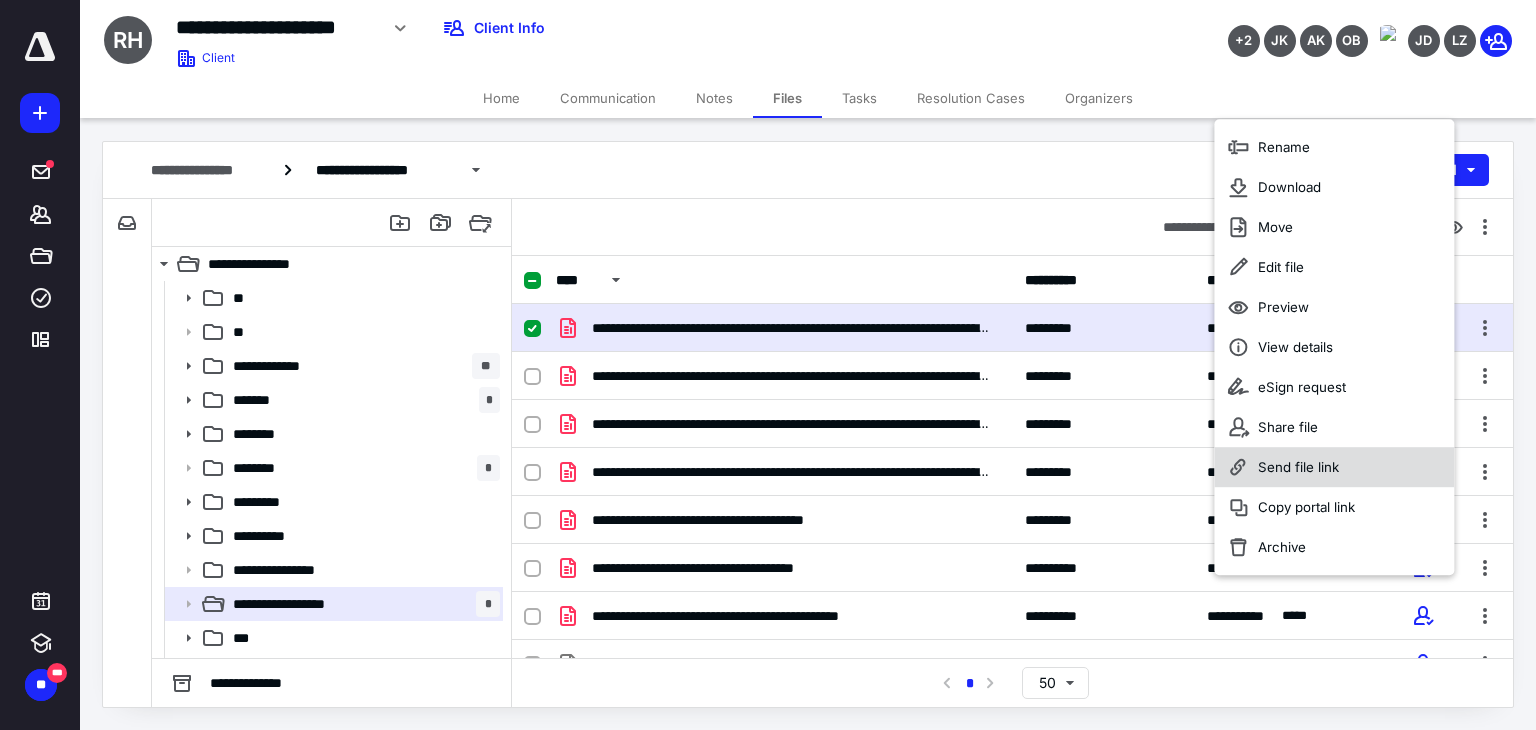 click on "Send file link" at bounding box center (1298, 467) 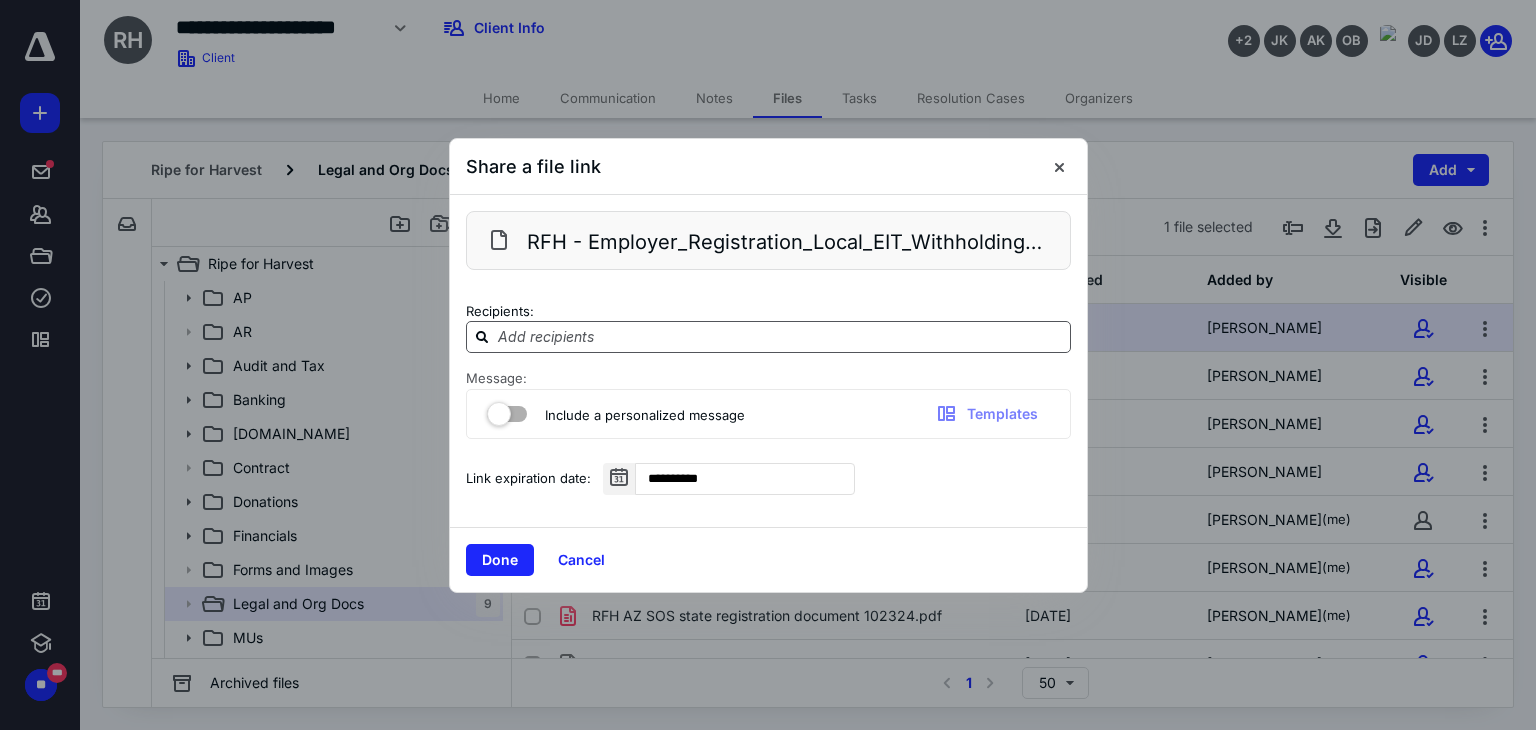 click at bounding box center (780, 336) 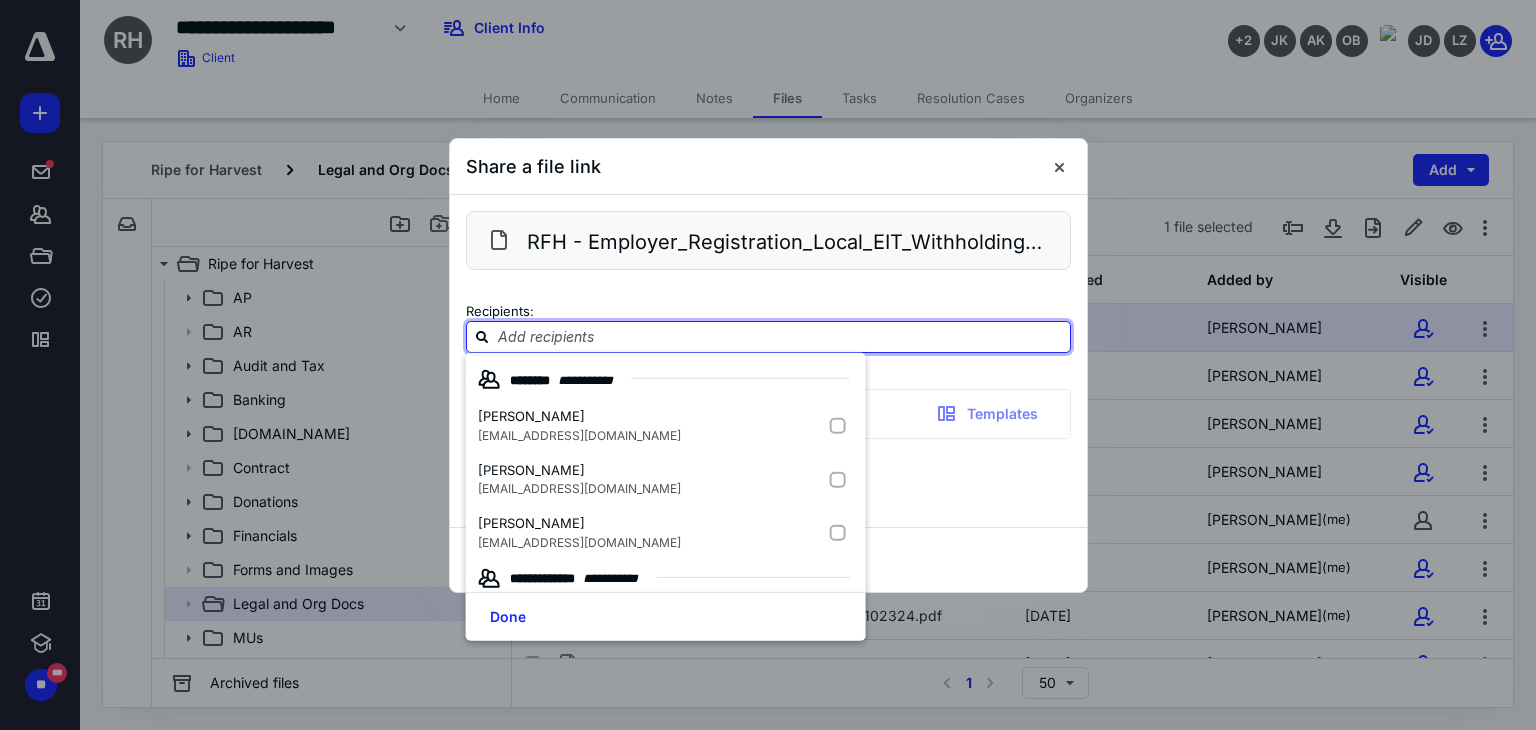 click at bounding box center (780, 336) 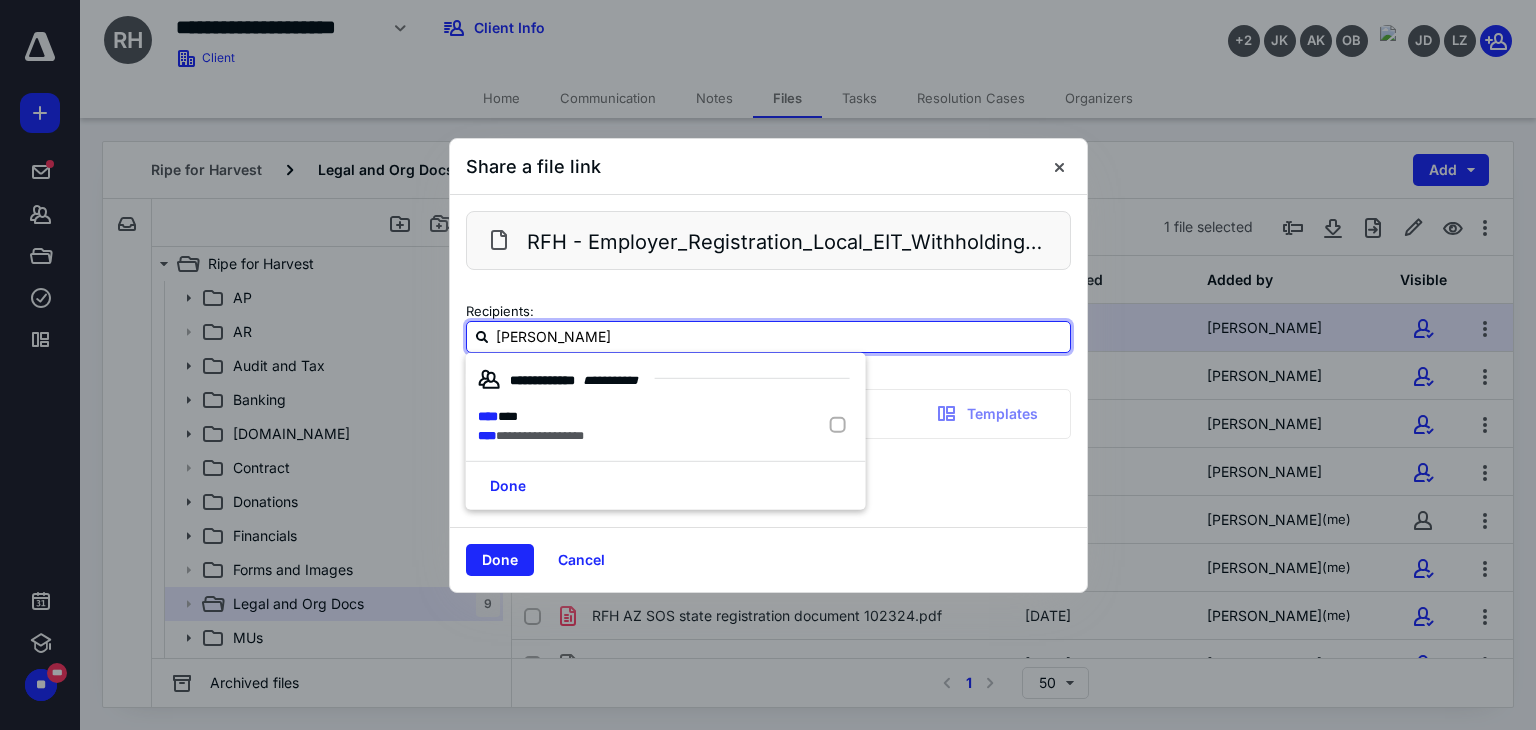 type on "john." 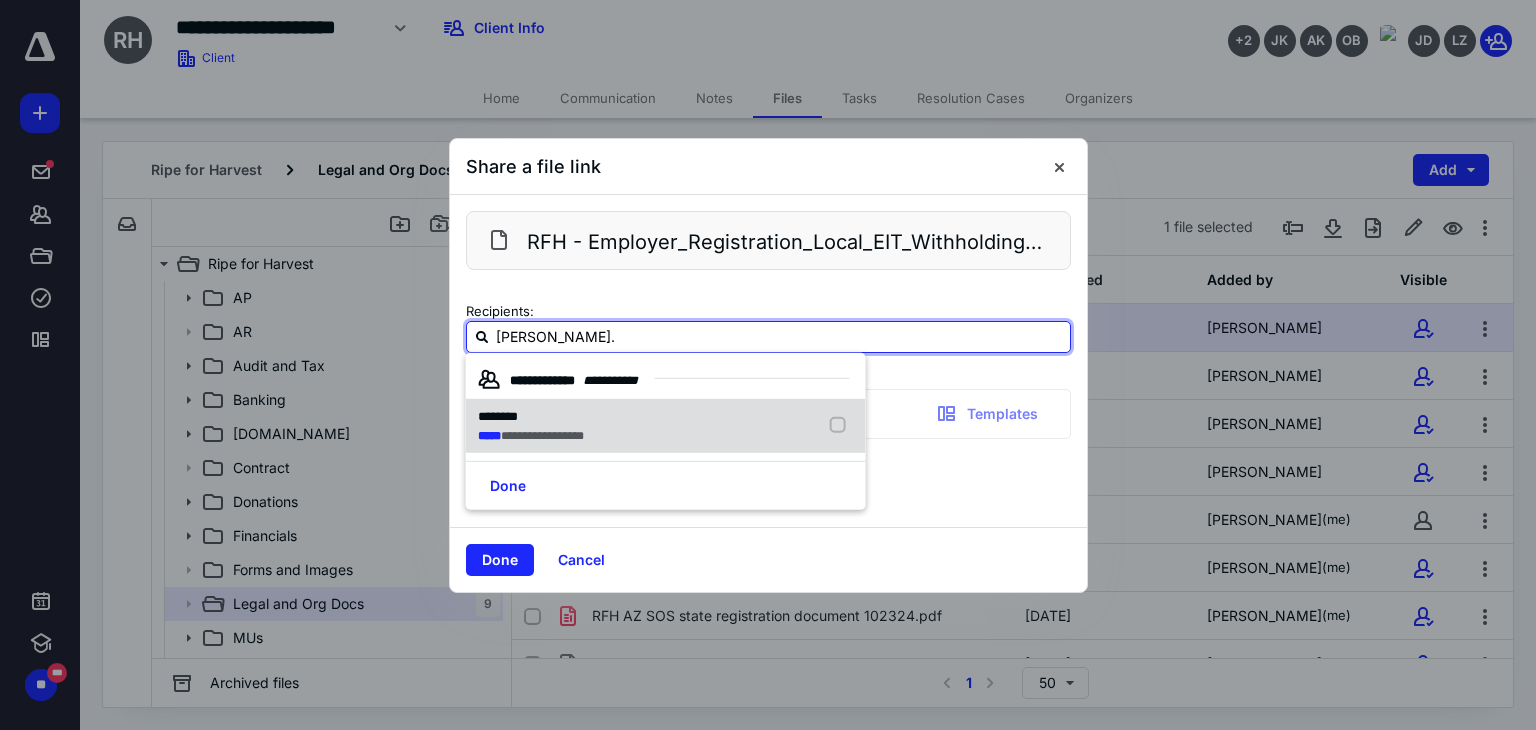 click at bounding box center (842, 426) 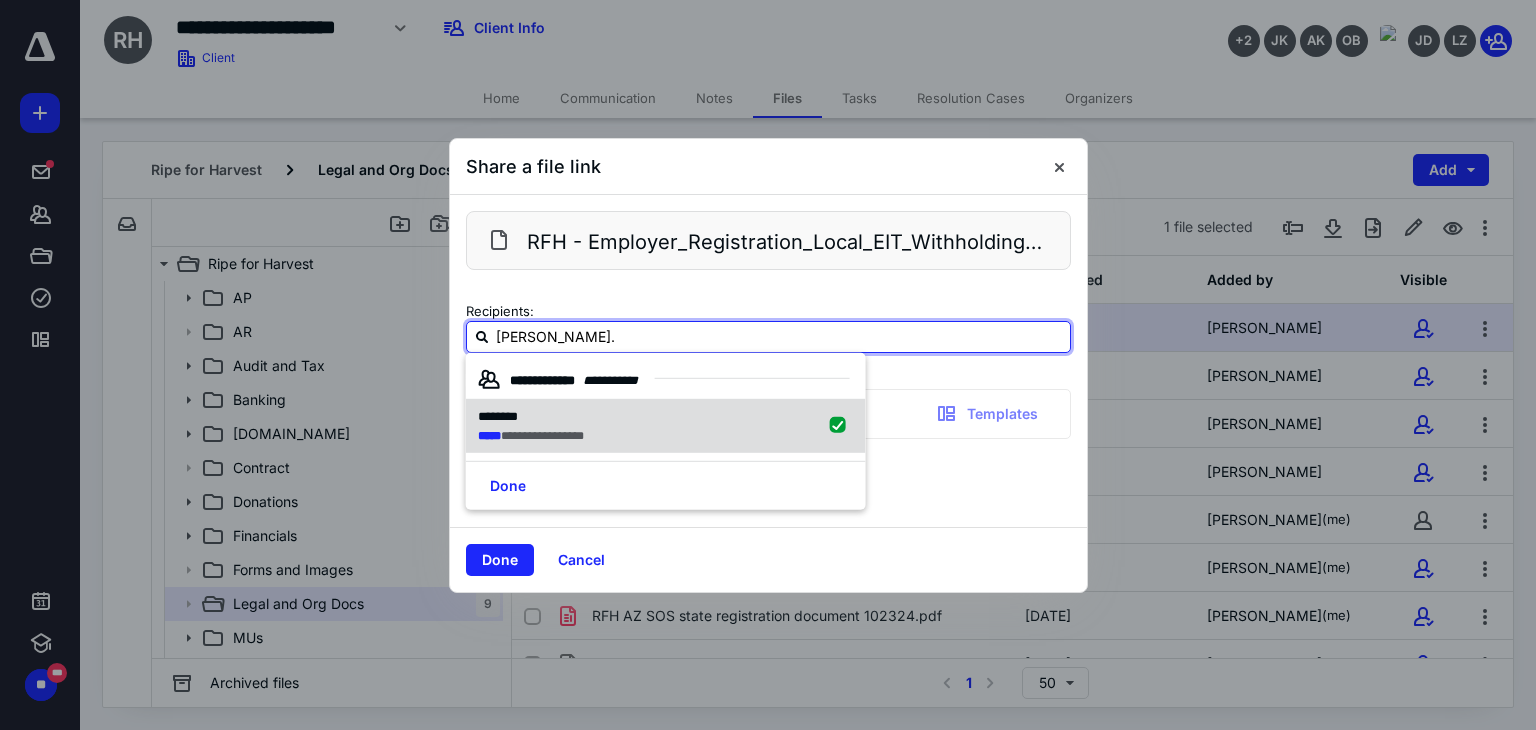 type 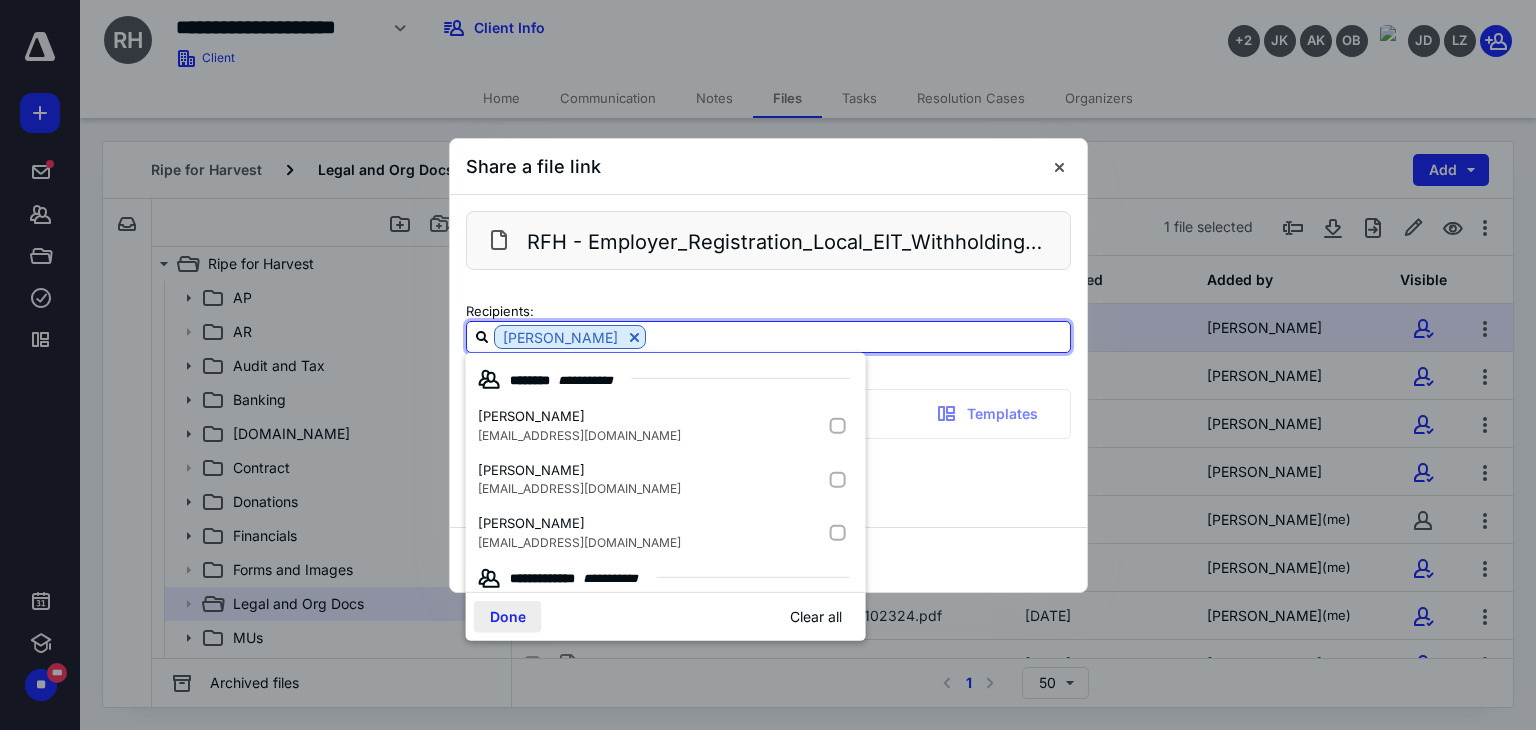 click on "Done" at bounding box center (508, 617) 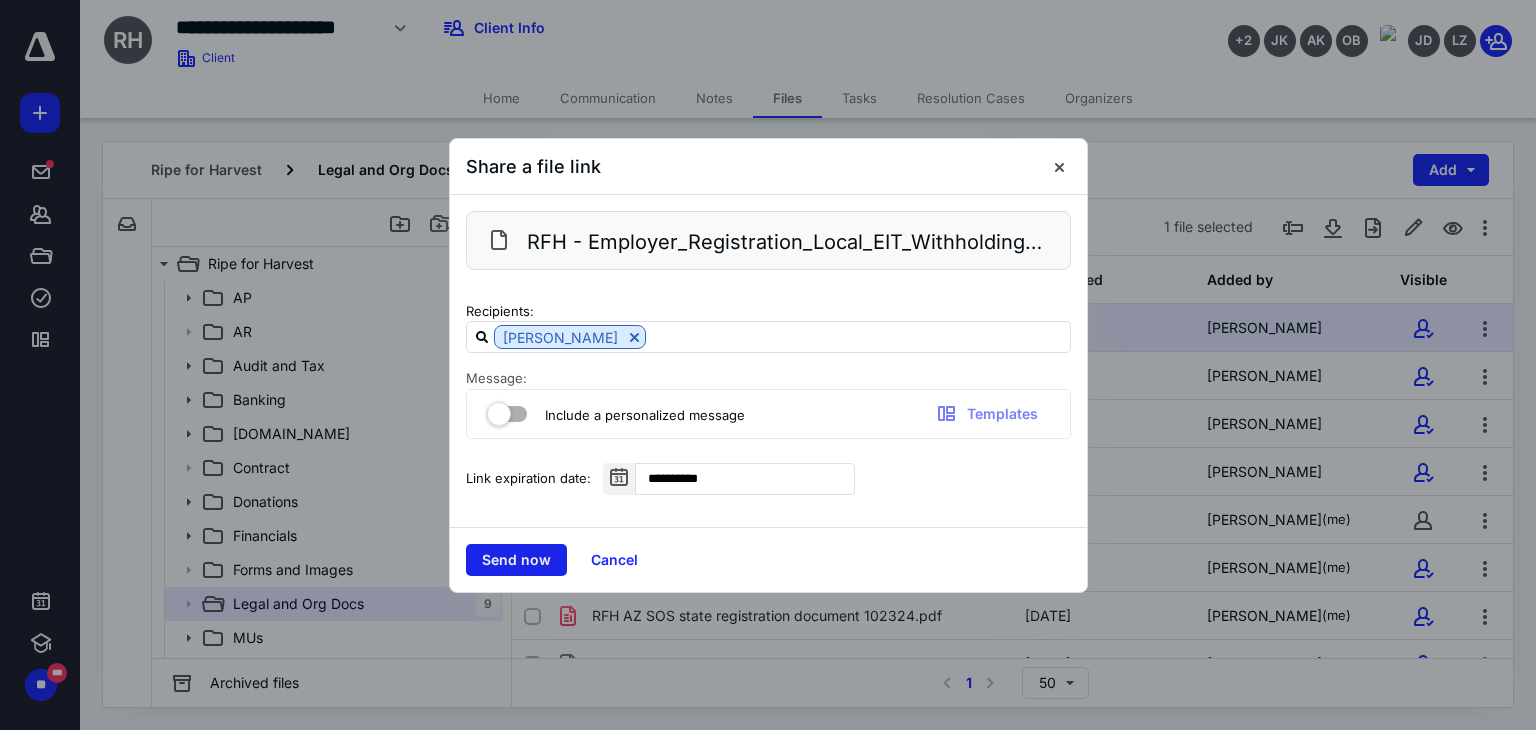 click on "Send now" at bounding box center [516, 560] 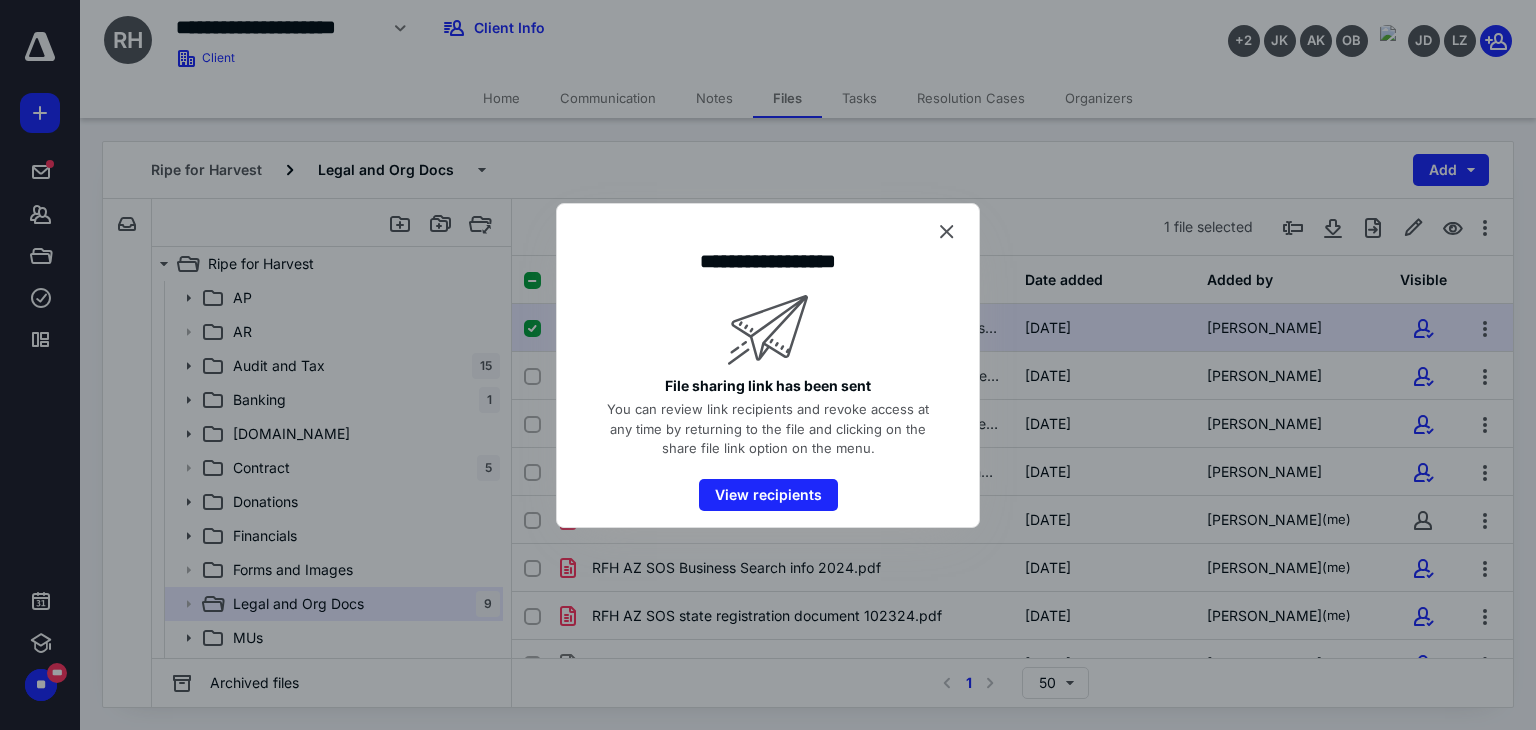 click on "**********" at bounding box center [768, 261] 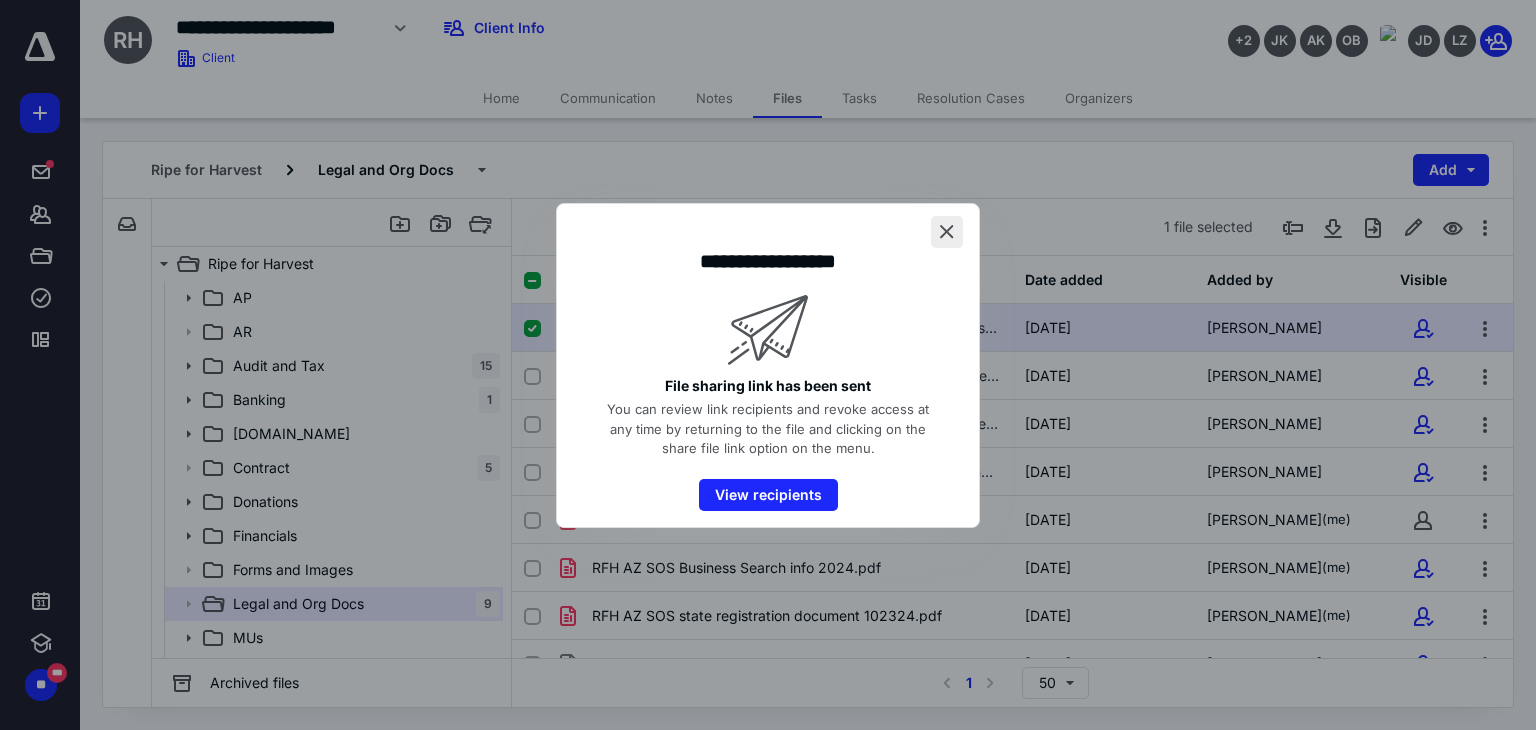 click at bounding box center [947, 232] 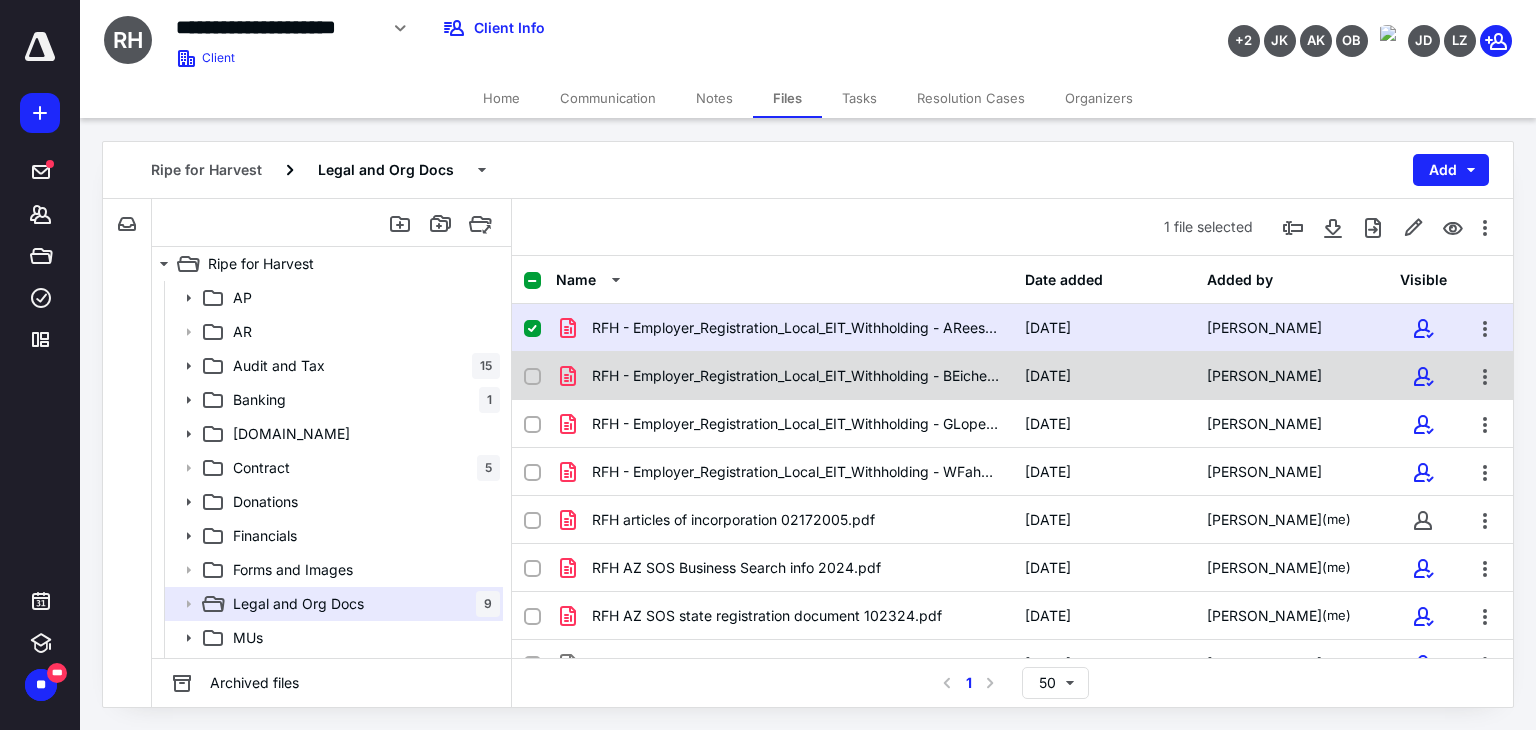 click 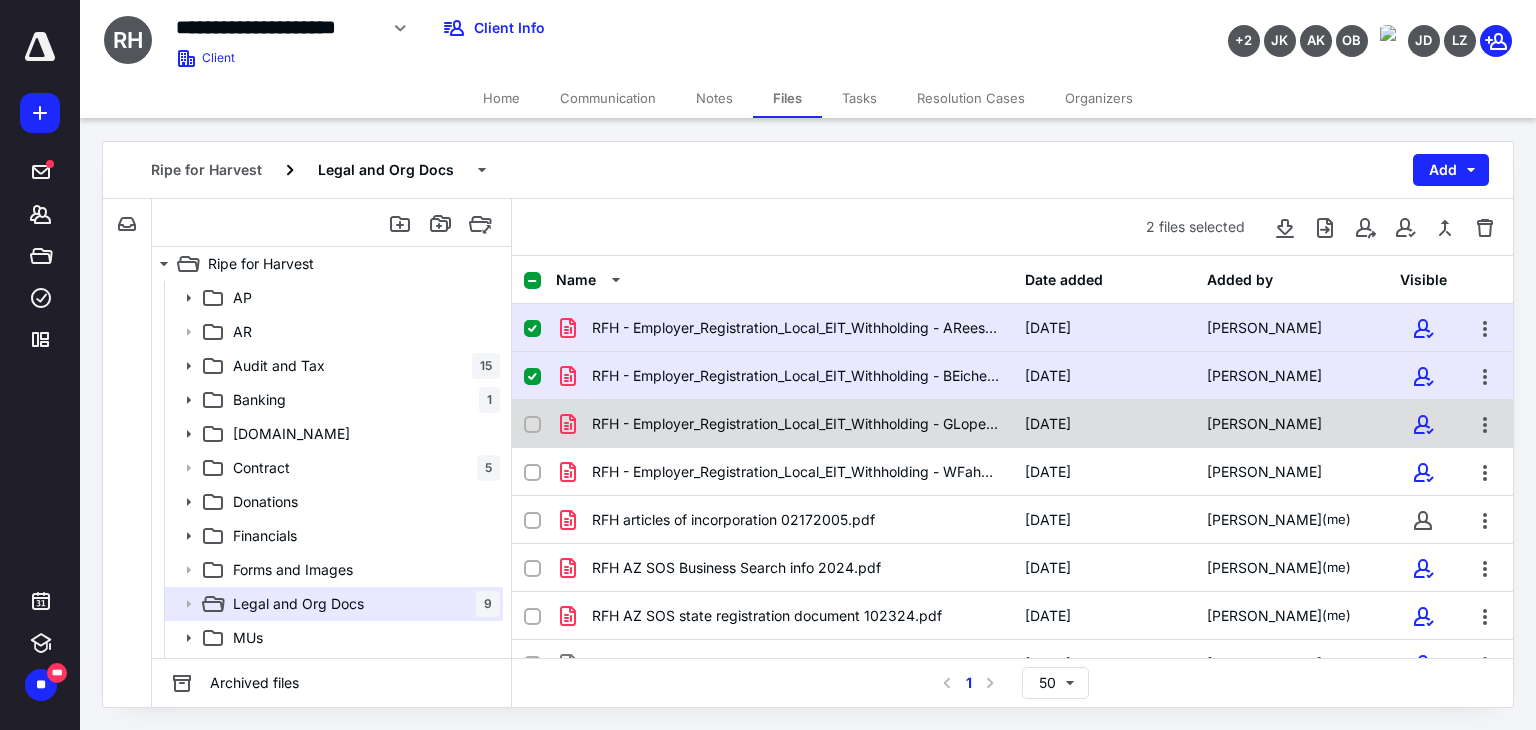 click at bounding box center [540, 424] 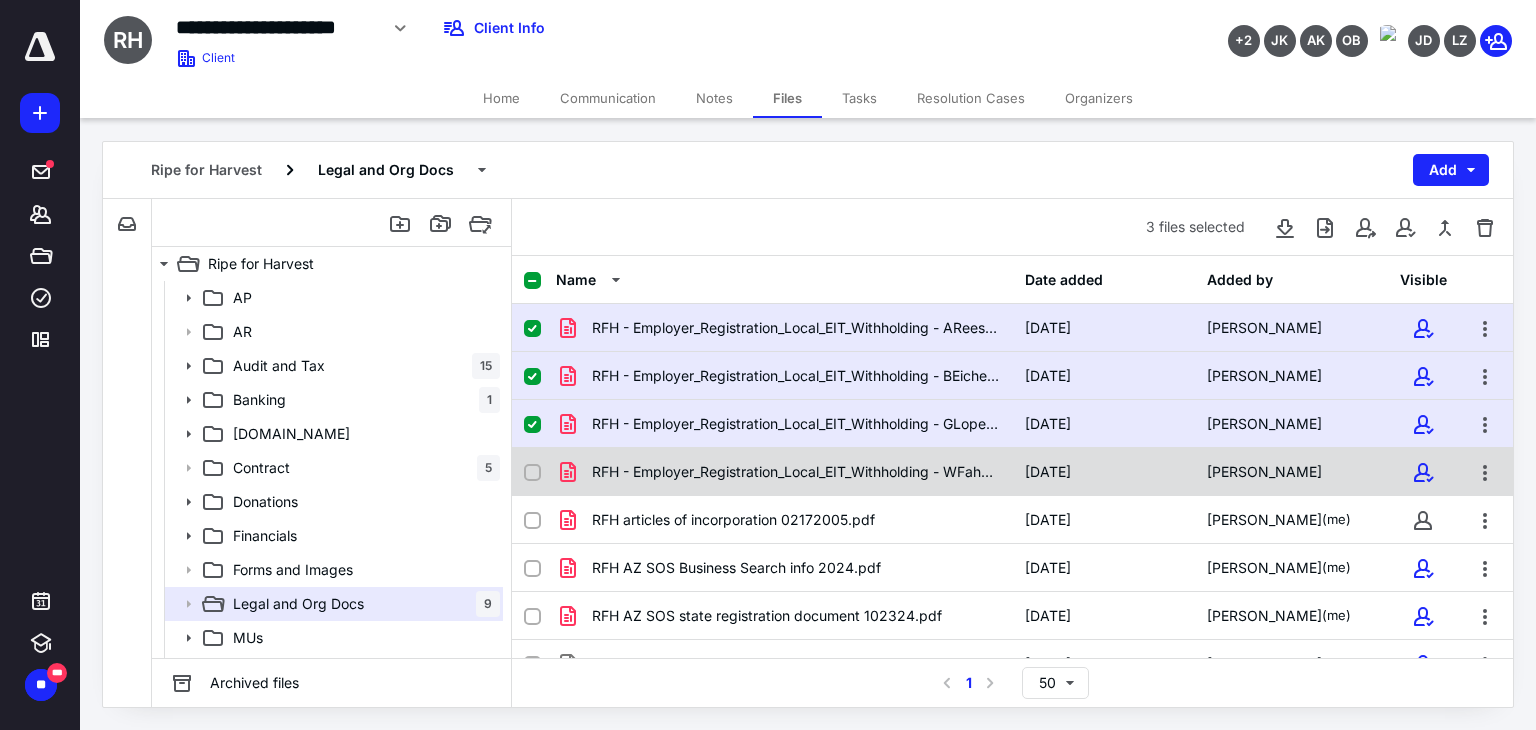 click at bounding box center [532, 473] 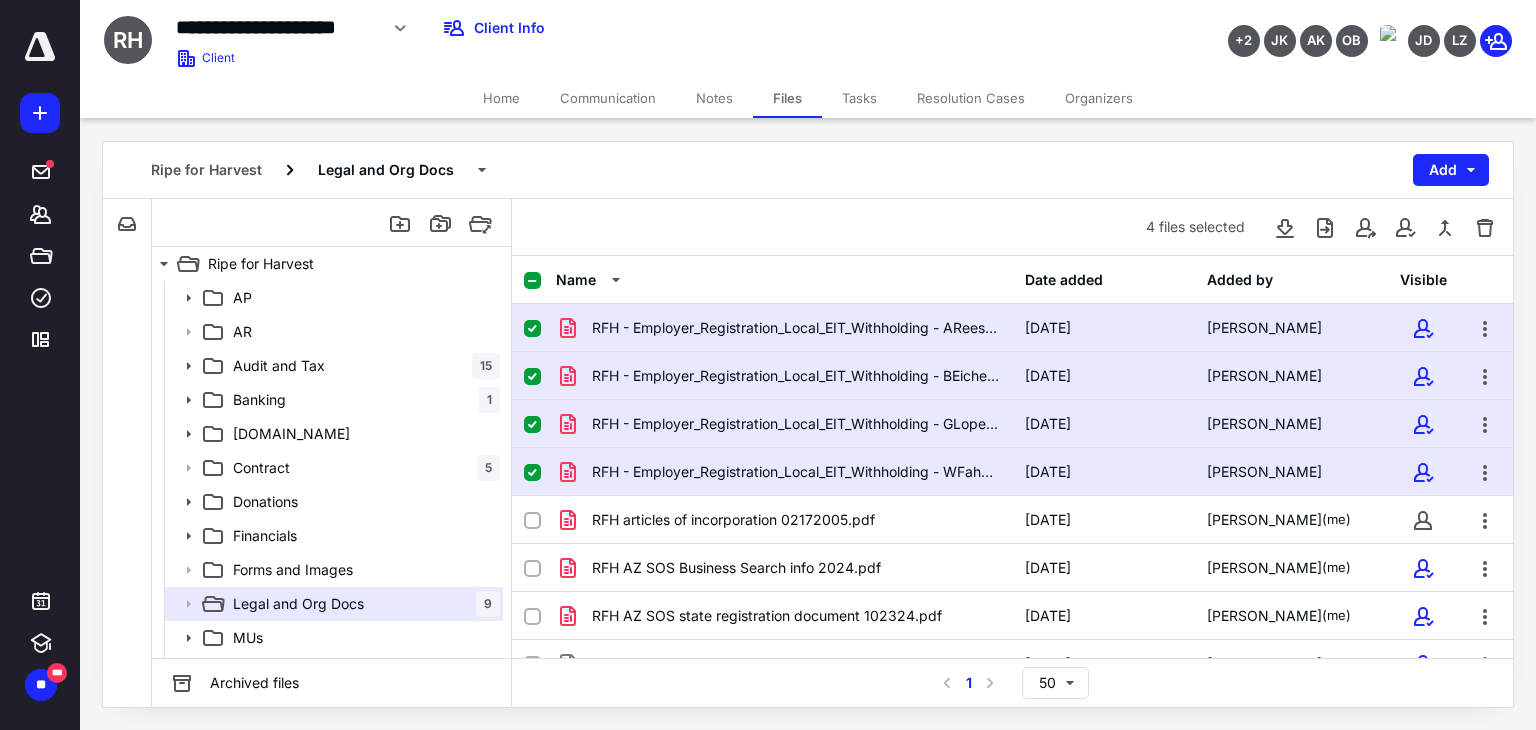 click 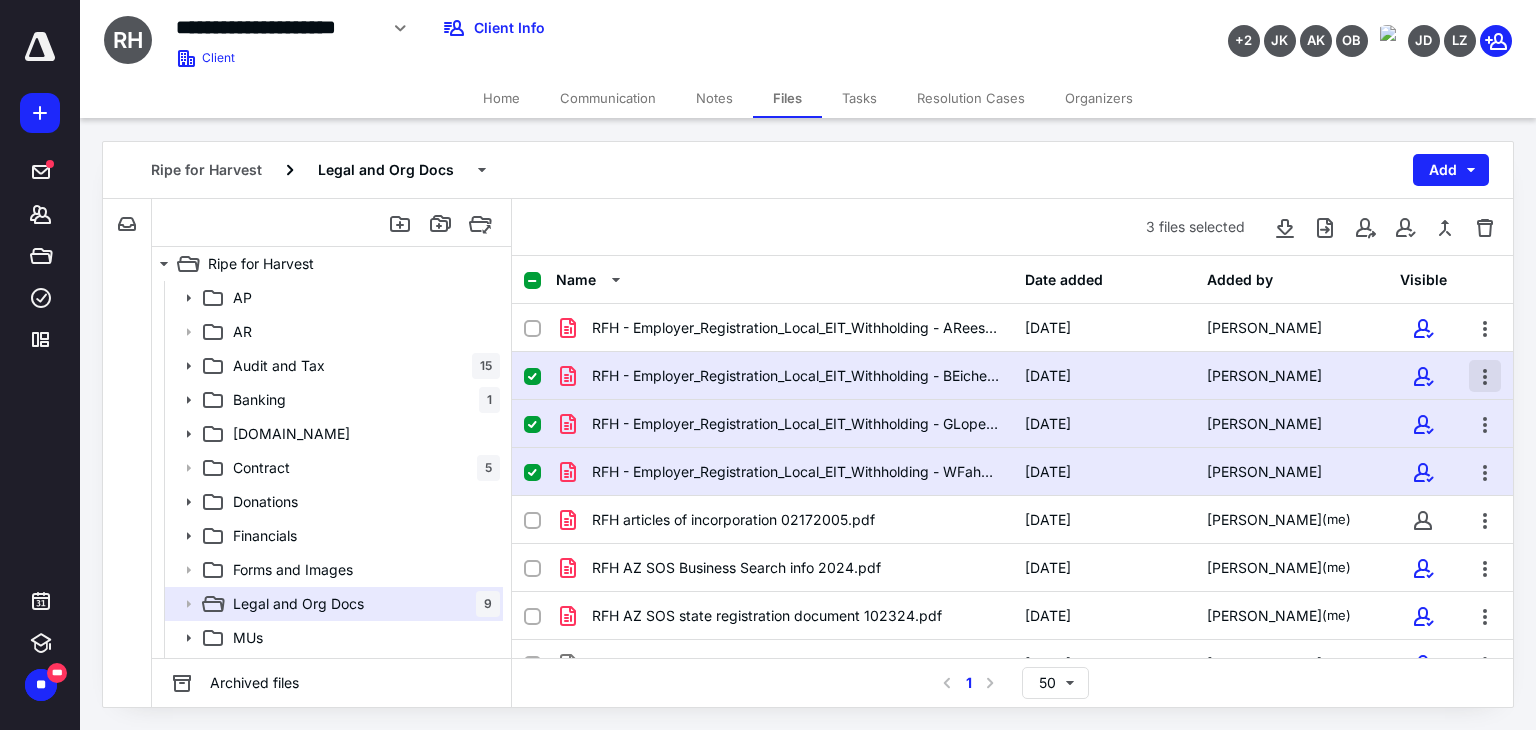 click at bounding box center [1485, 376] 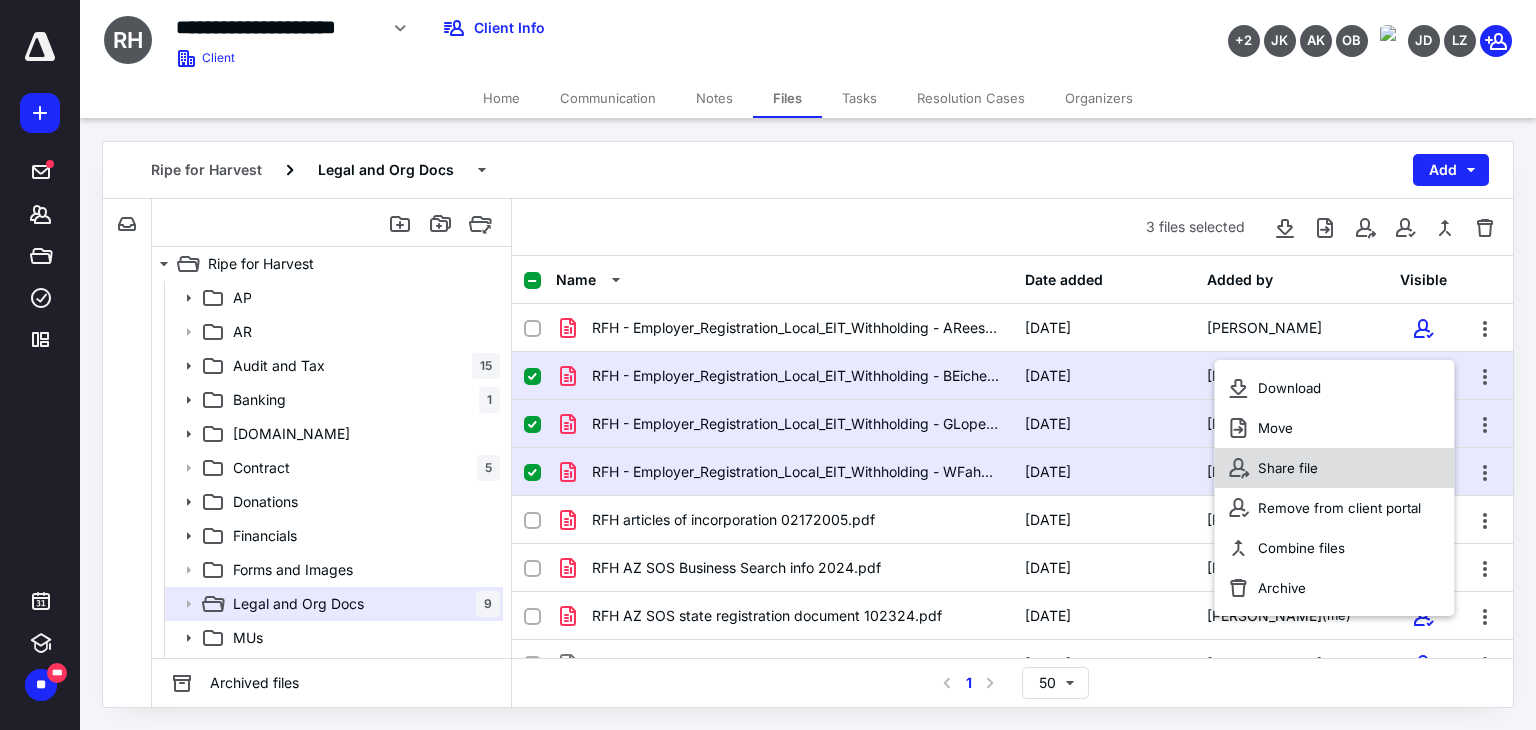 click on "Share file" at bounding box center (1288, 468) 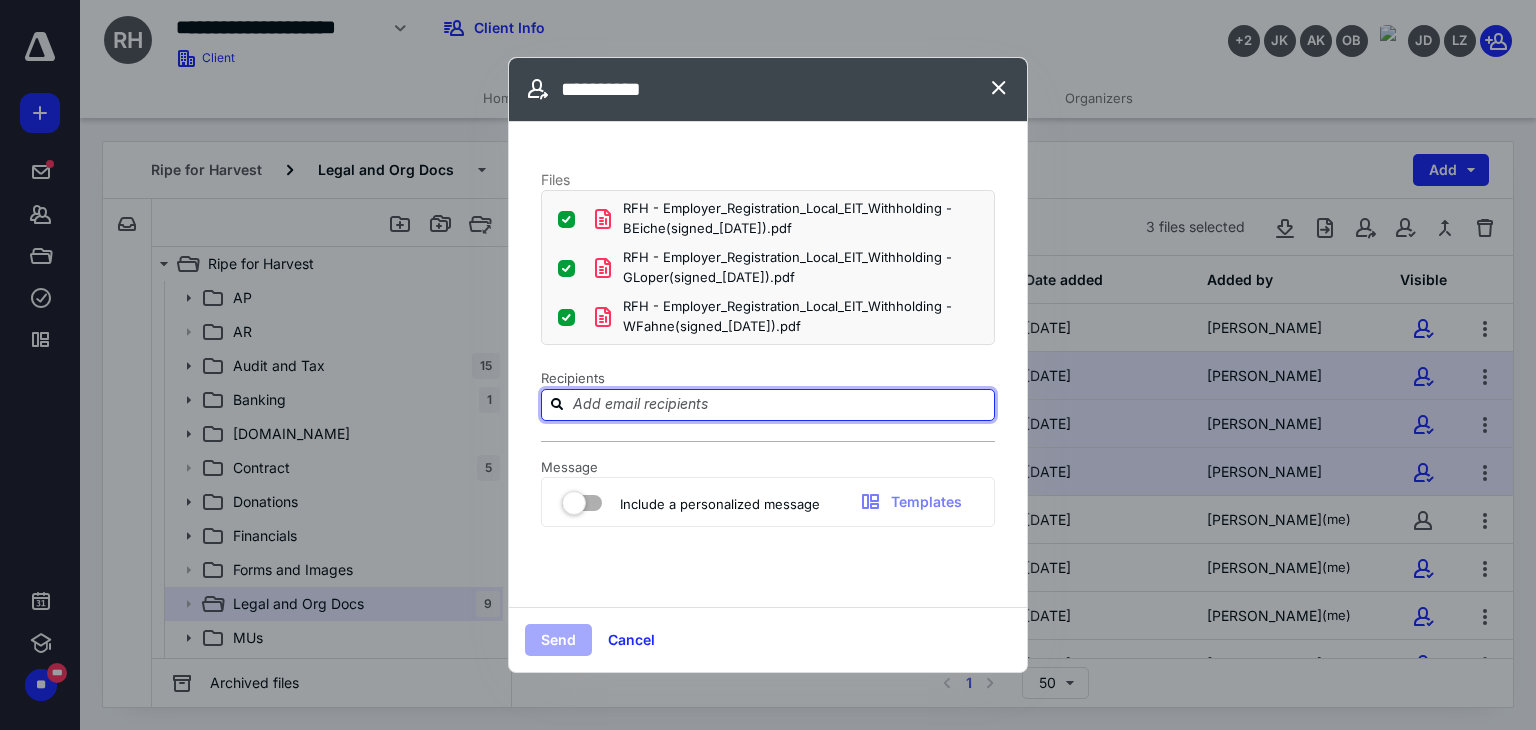click at bounding box center (780, 404) 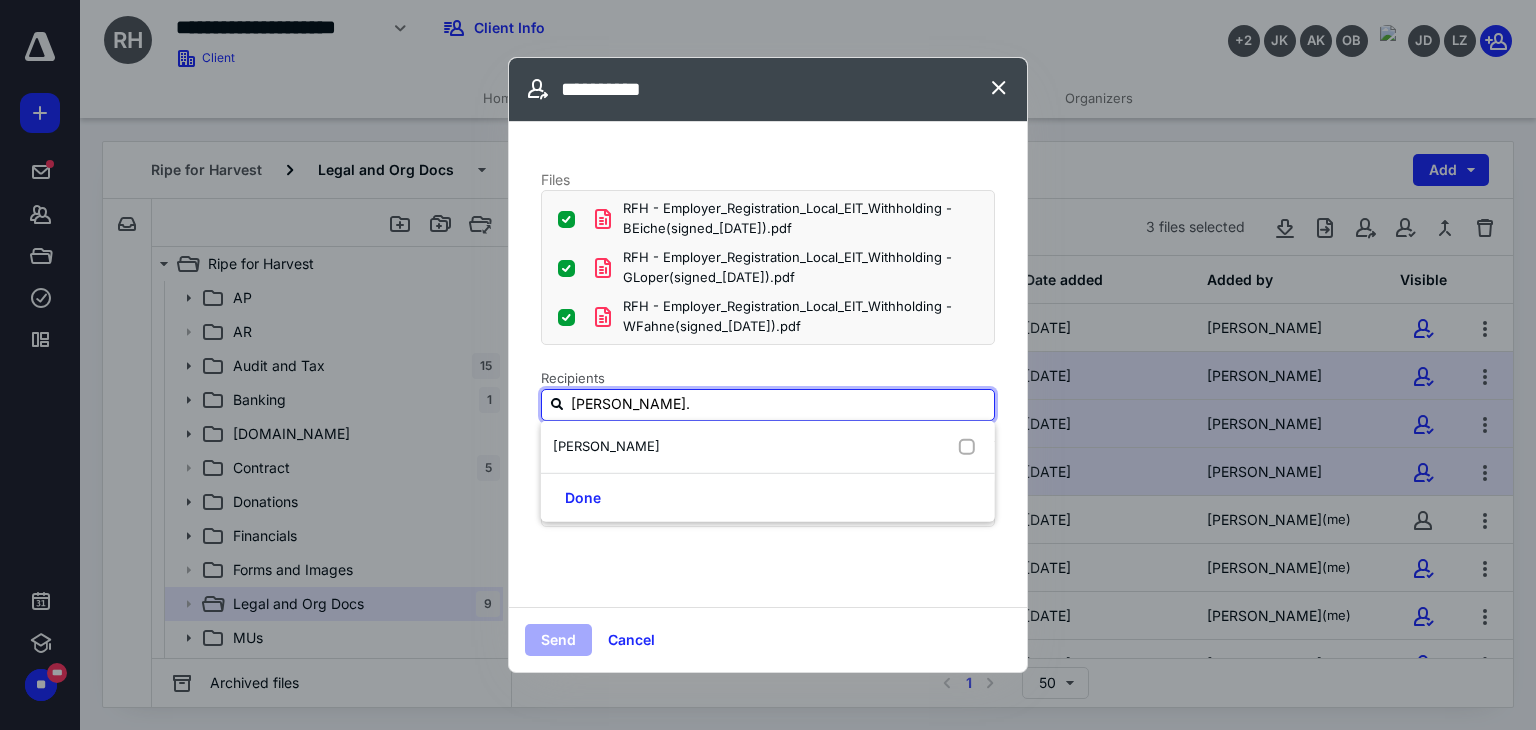 type on "john.k" 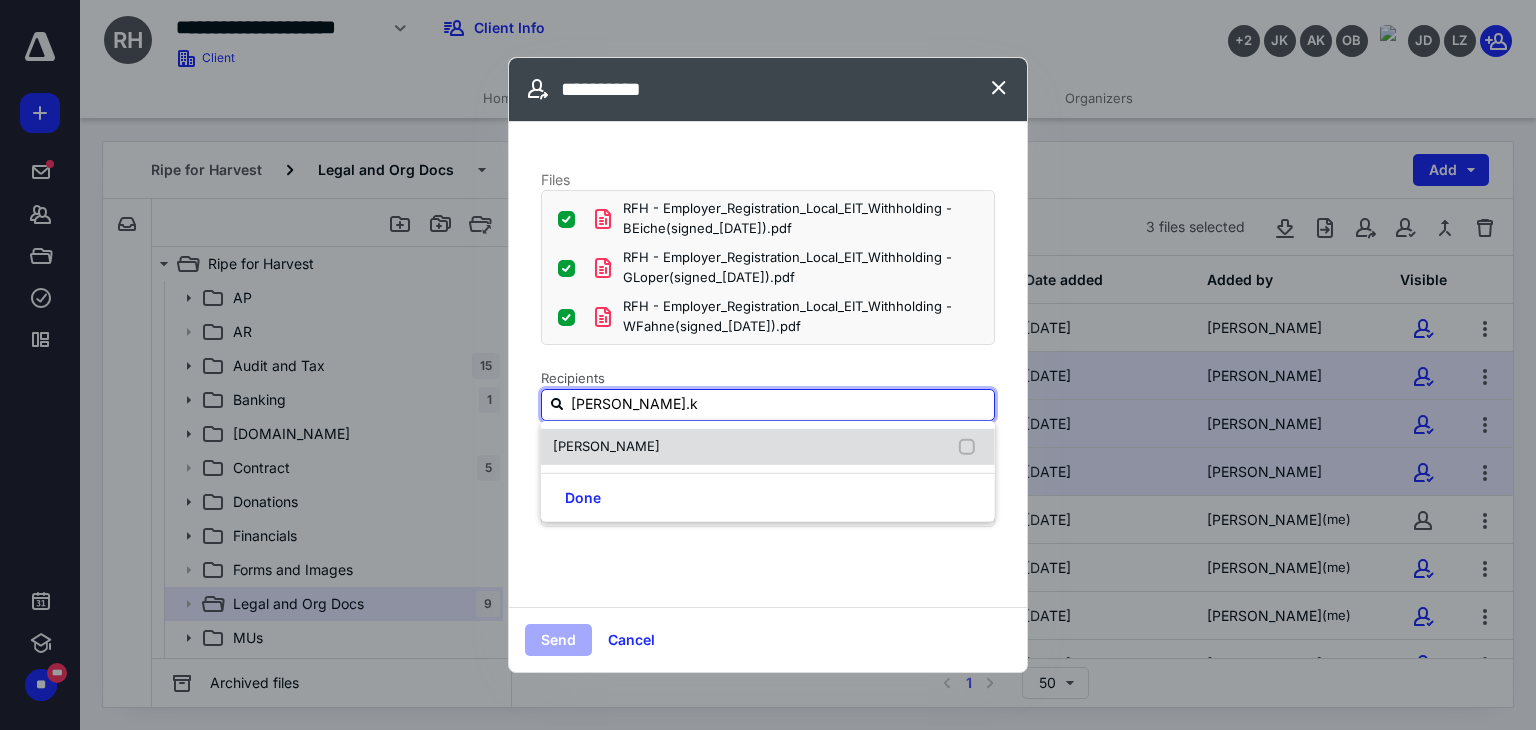 click on "John Kim" at bounding box center [606, 446] 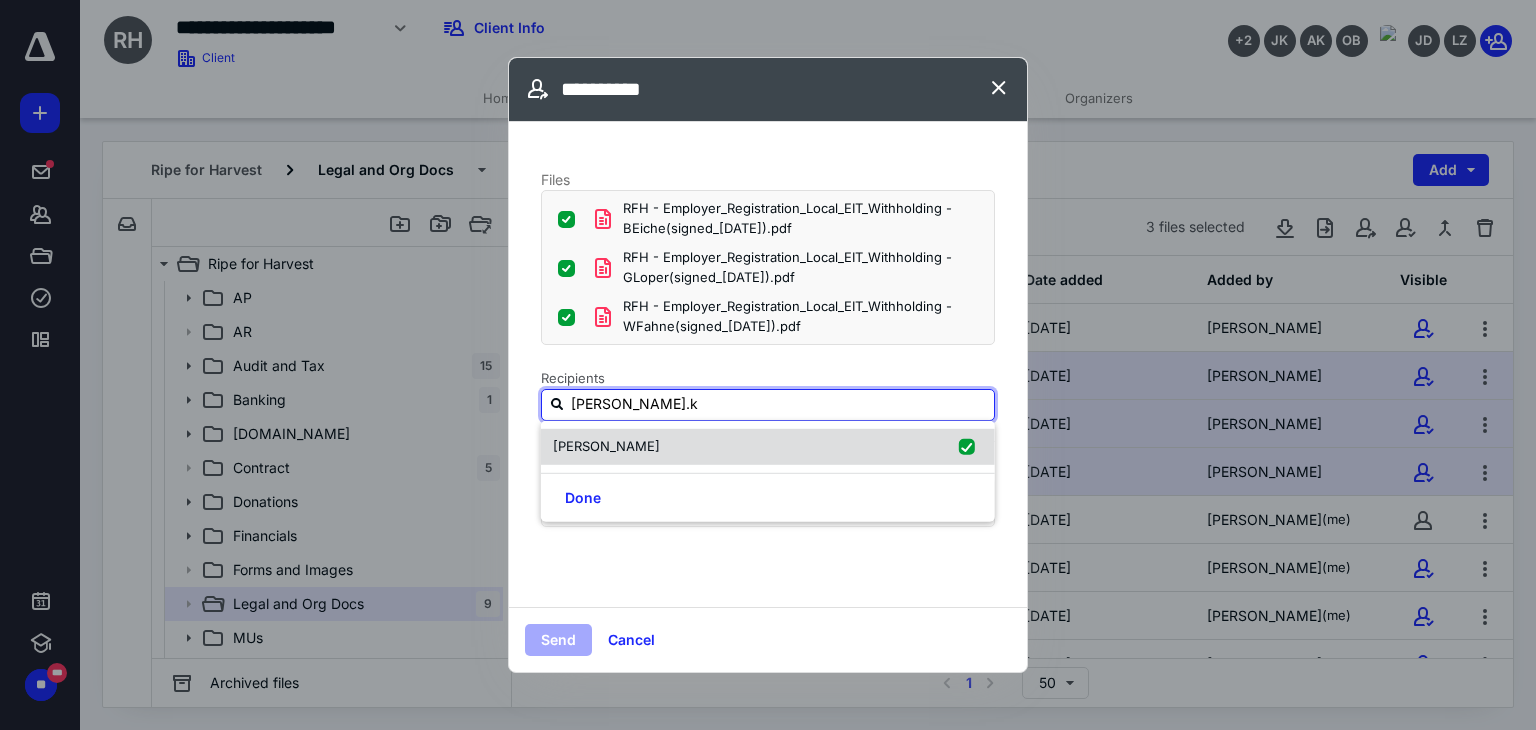 checkbox on "true" 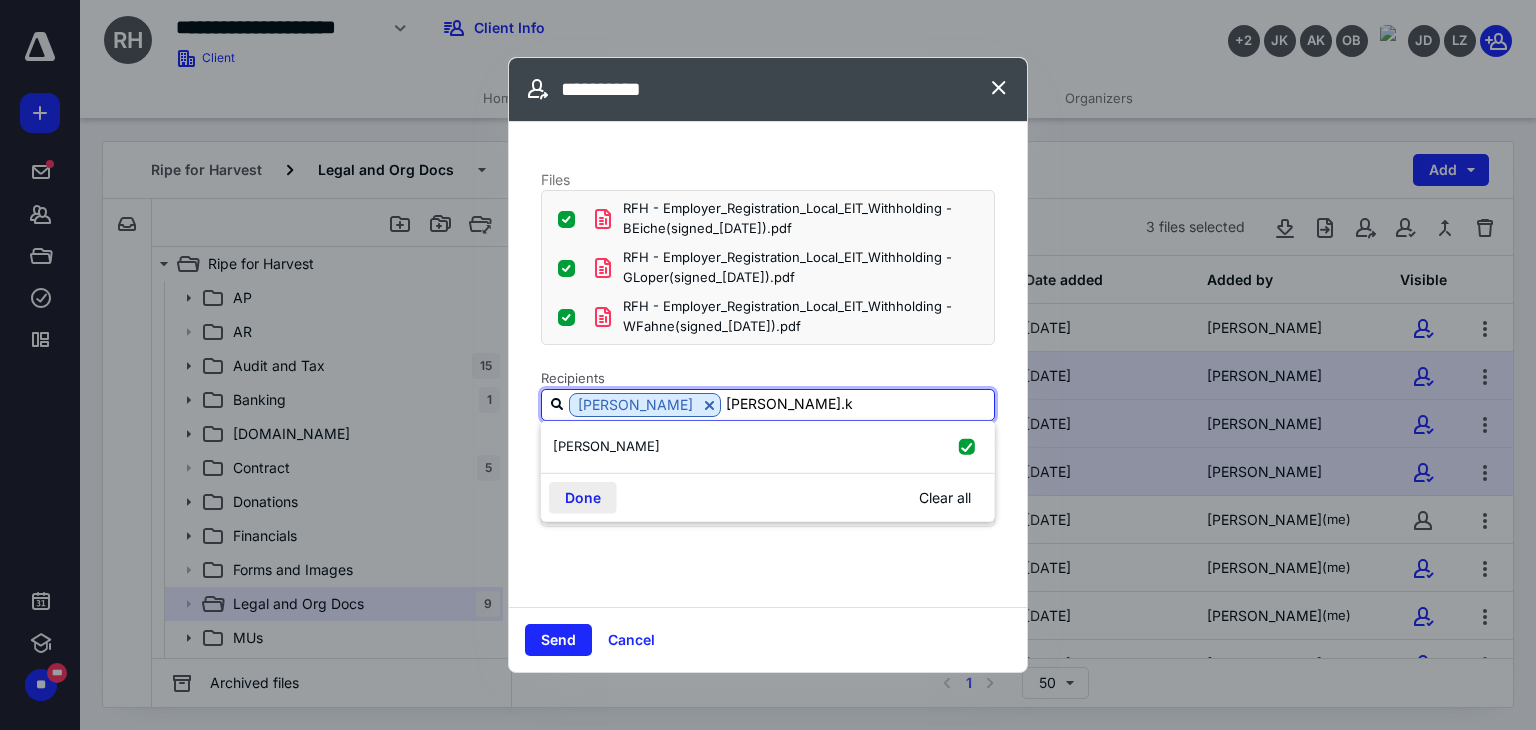 type on "john.k" 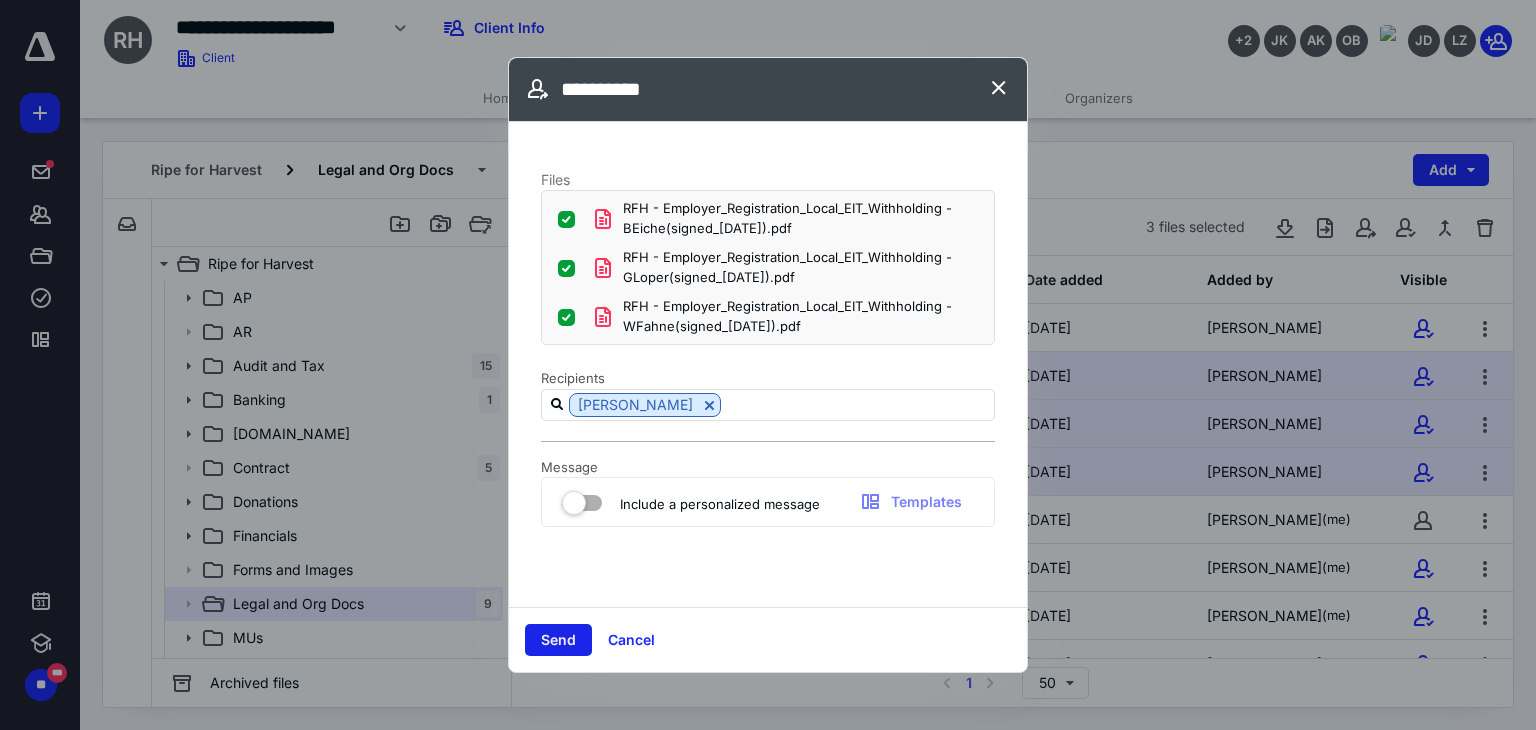 click on "Send" at bounding box center (558, 640) 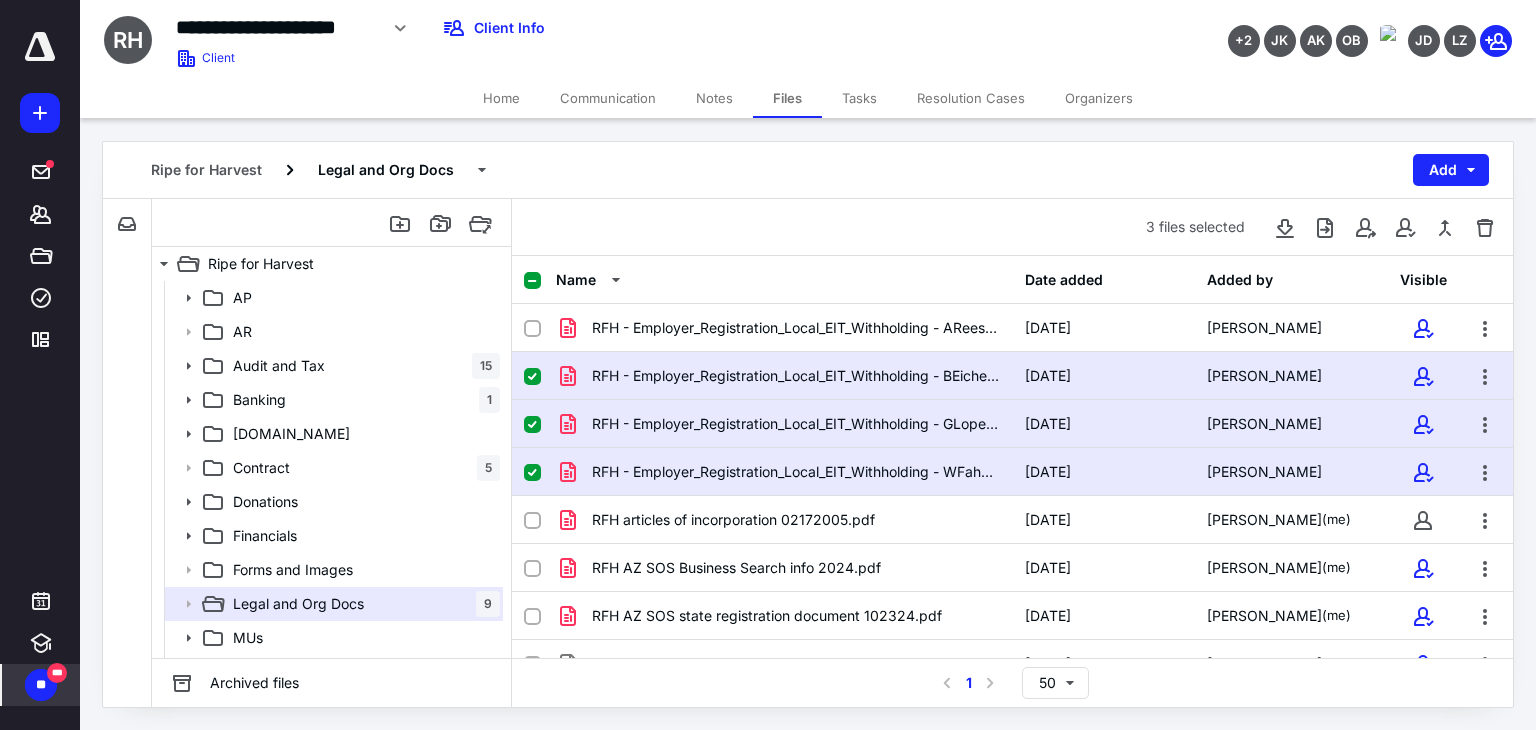click on "**" at bounding box center (41, 685) 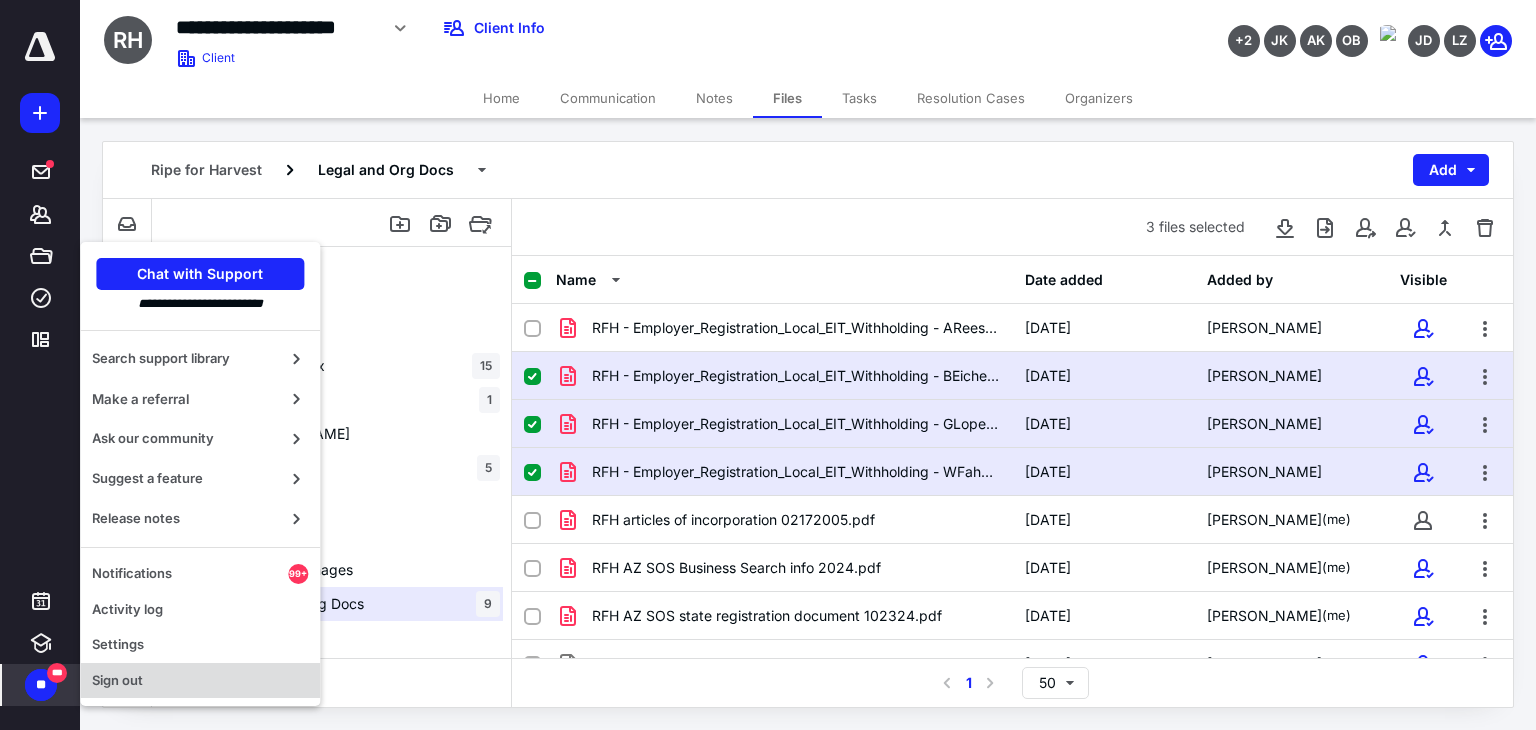 click on "Sign out" at bounding box center [200, 681] 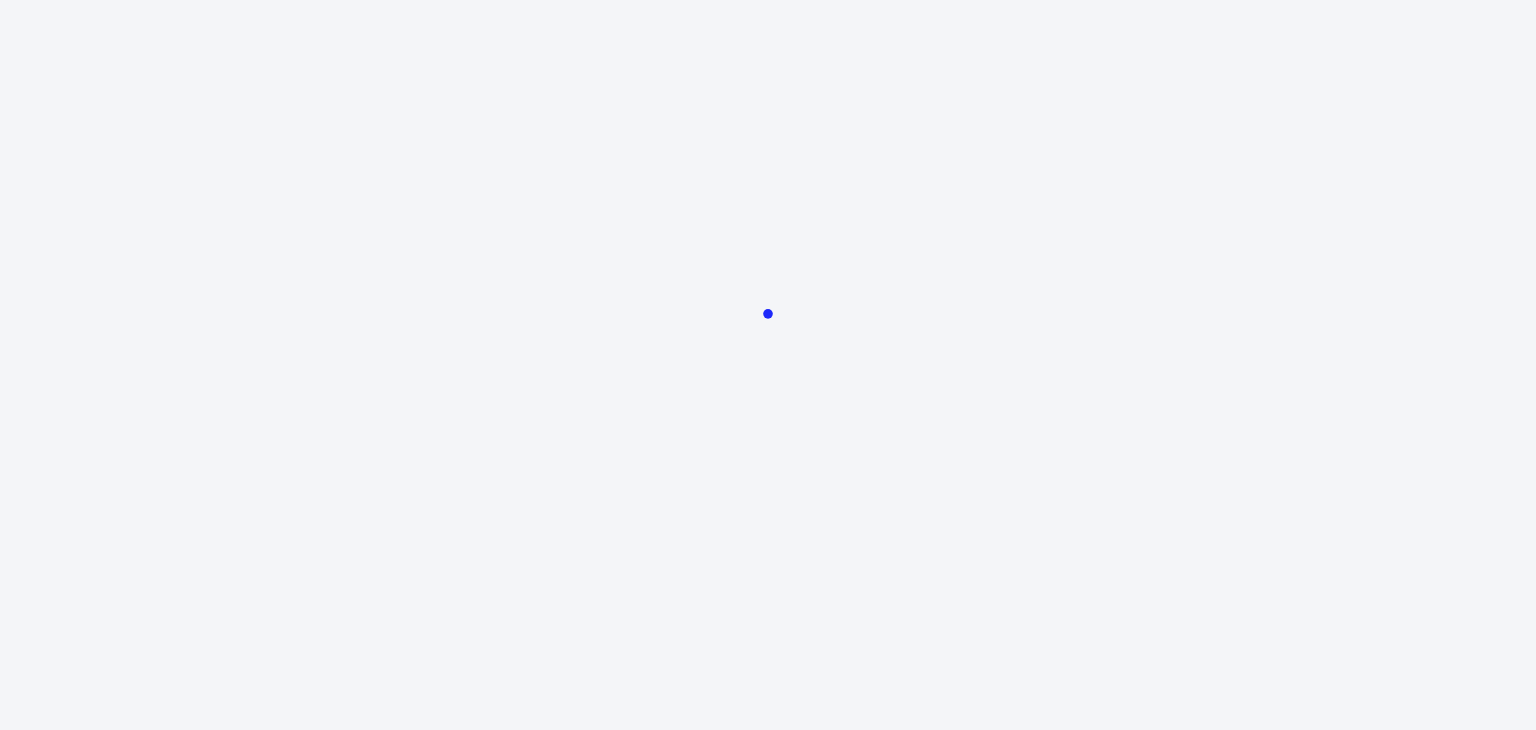 scroll, scrollTop: 0, scrollLeft: 0, axis: both 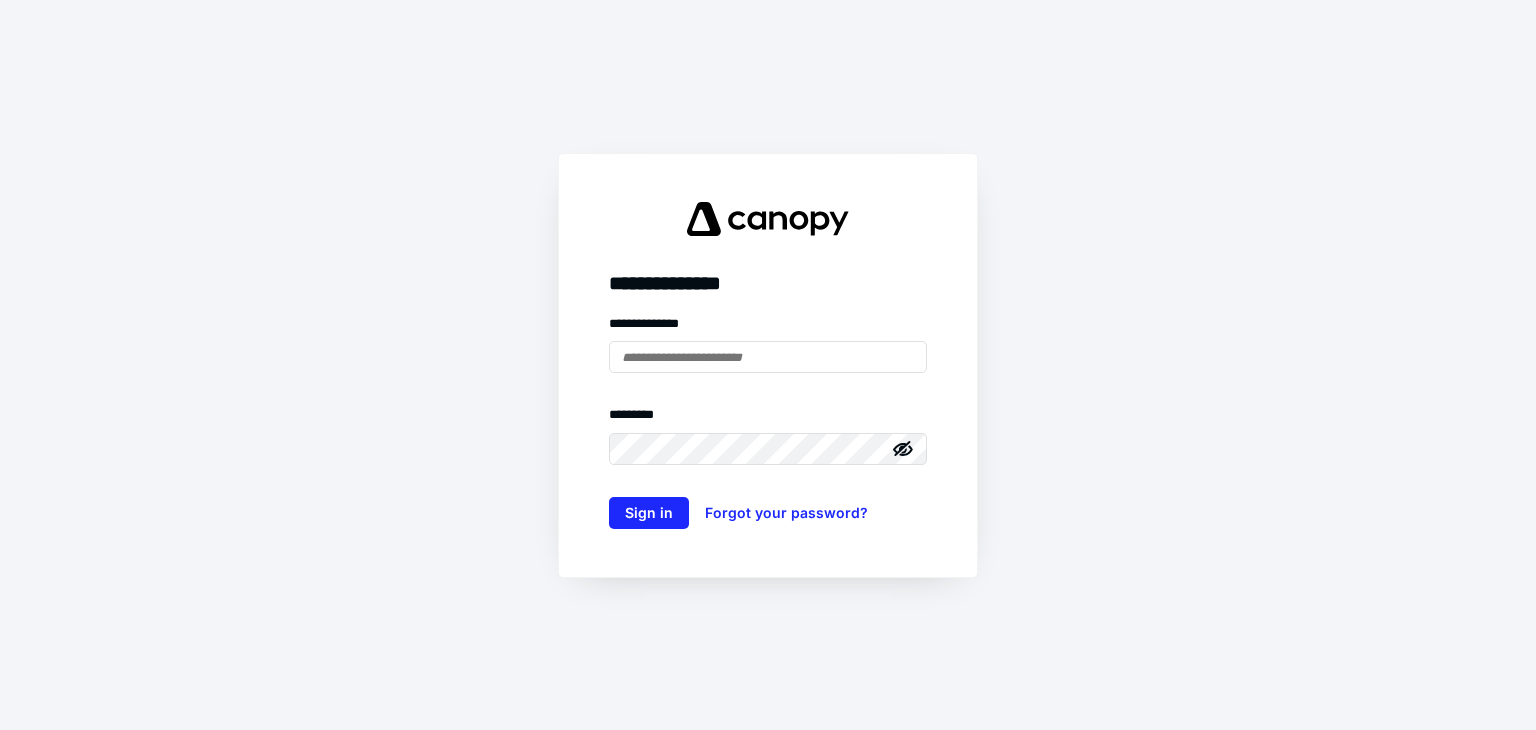 type on "**********" 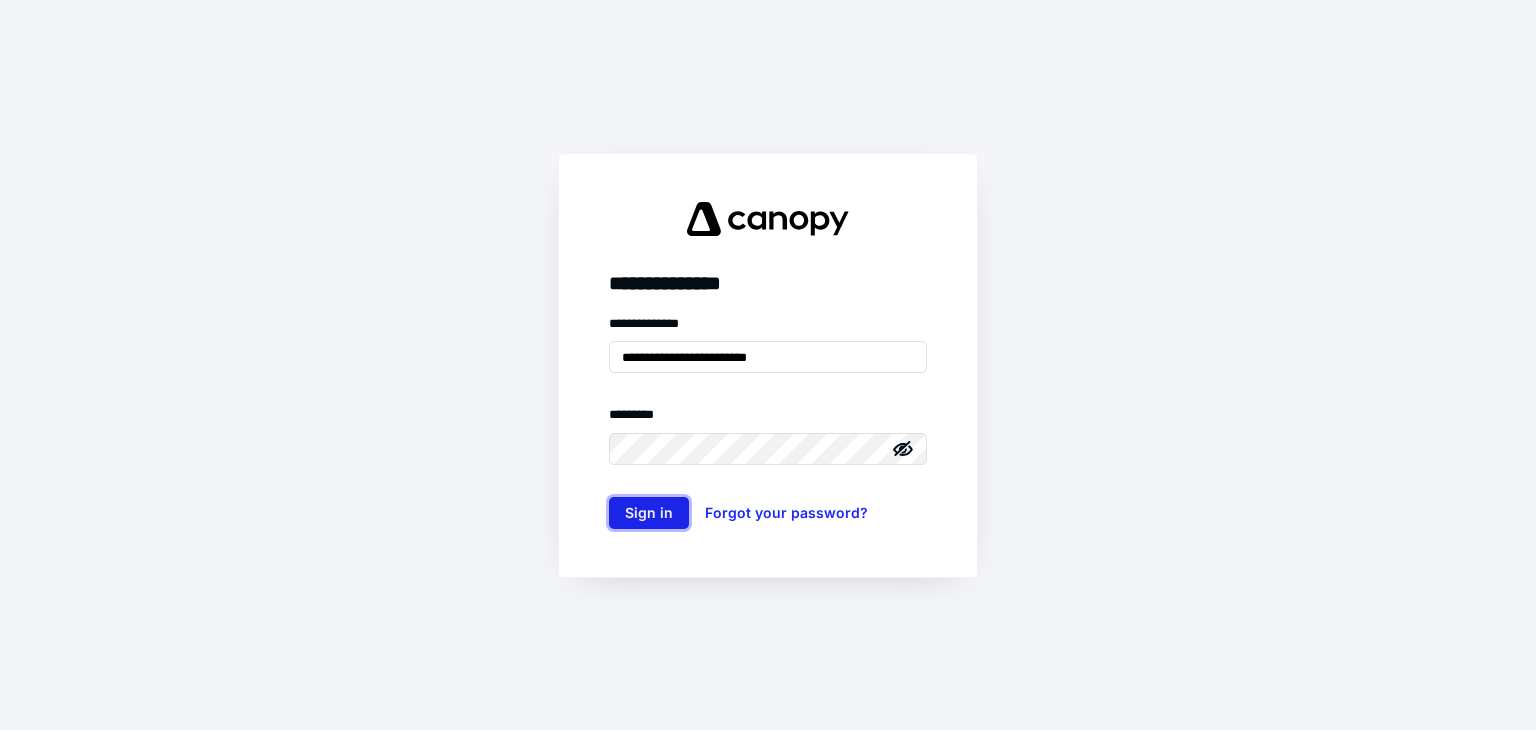click on "Sign in" at bounding box center (649, 513) 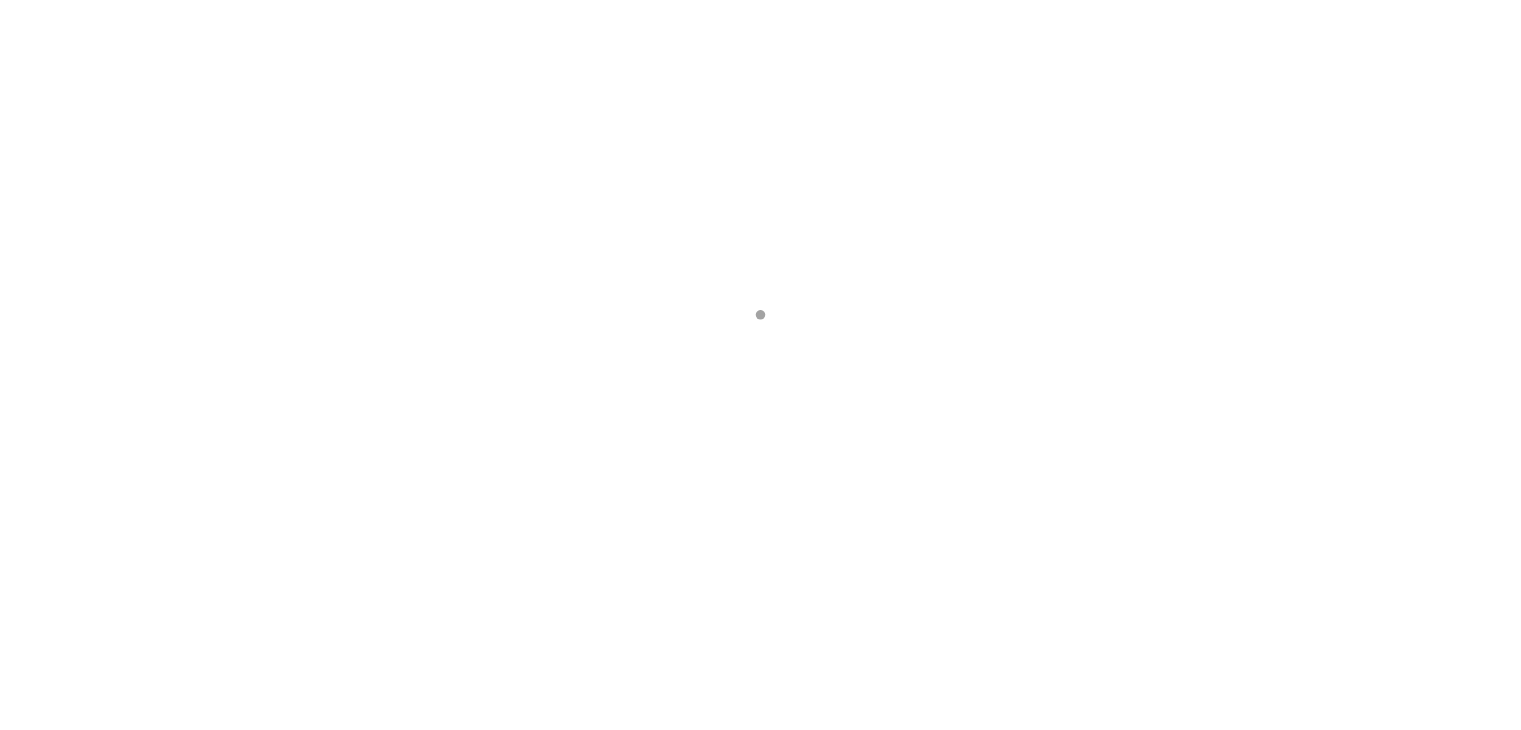 scroll, scrollTop: 0, scrollLeft: 0, axis: both 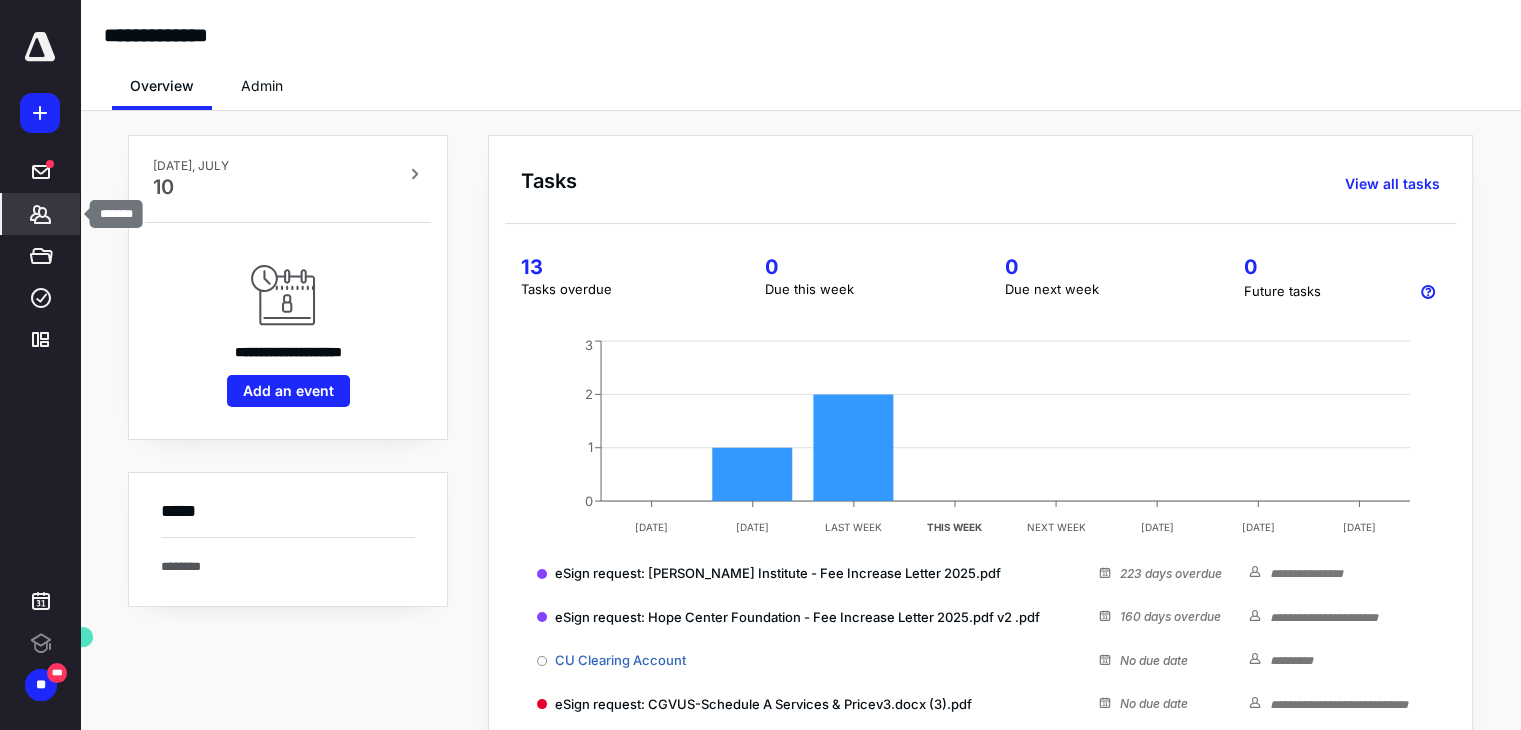 click 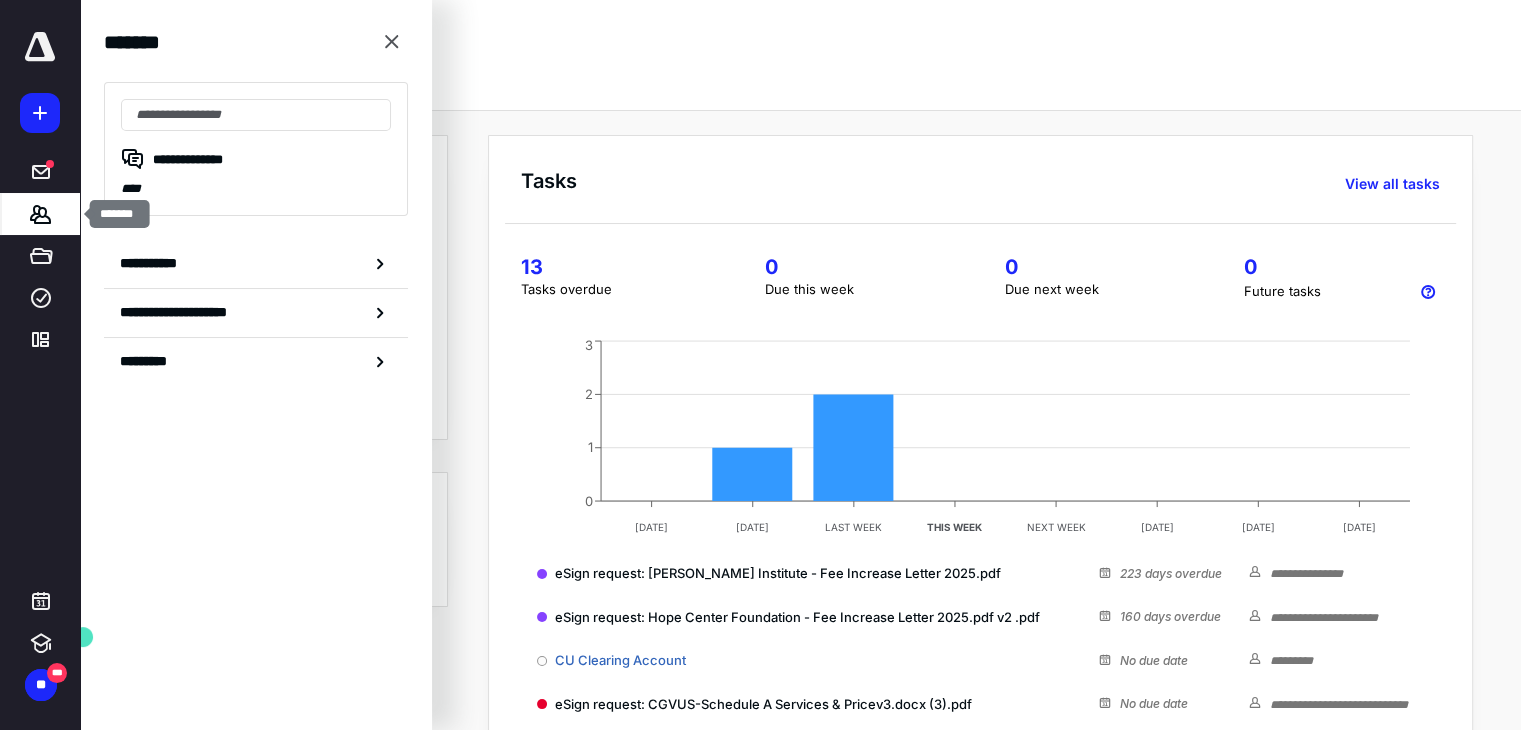 click 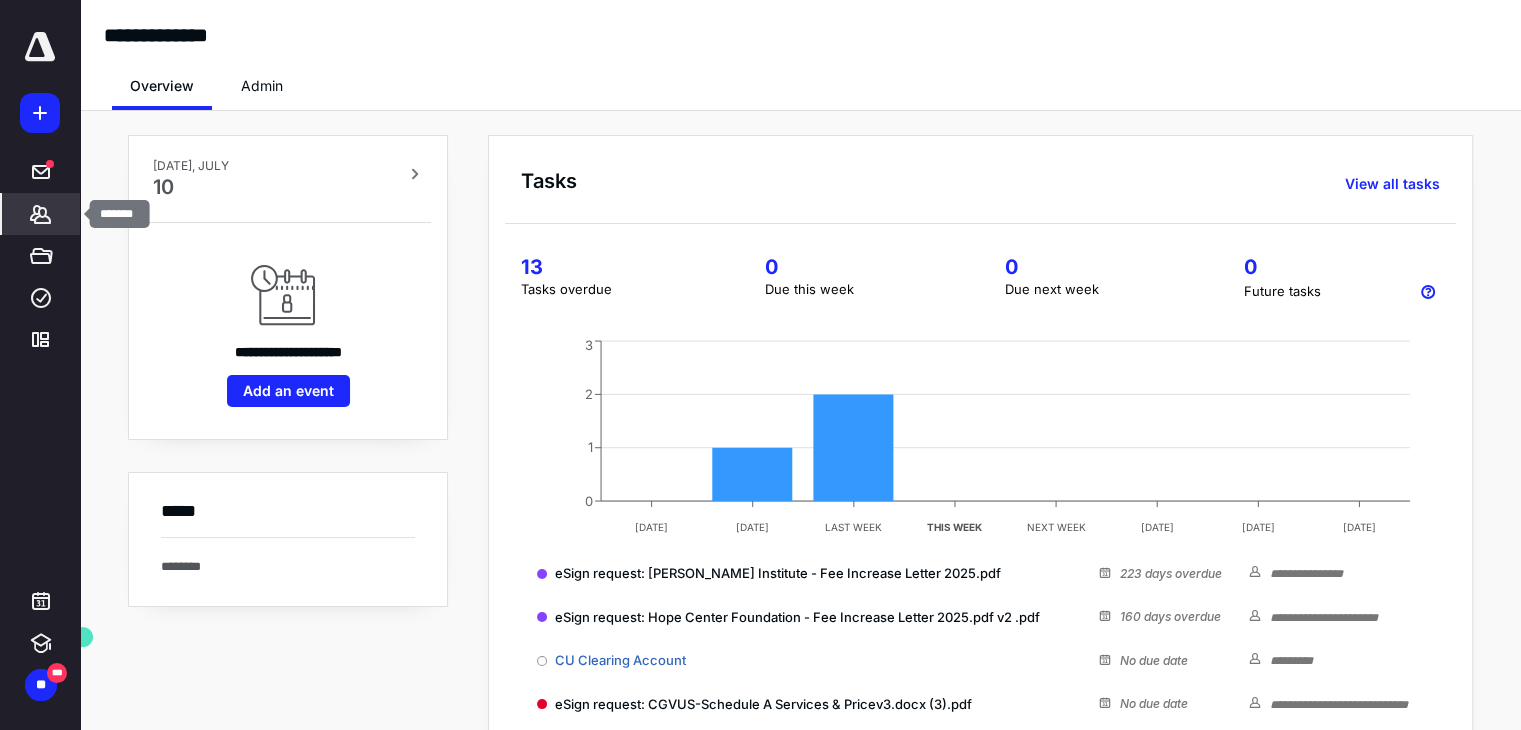 click 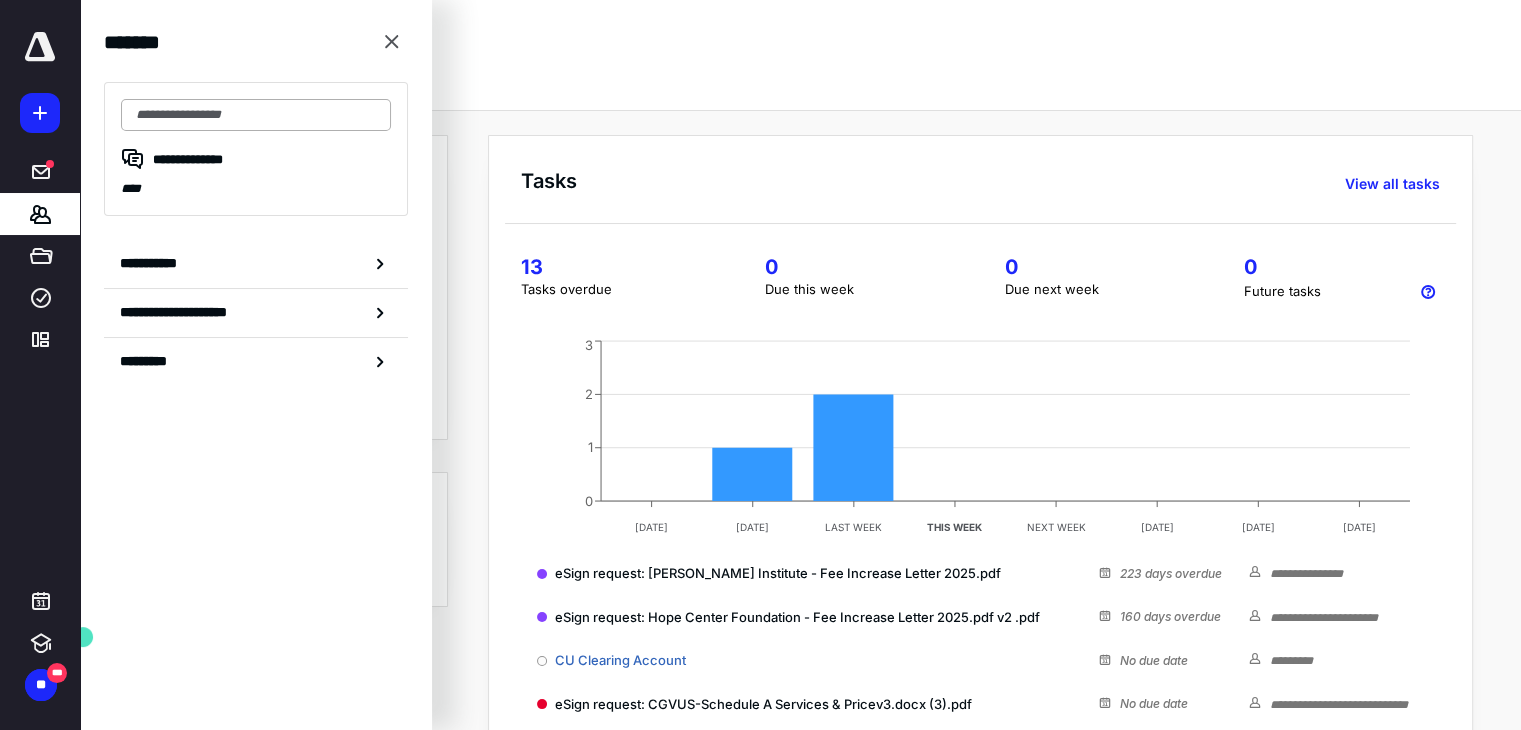 click at bounding box center (256, 115) 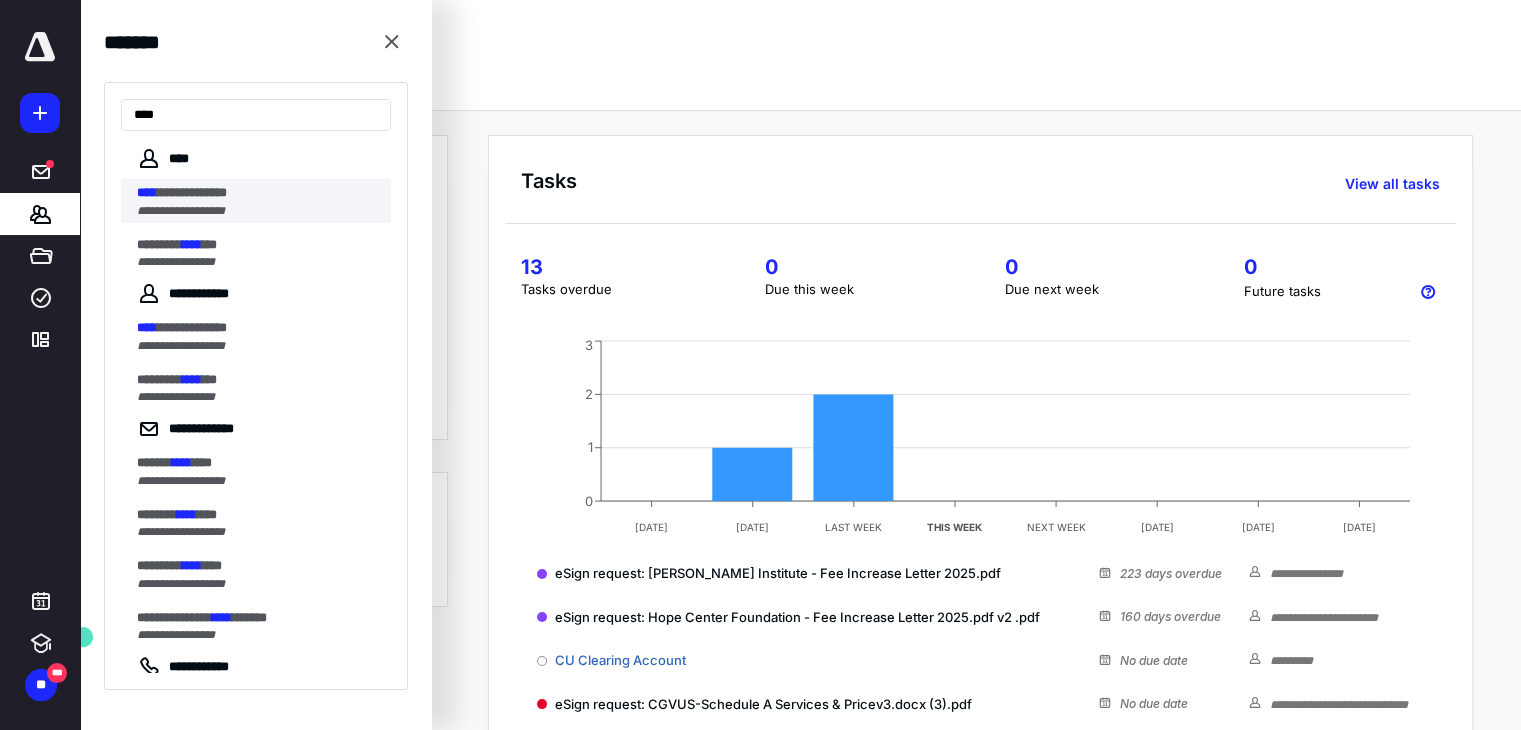 type on "****" 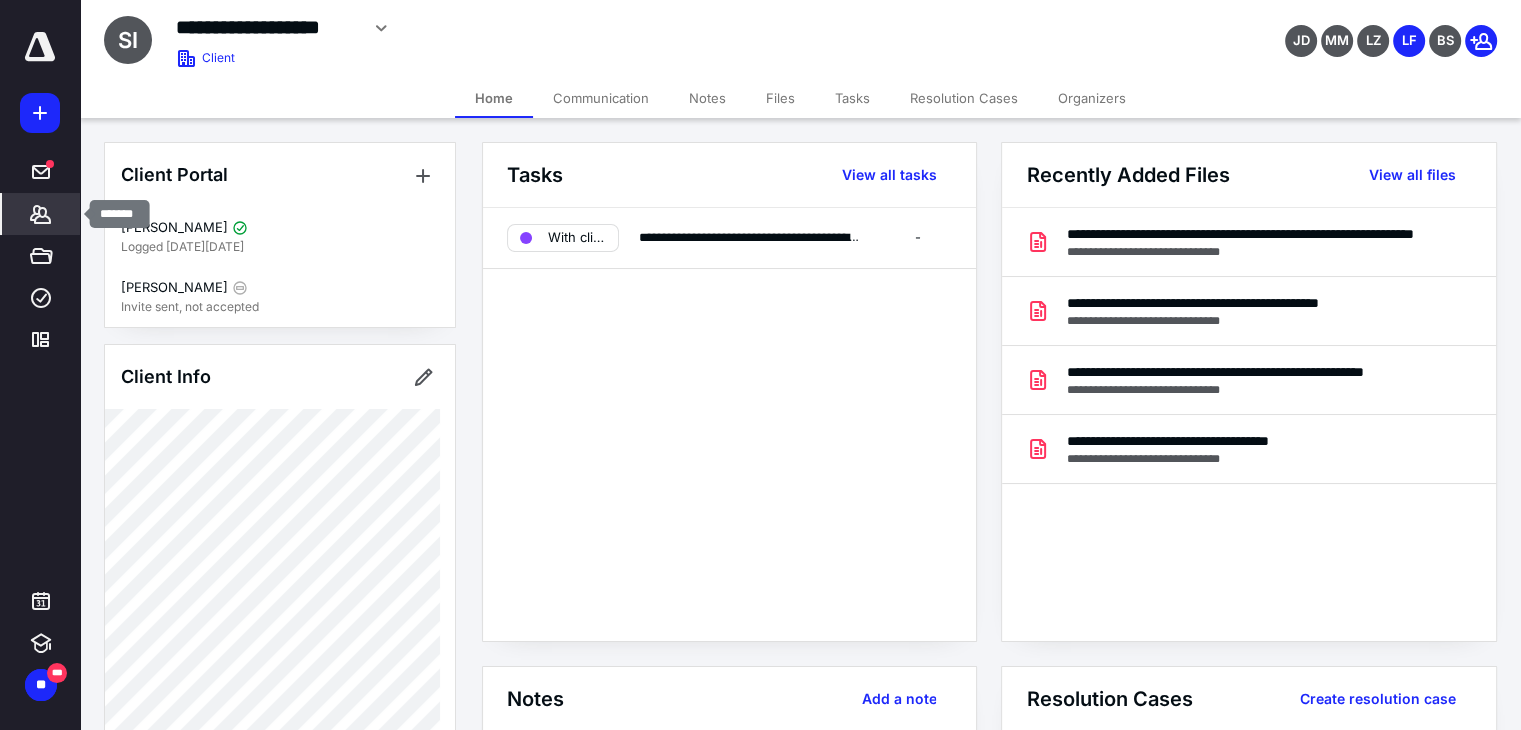 click 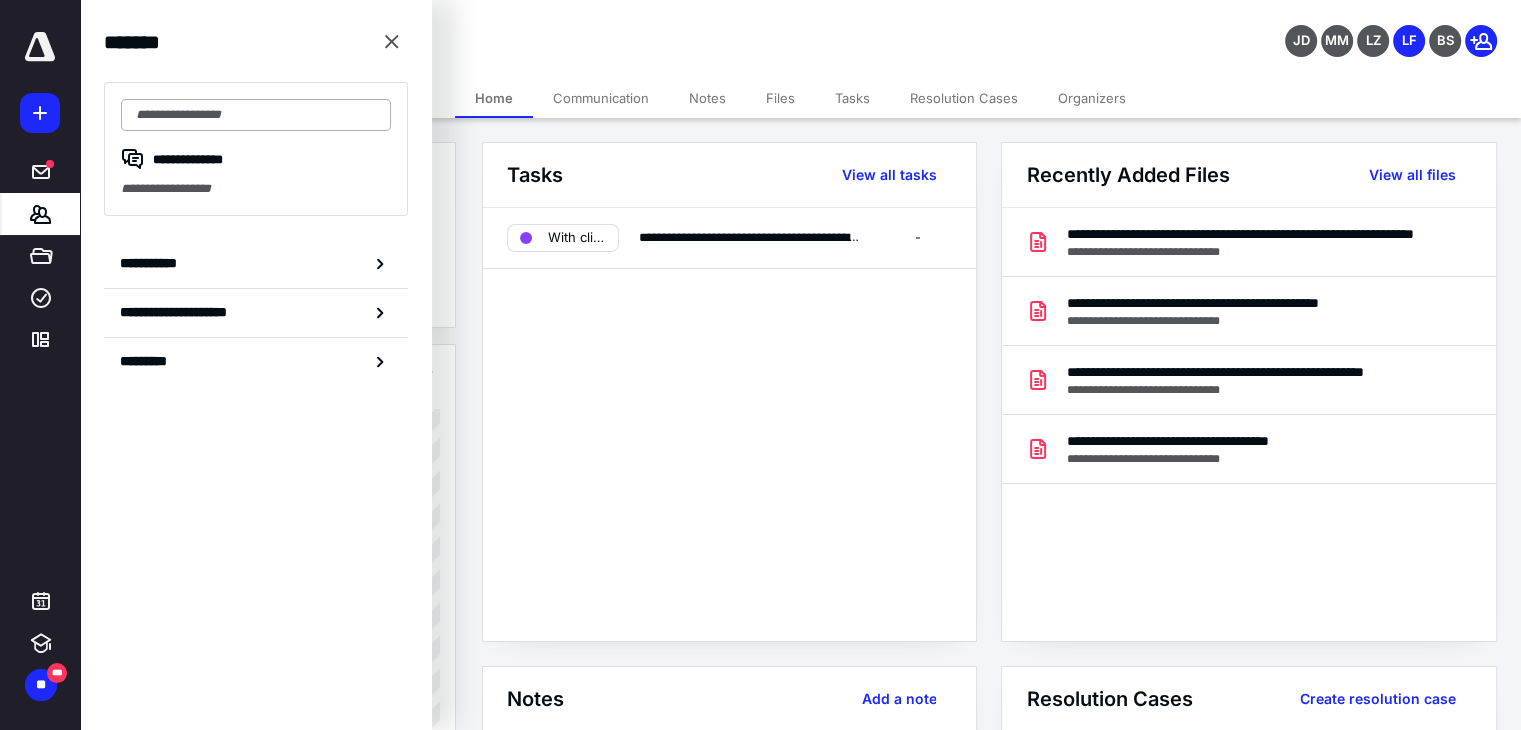 click at bounding box center (256, 115) 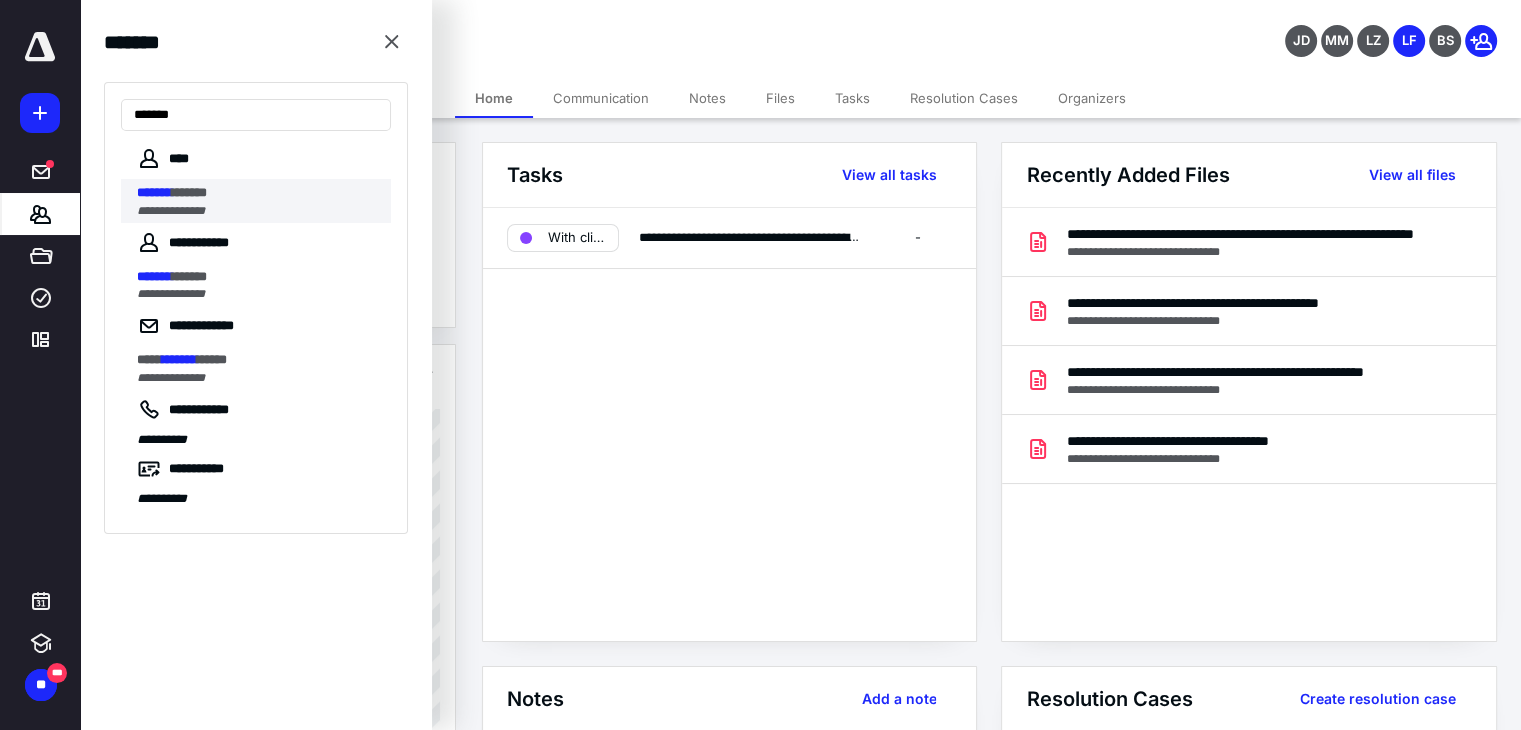 type on "*******" 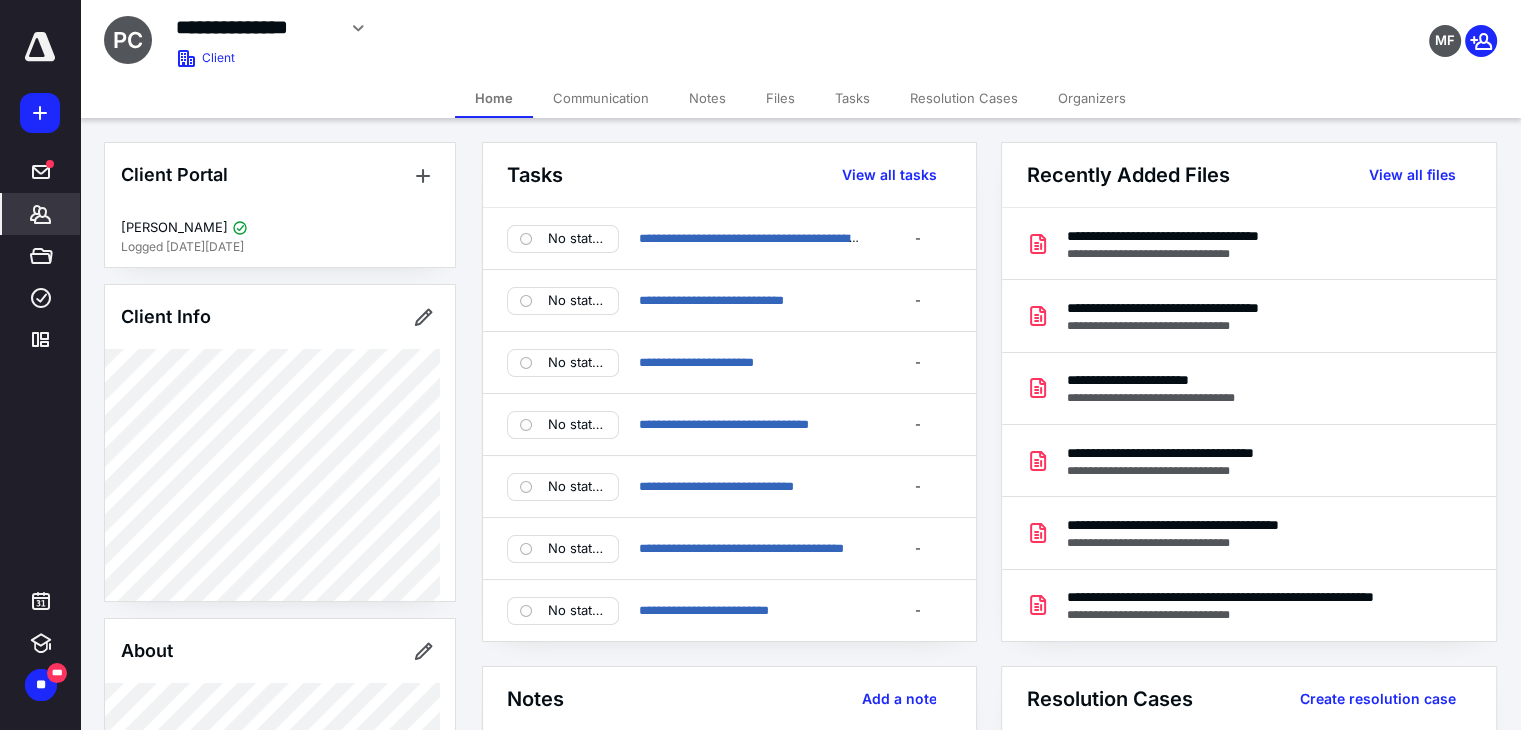 click on "Files" at bounding box center [780, 98] 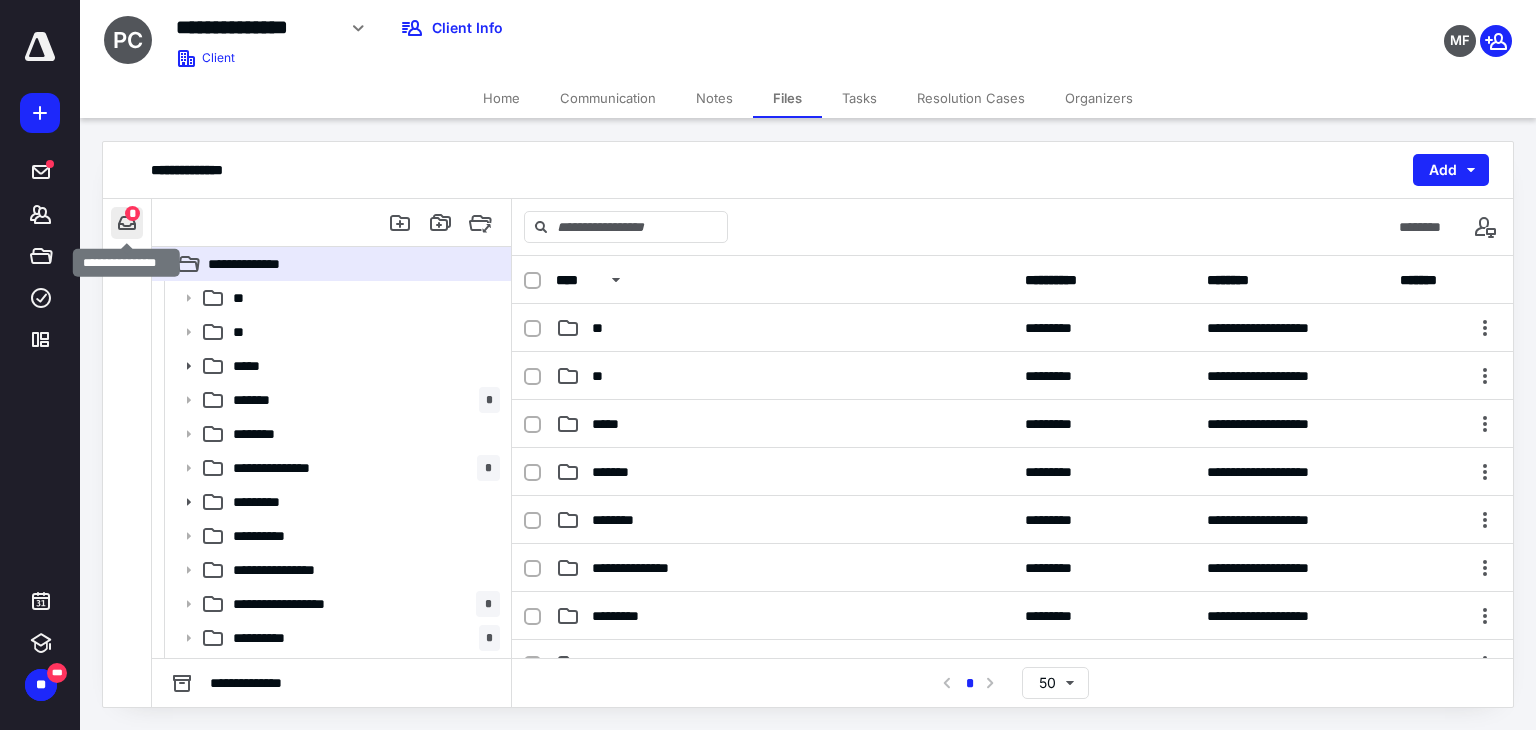 click at bounding box center [127, 223] 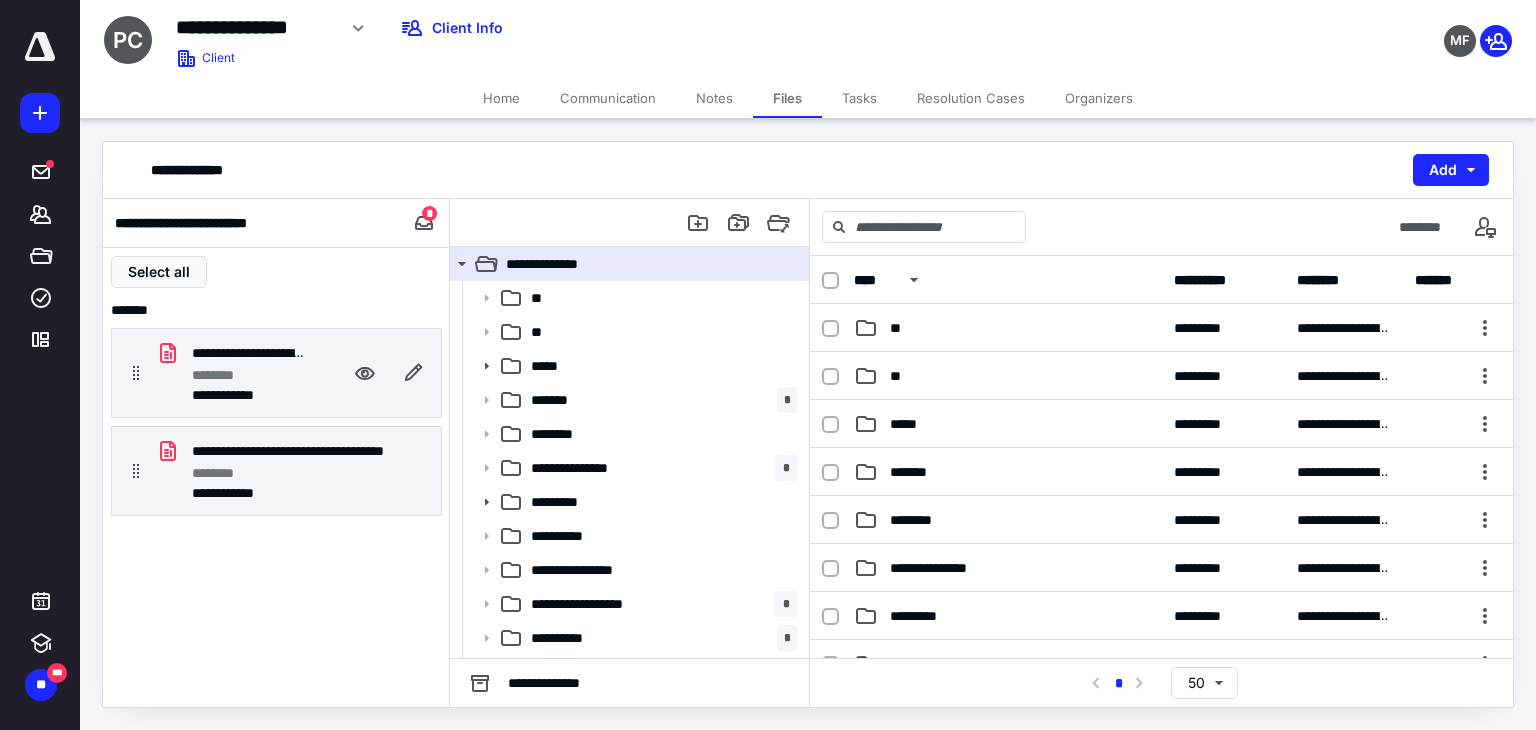 click on "********" at bounding box center (222, 375) 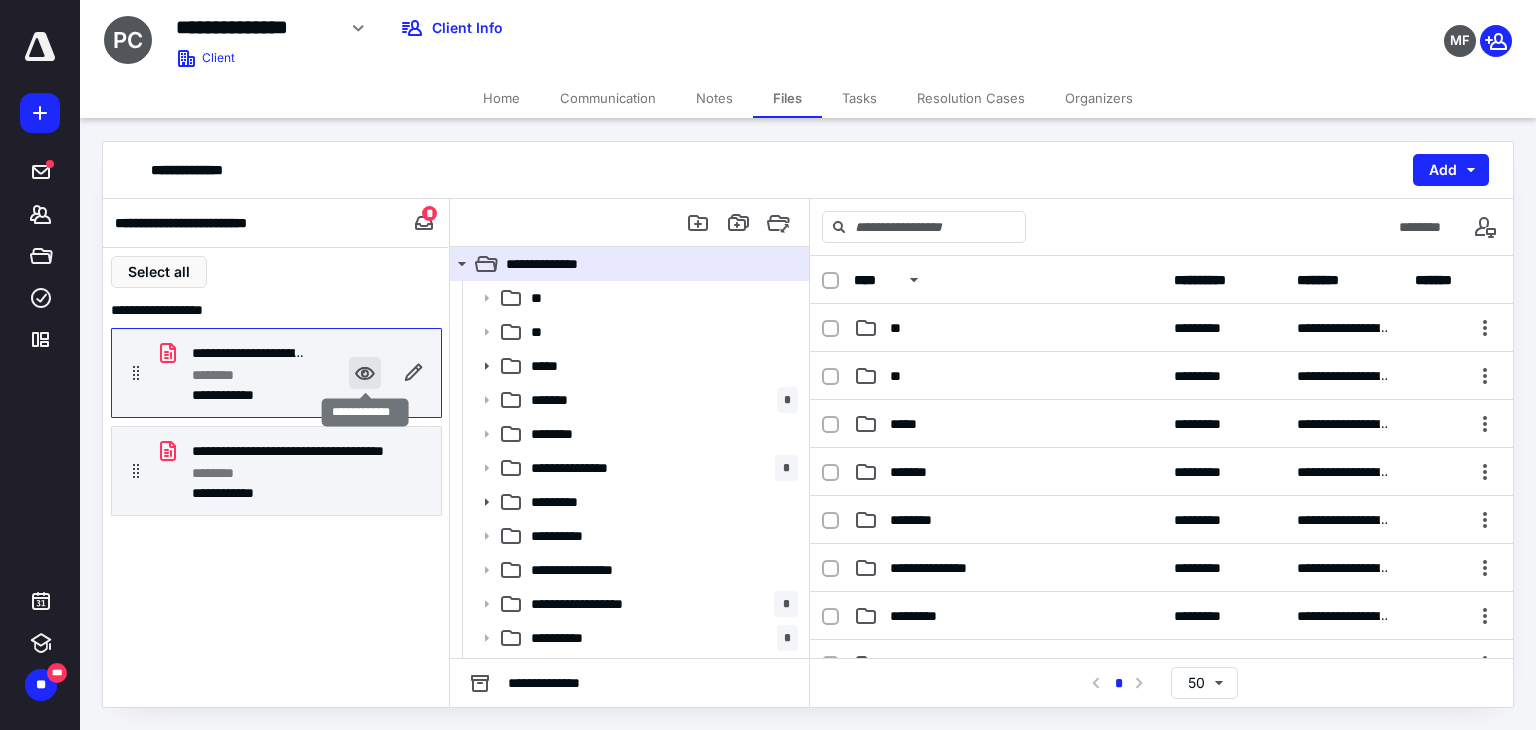 click at bounding box center [365, 373] 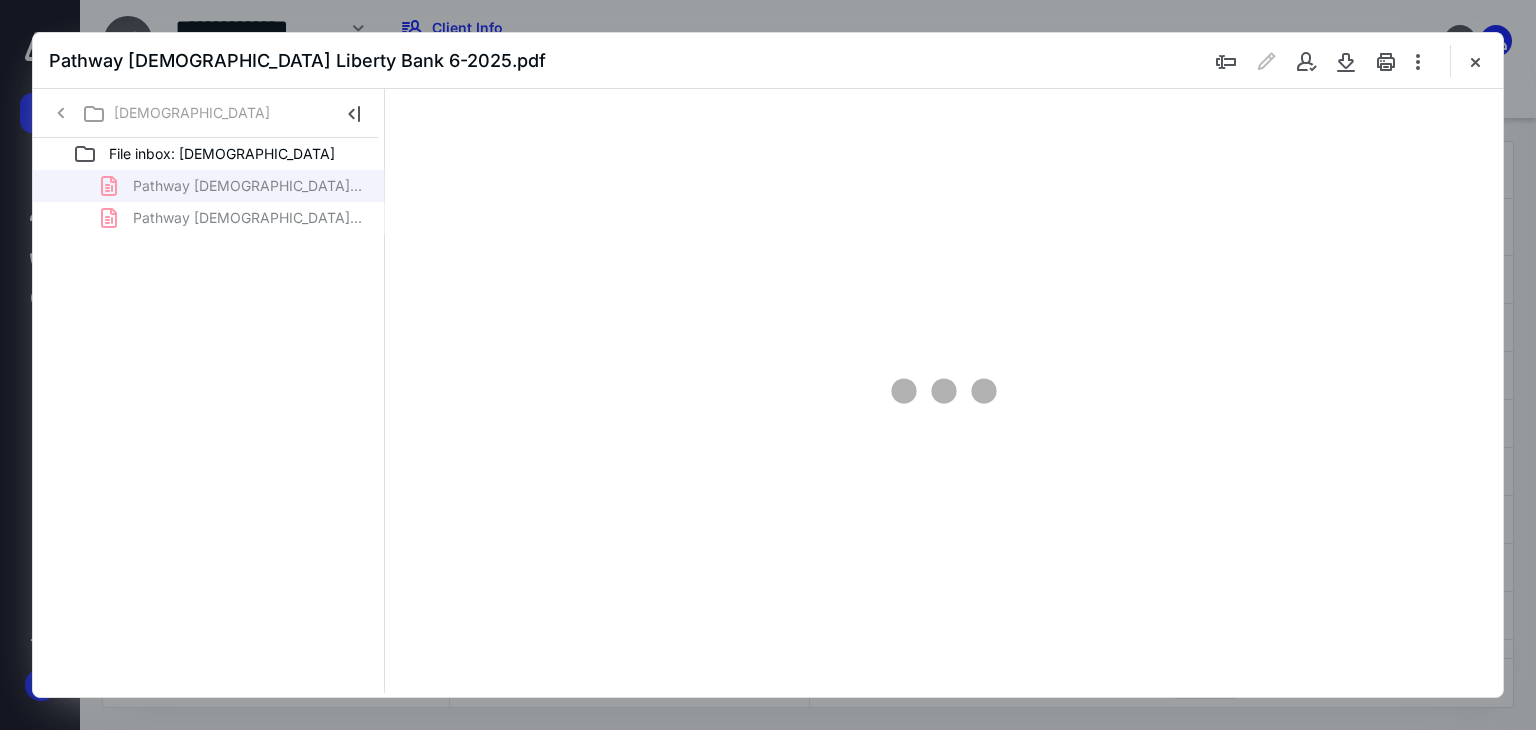 scroll, scrollTop: 0, scrollLeft: 0, axis: both 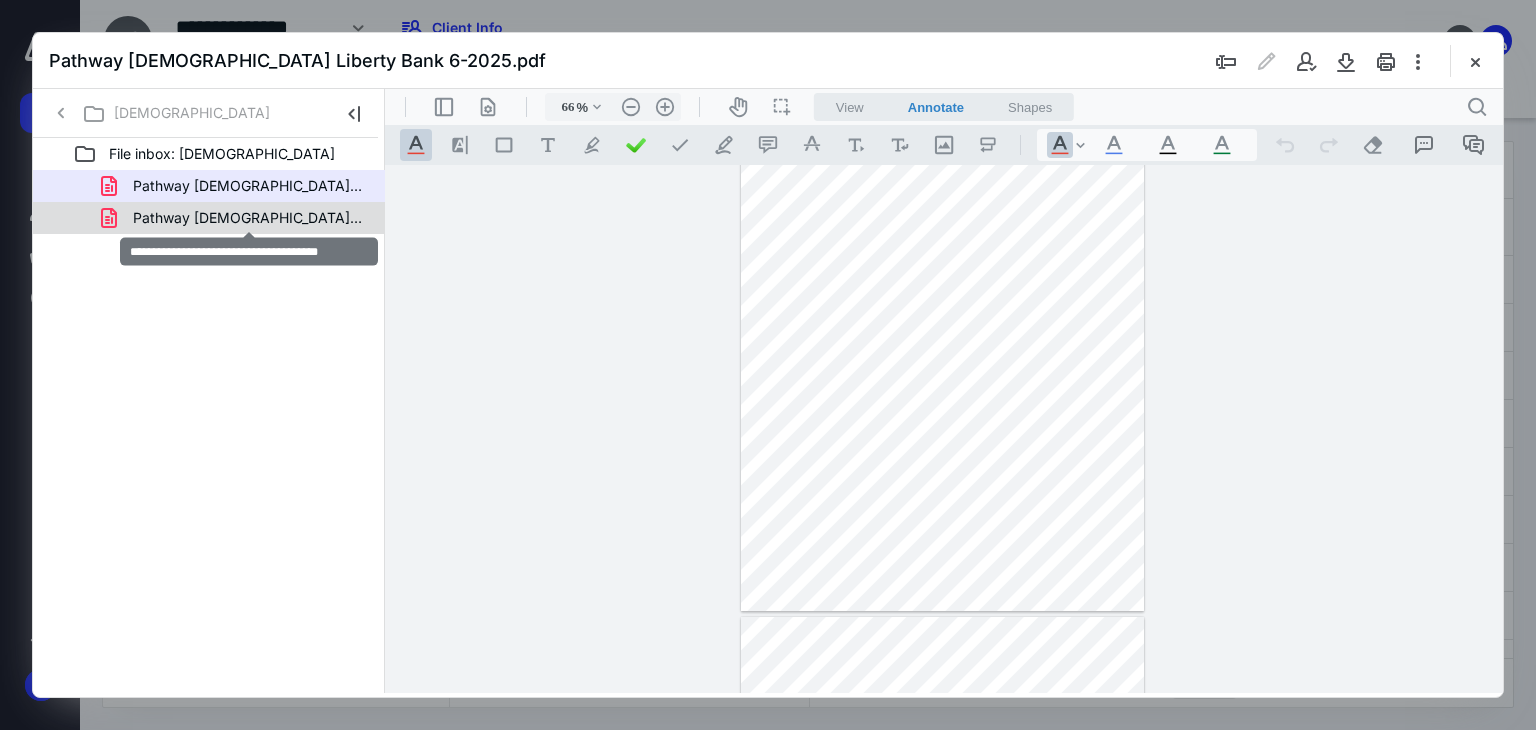 click on "Pathway Church Liberty Bank 5-2025.pdf" at bounding box center (249, 218) 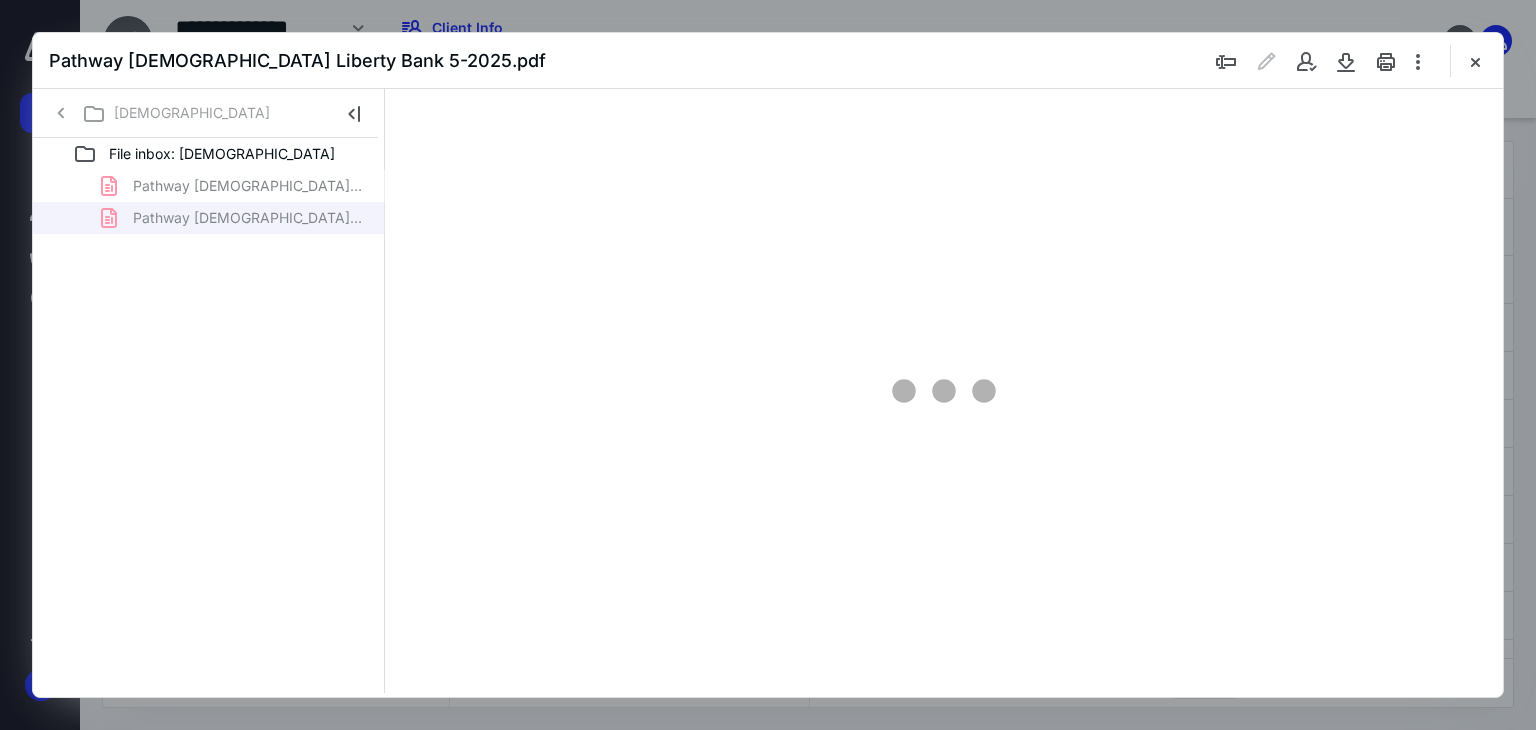 type on "66" 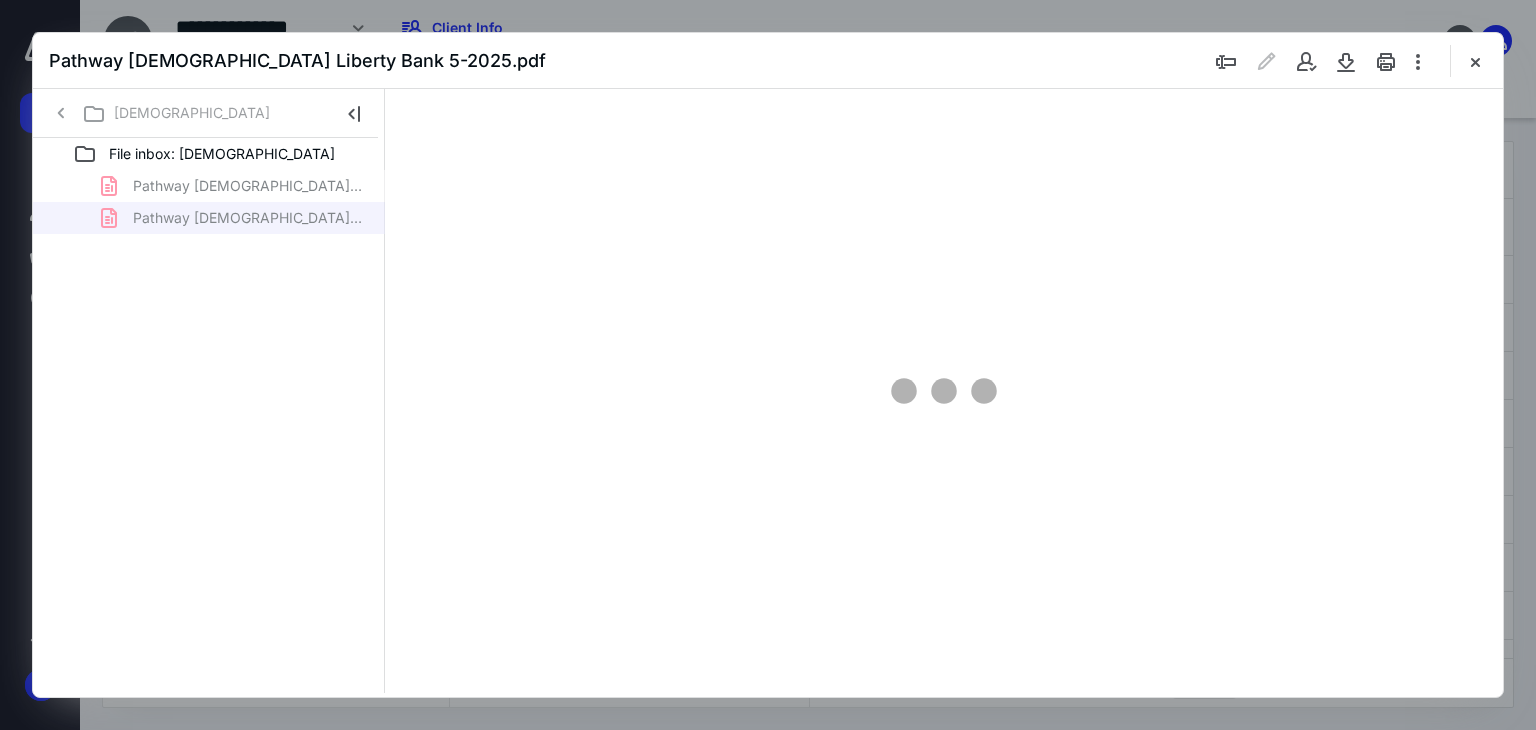 scroll, scrollTop: 79, scrollLeft: 0, axis: vertical 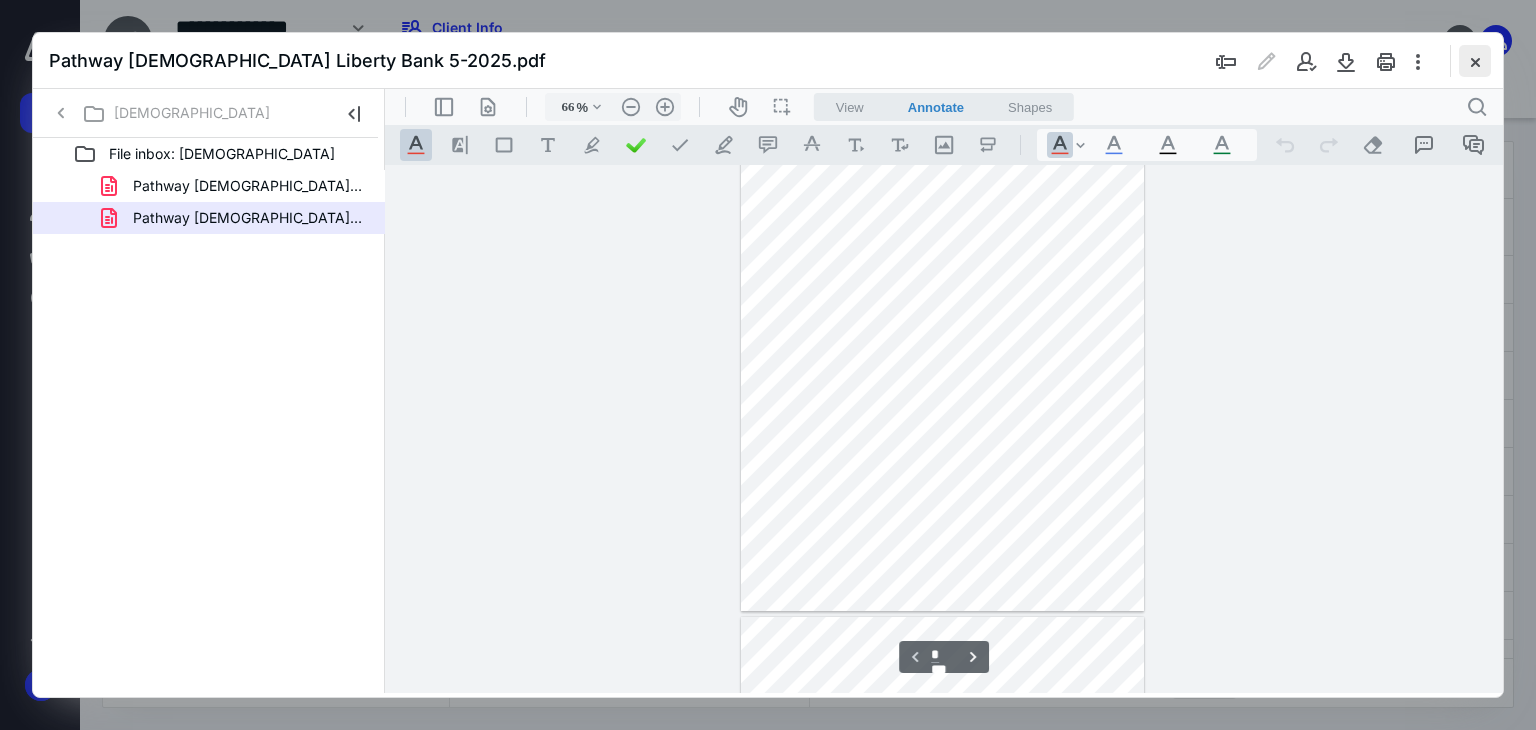 click at bounding box center [1475, 61] 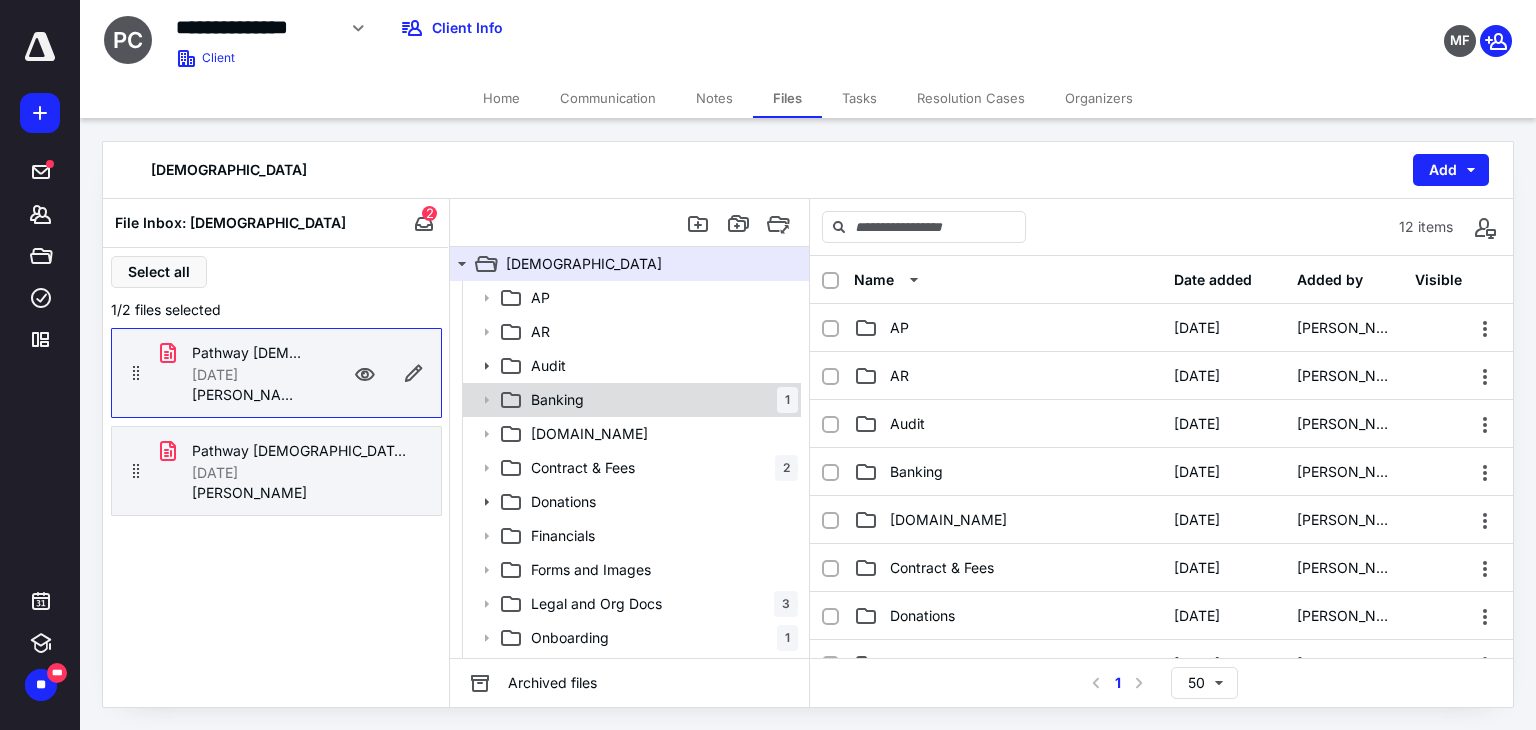 click 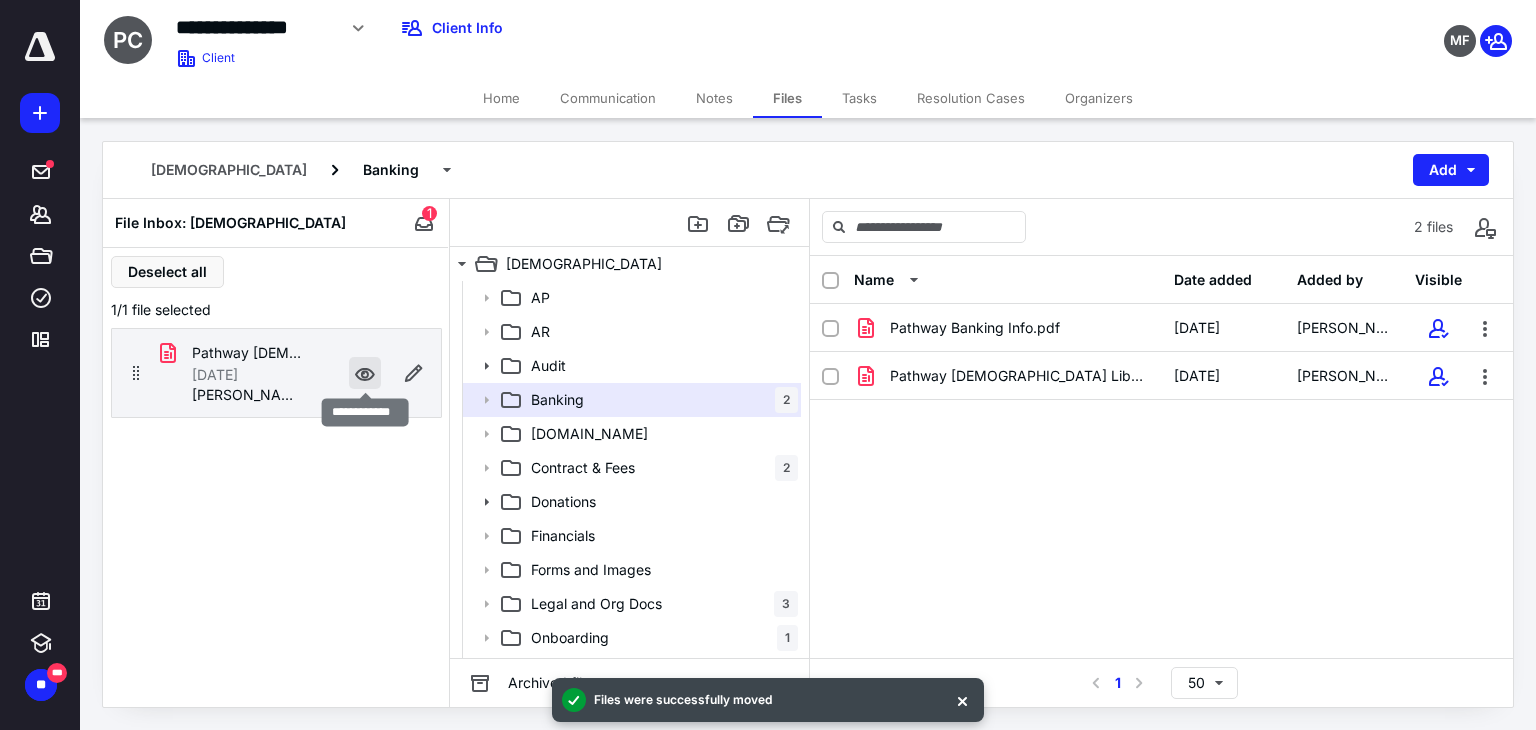 click at bounding box center [365, 373] 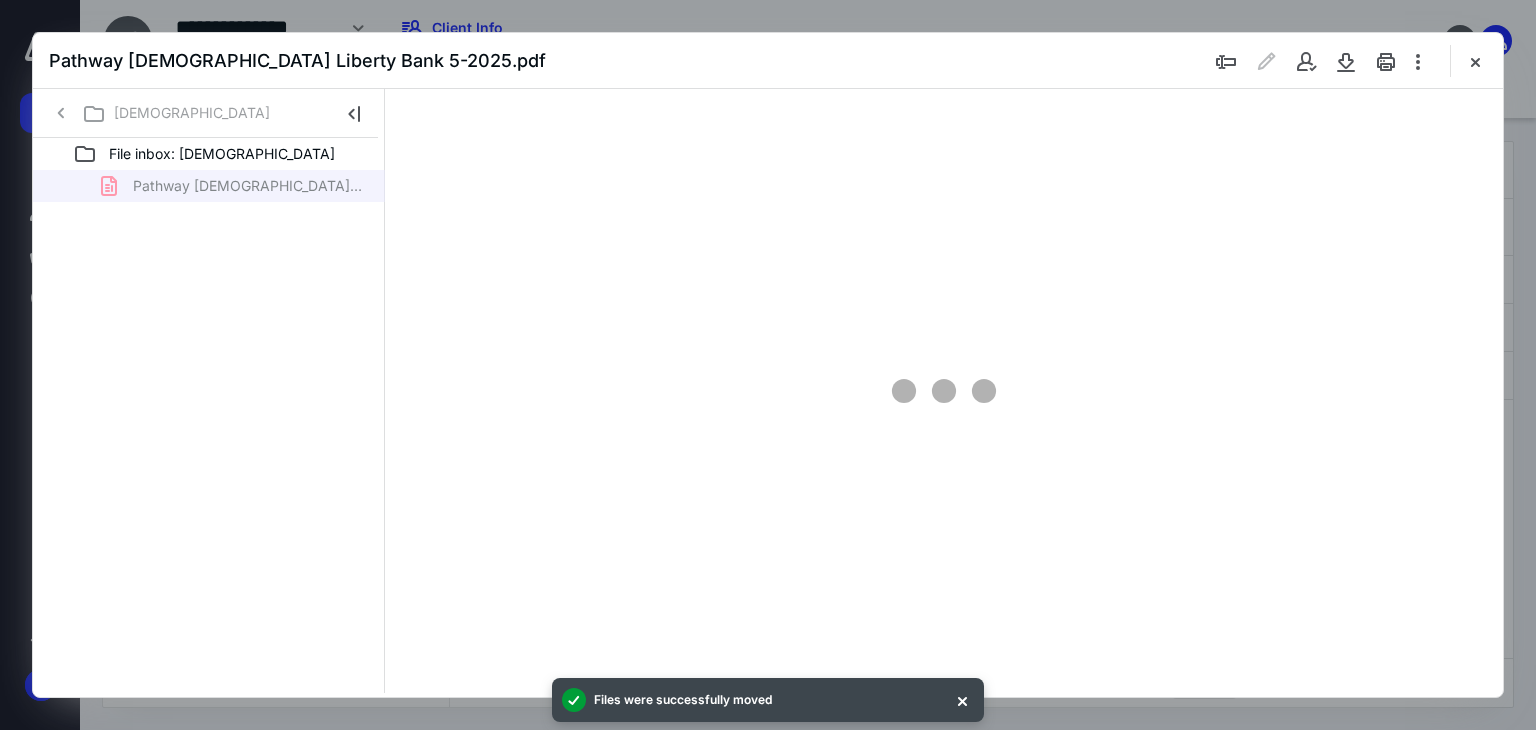 scroll, scrollTop: 0, scrollLeft: 0, axis: both 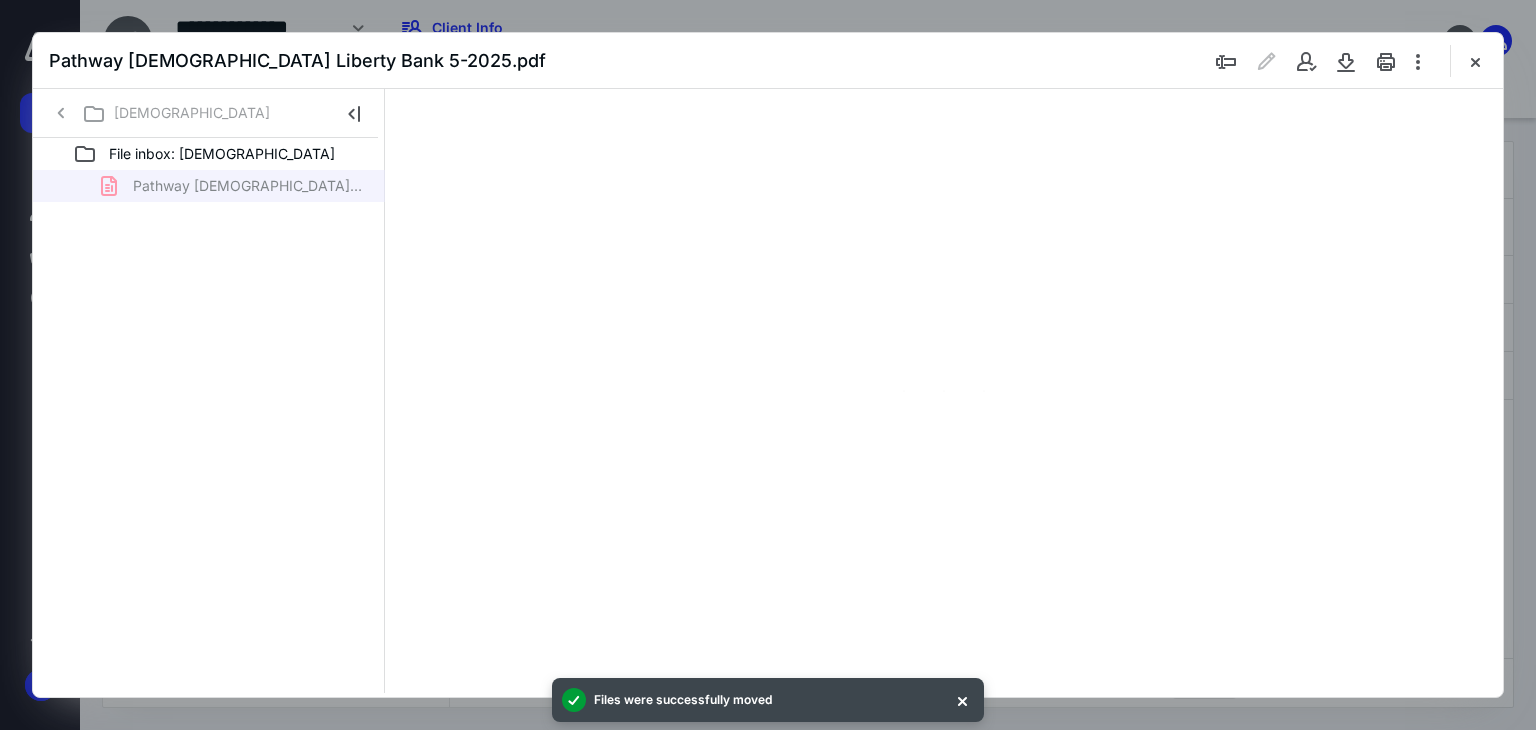 type on "66" 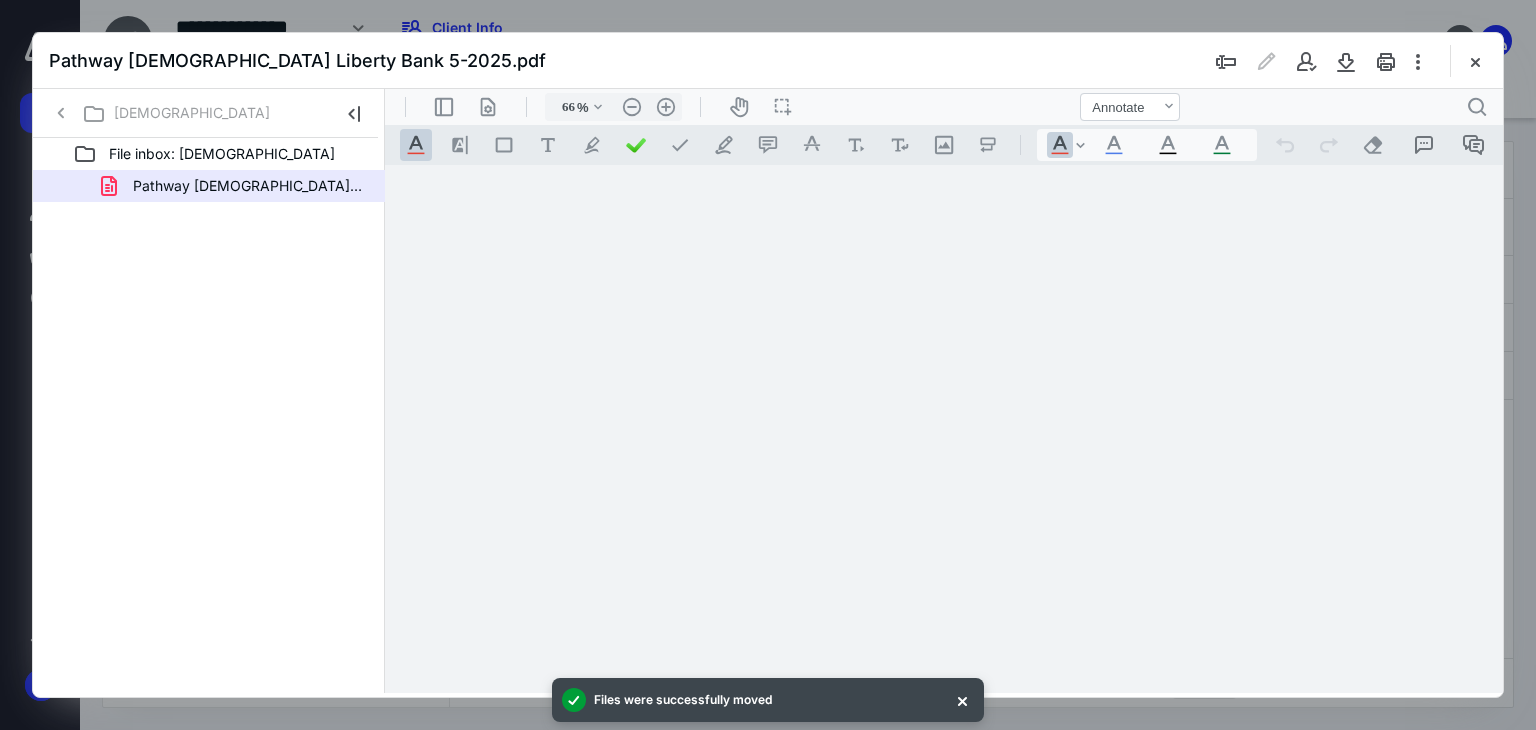 scroll, scrollTop: 79, scrollLeft: 0, axis: vertical 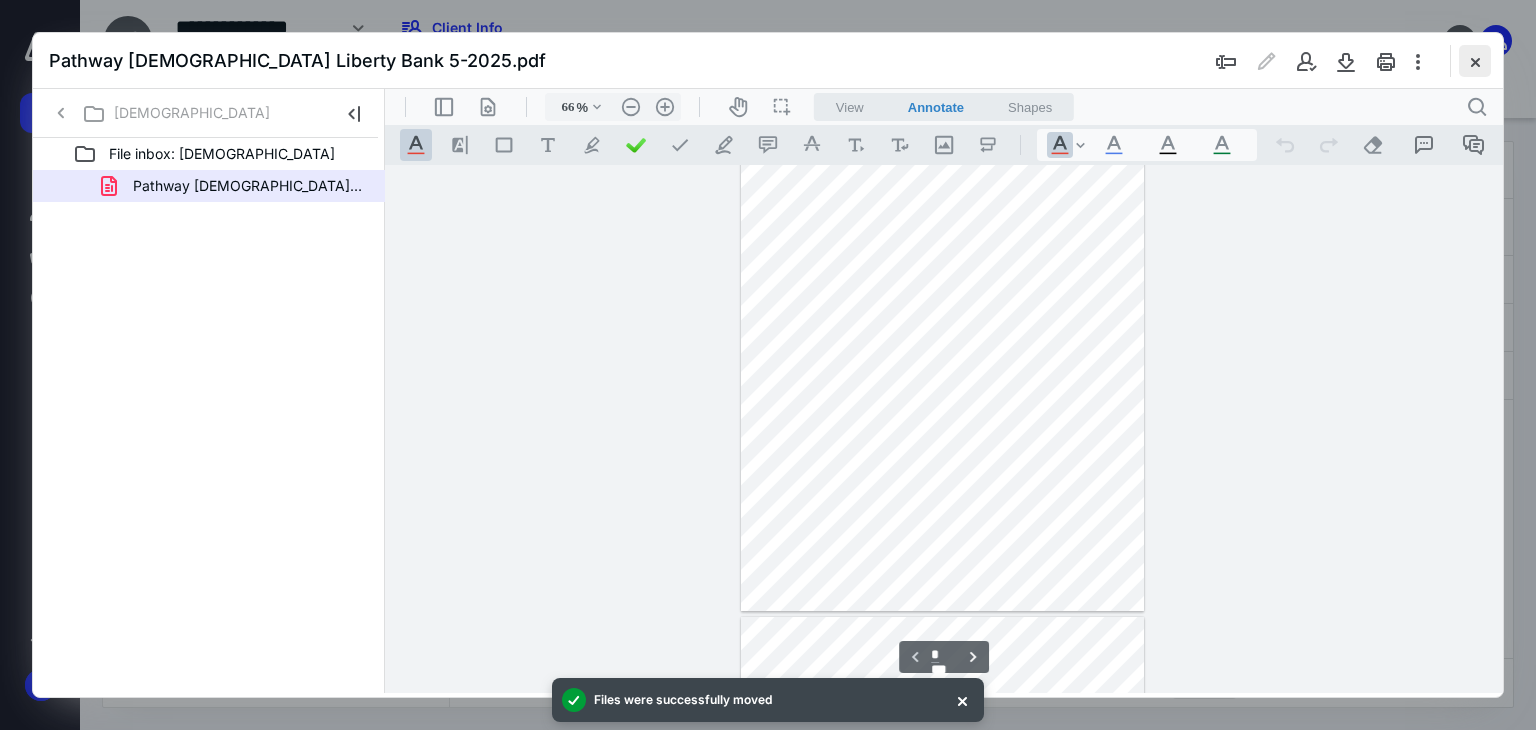 click at bounding box center [1475, 61] 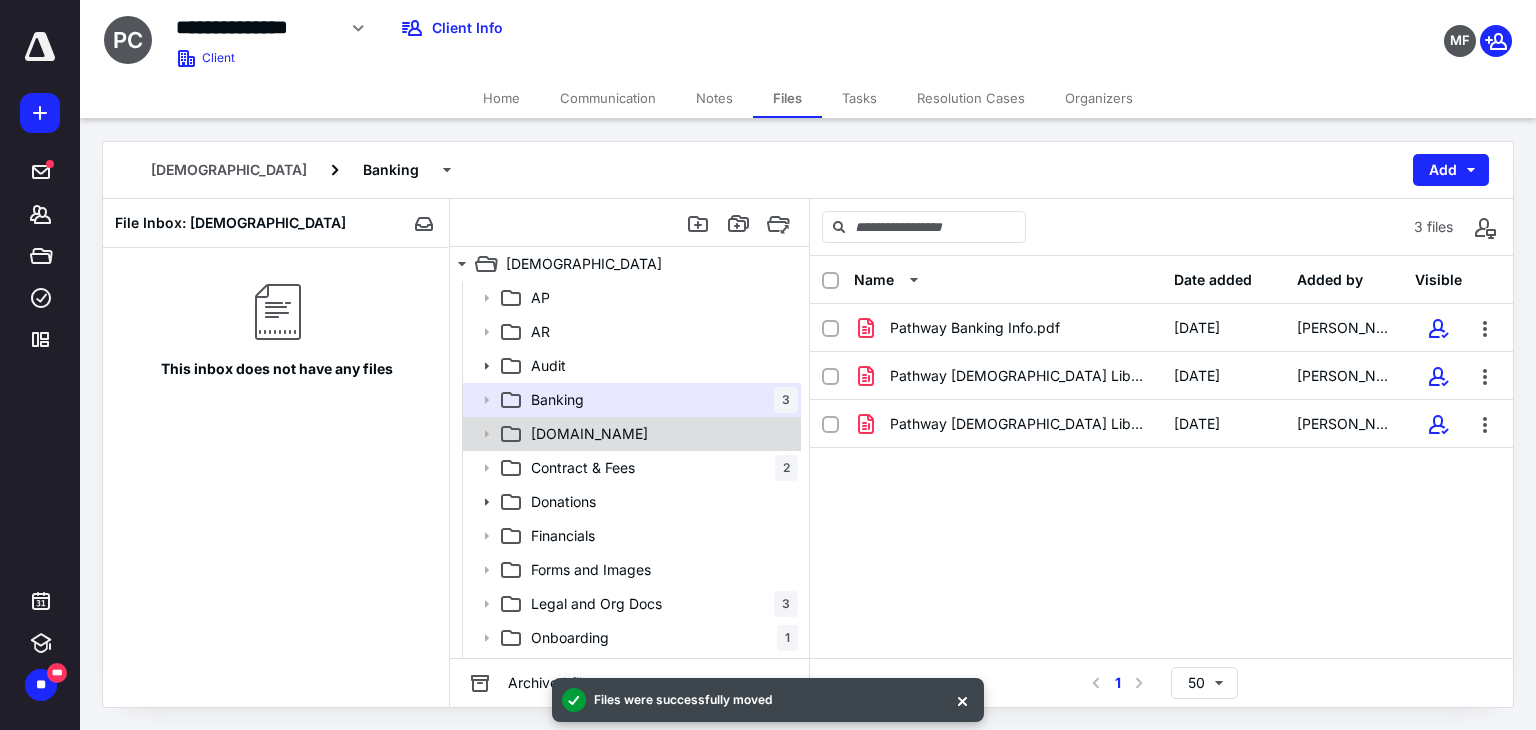 scroll, scrollTop: 30, scrollLeft: 0, axis: vertical 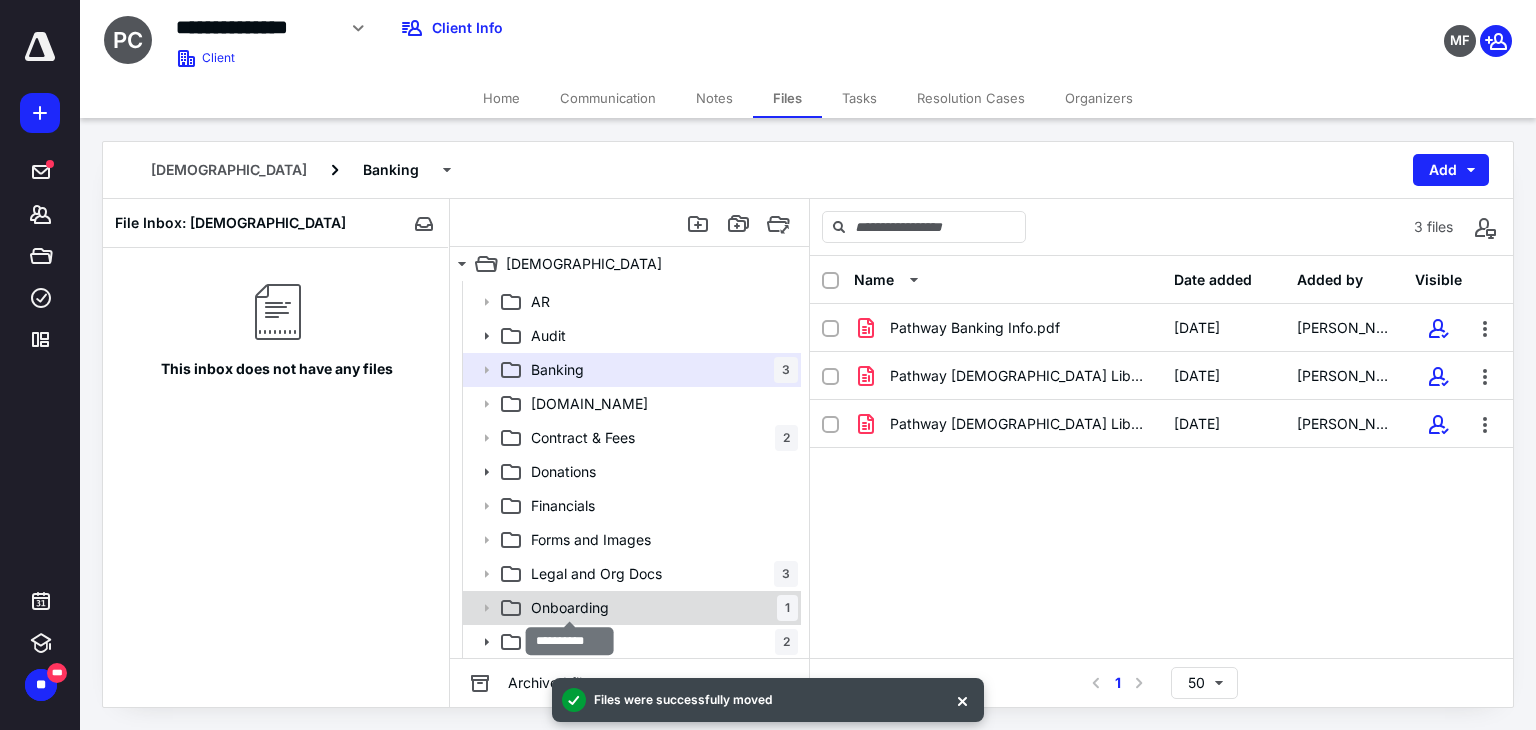 click on "Onboarding" at bounding box center [570, 608] 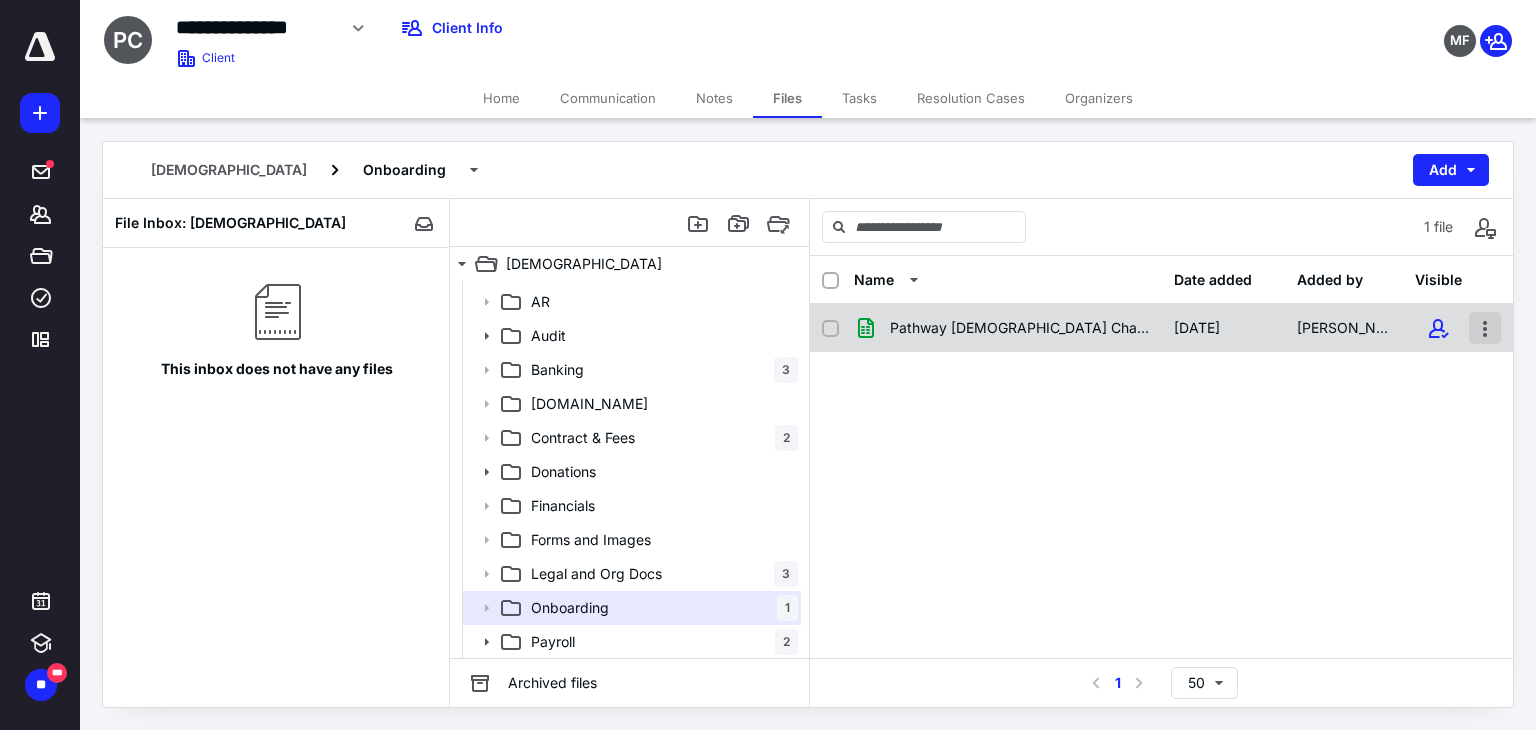 click at bounding box center (1485, 328) 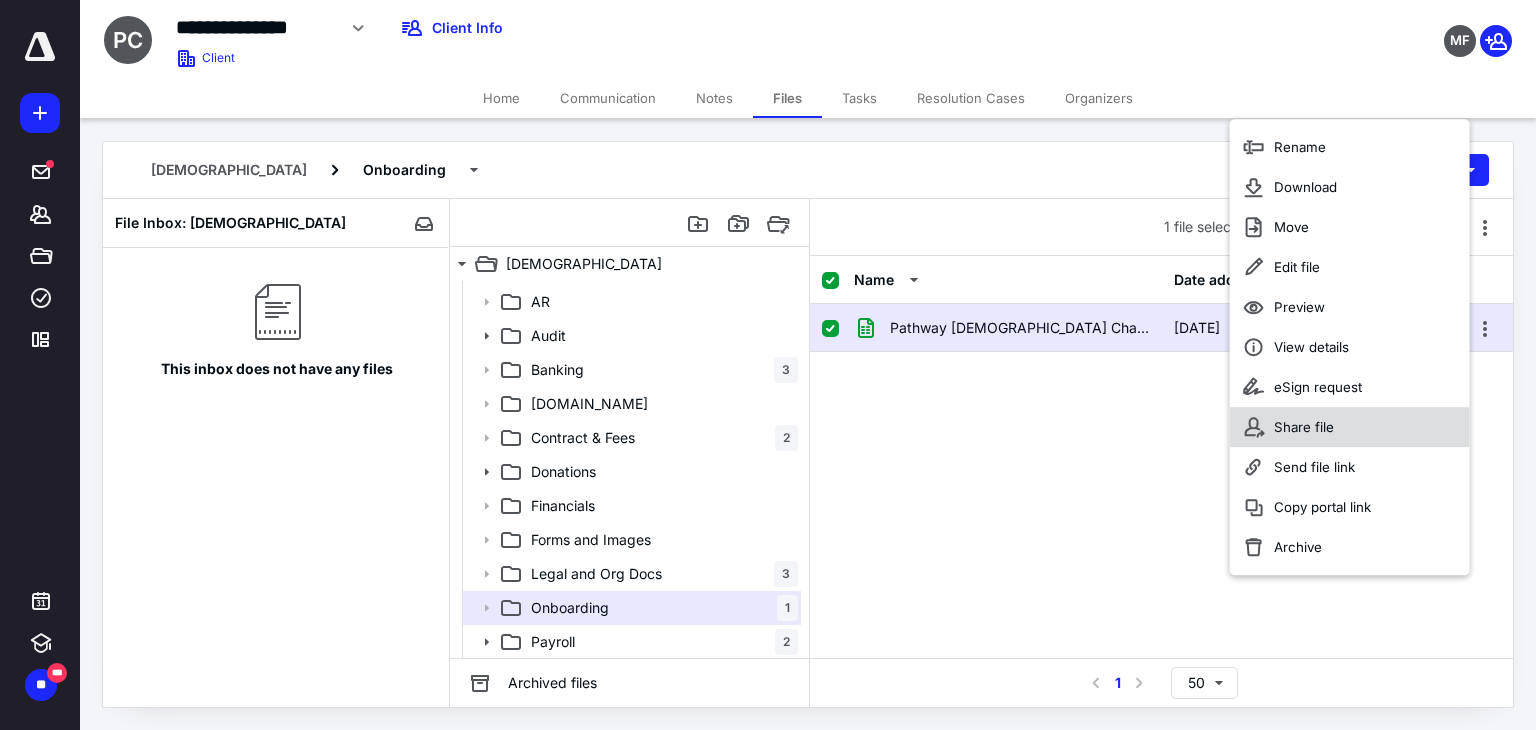 click on "Share file" at bounding box center (1304, 427) 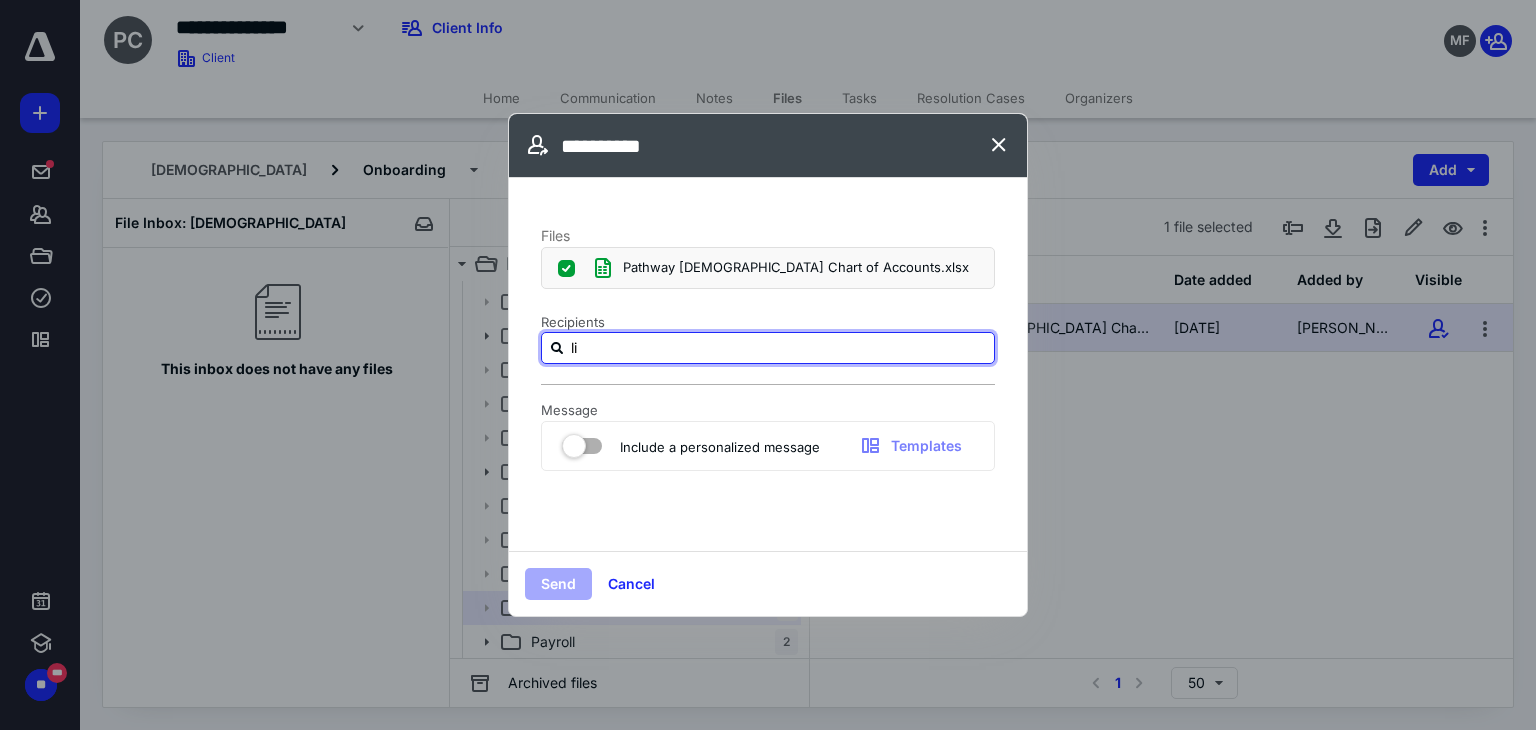 type on "l" 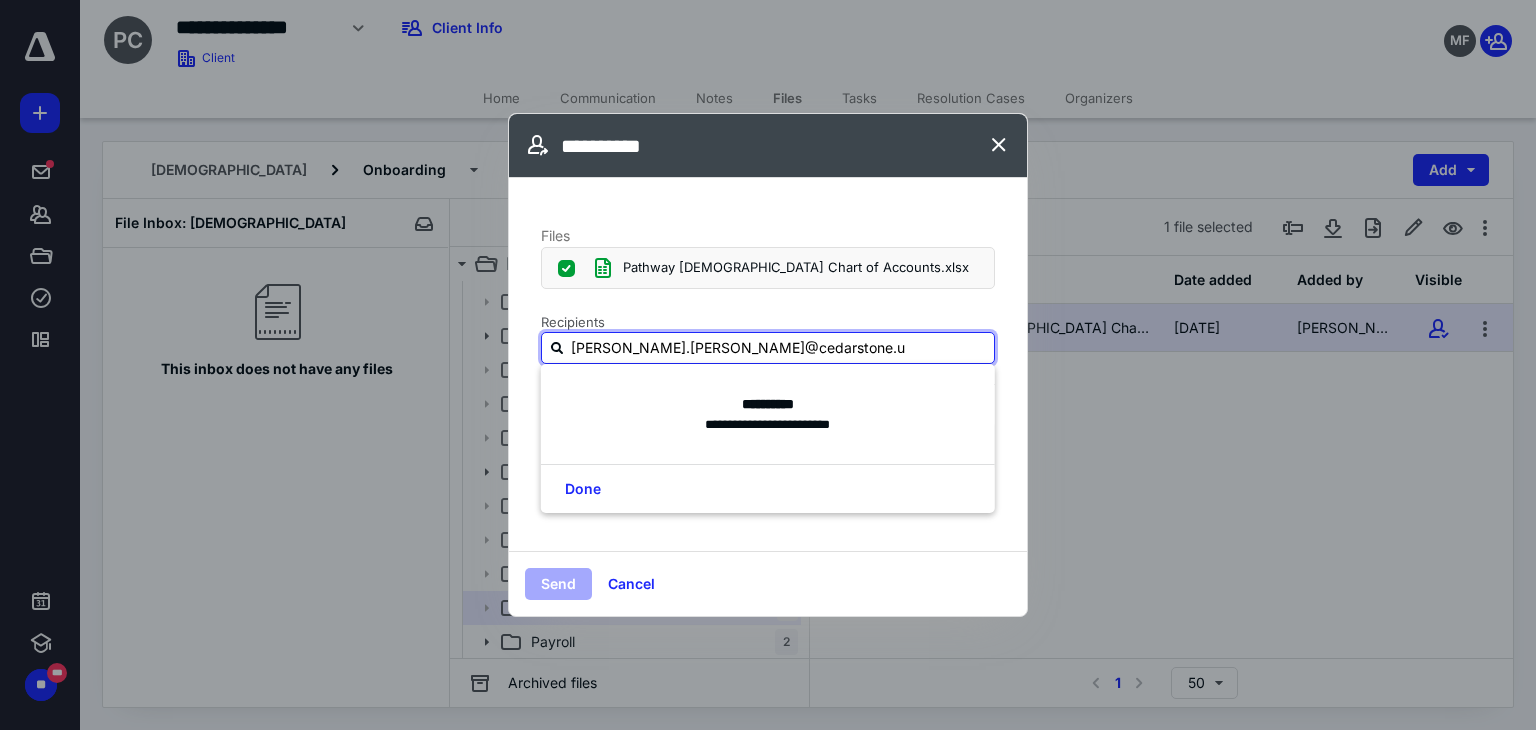 type on "monica.roldan@cedarstone.us" 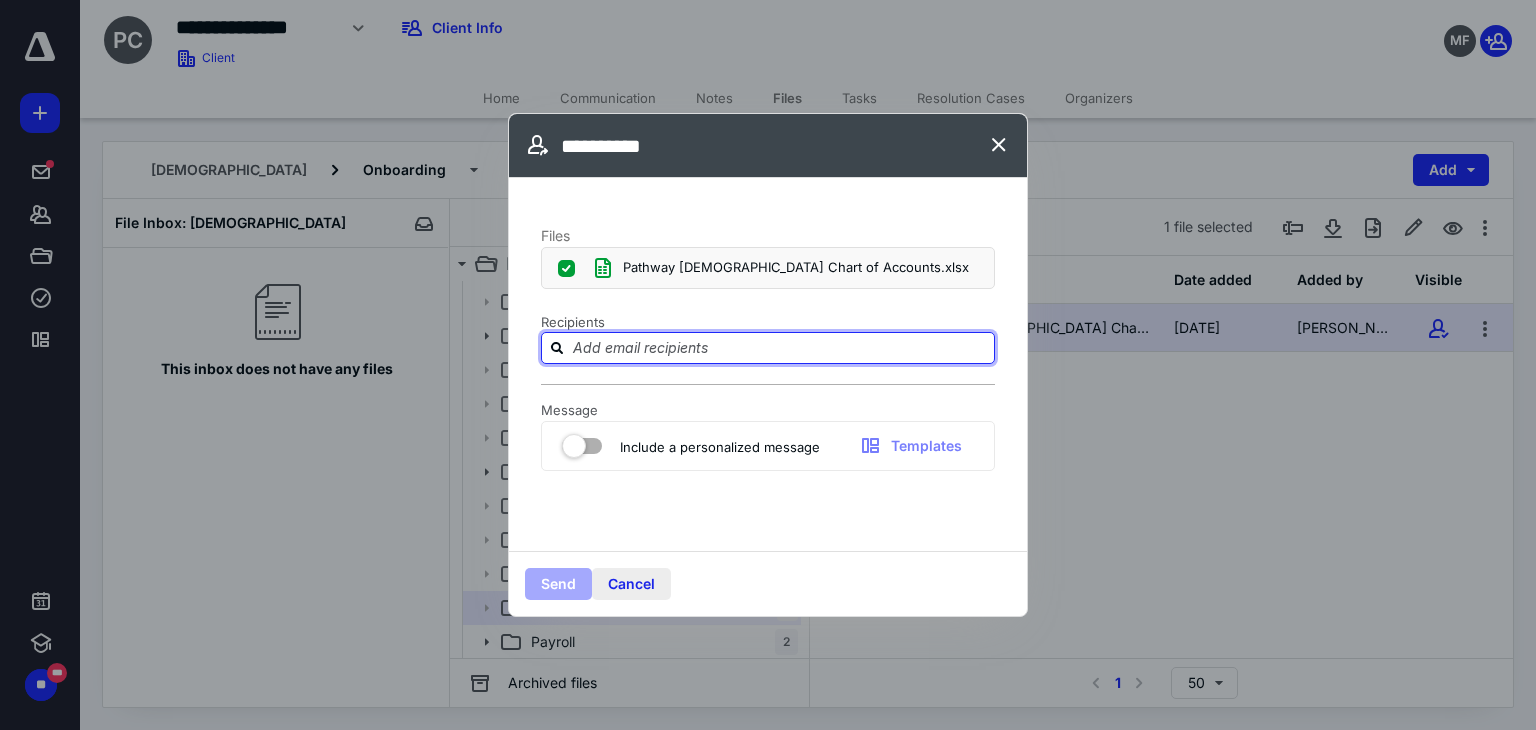 type 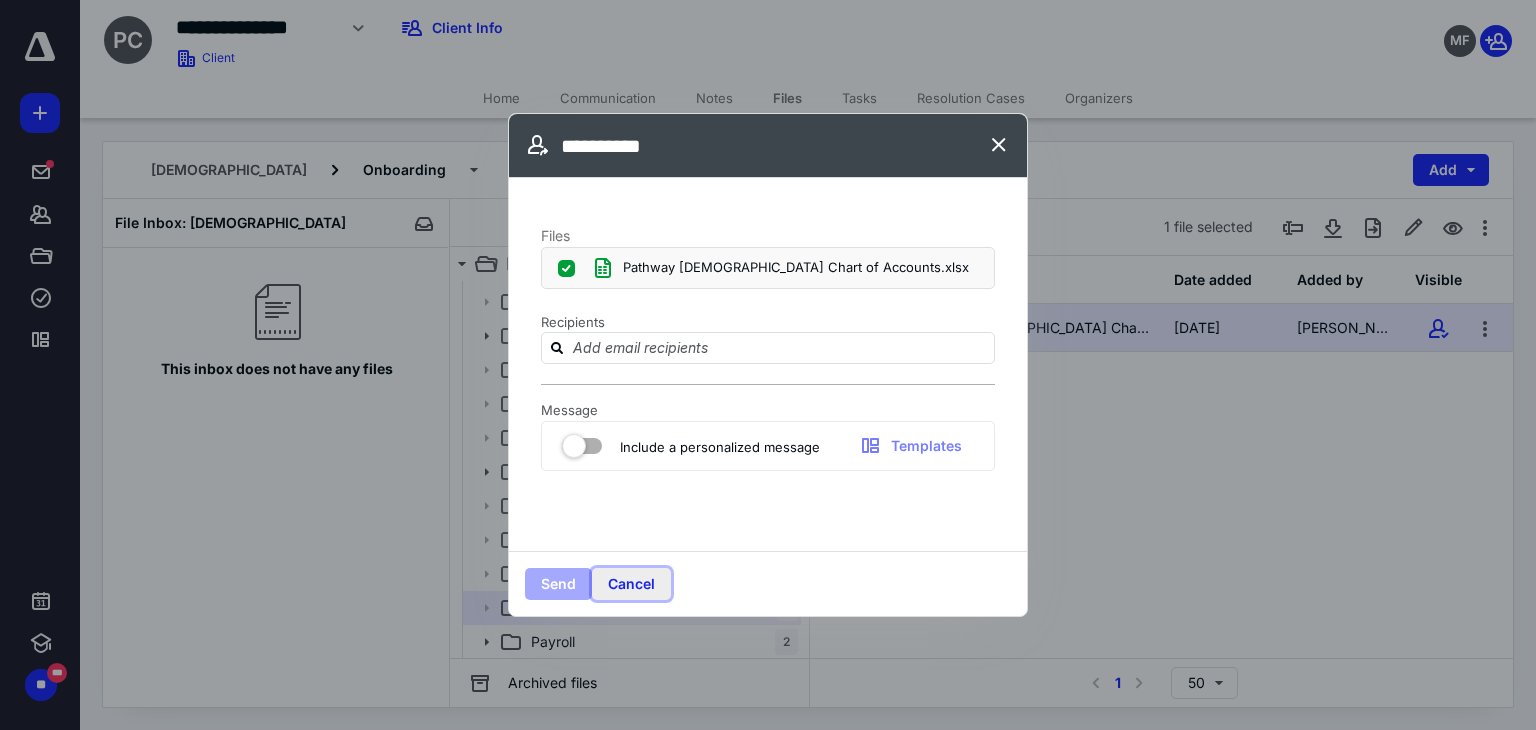 click on "Cancel" at bounding box center (631, 584) 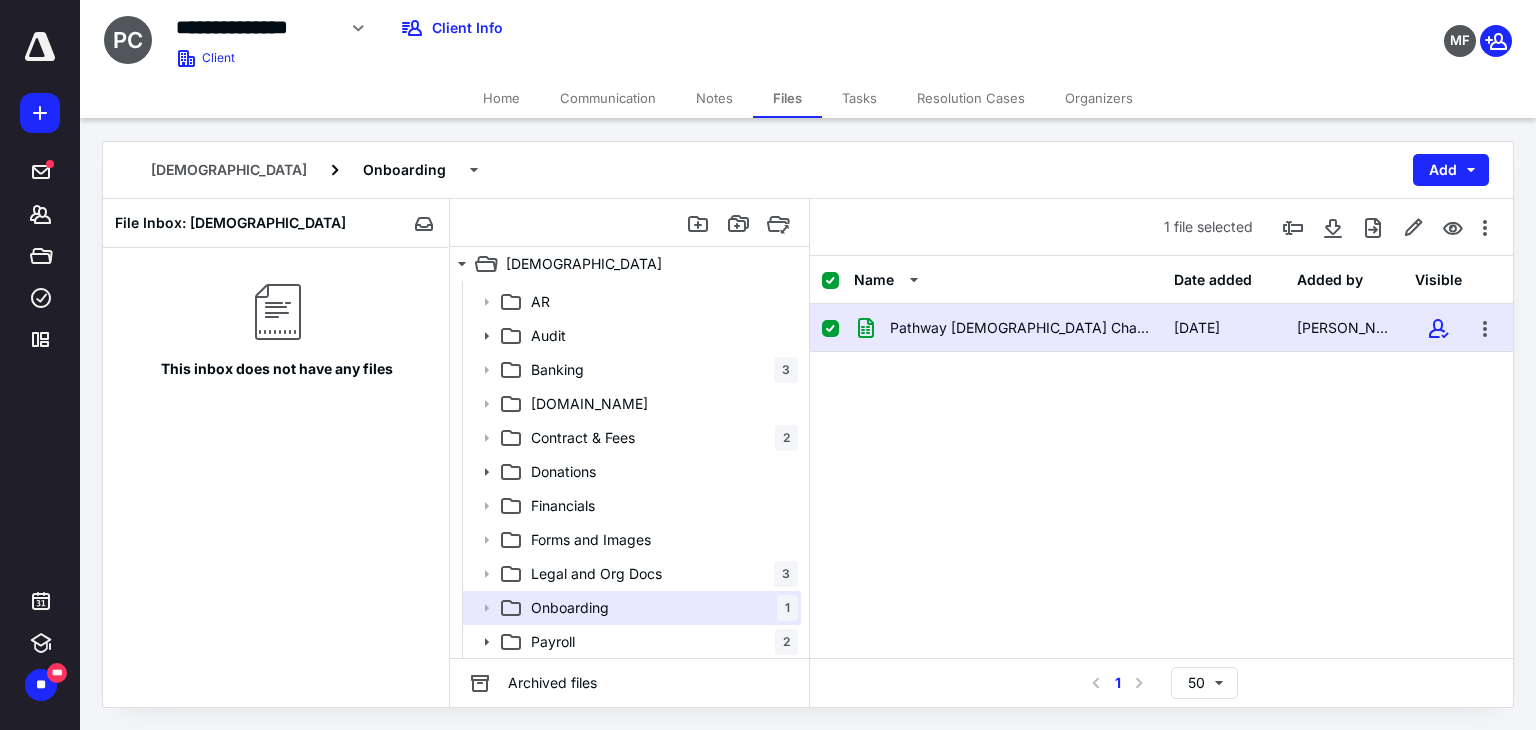 click 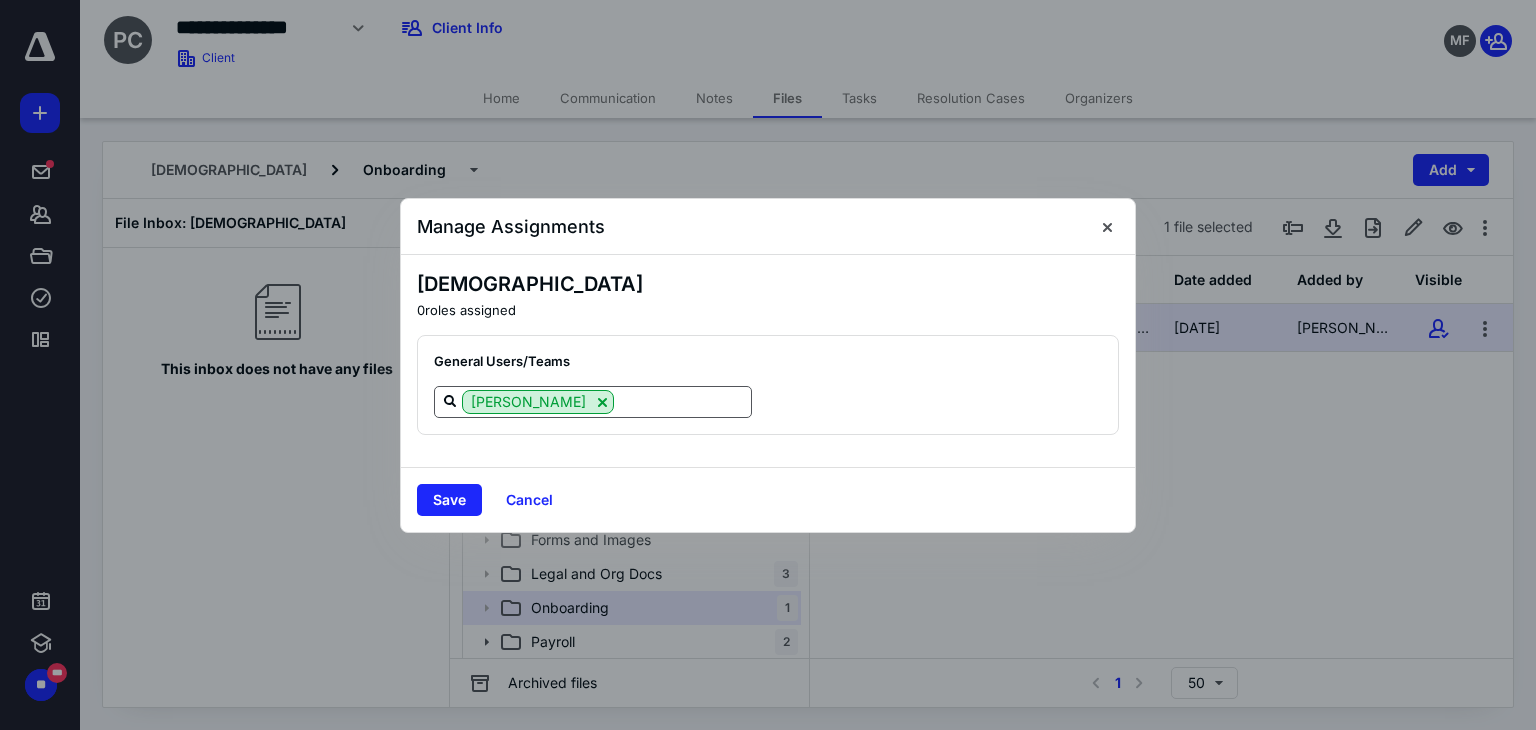 click at bounding box center (682, 401) 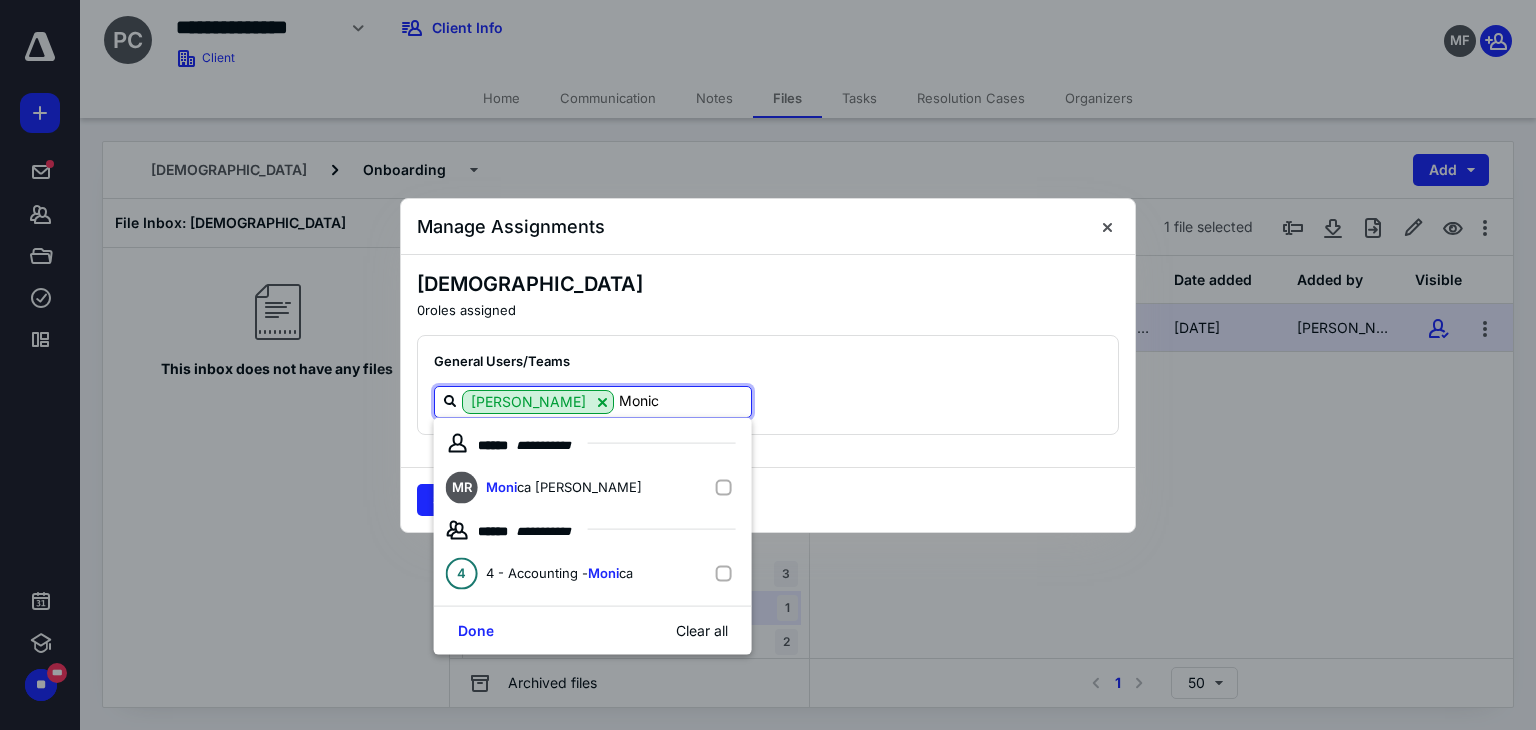 type on "Monica" 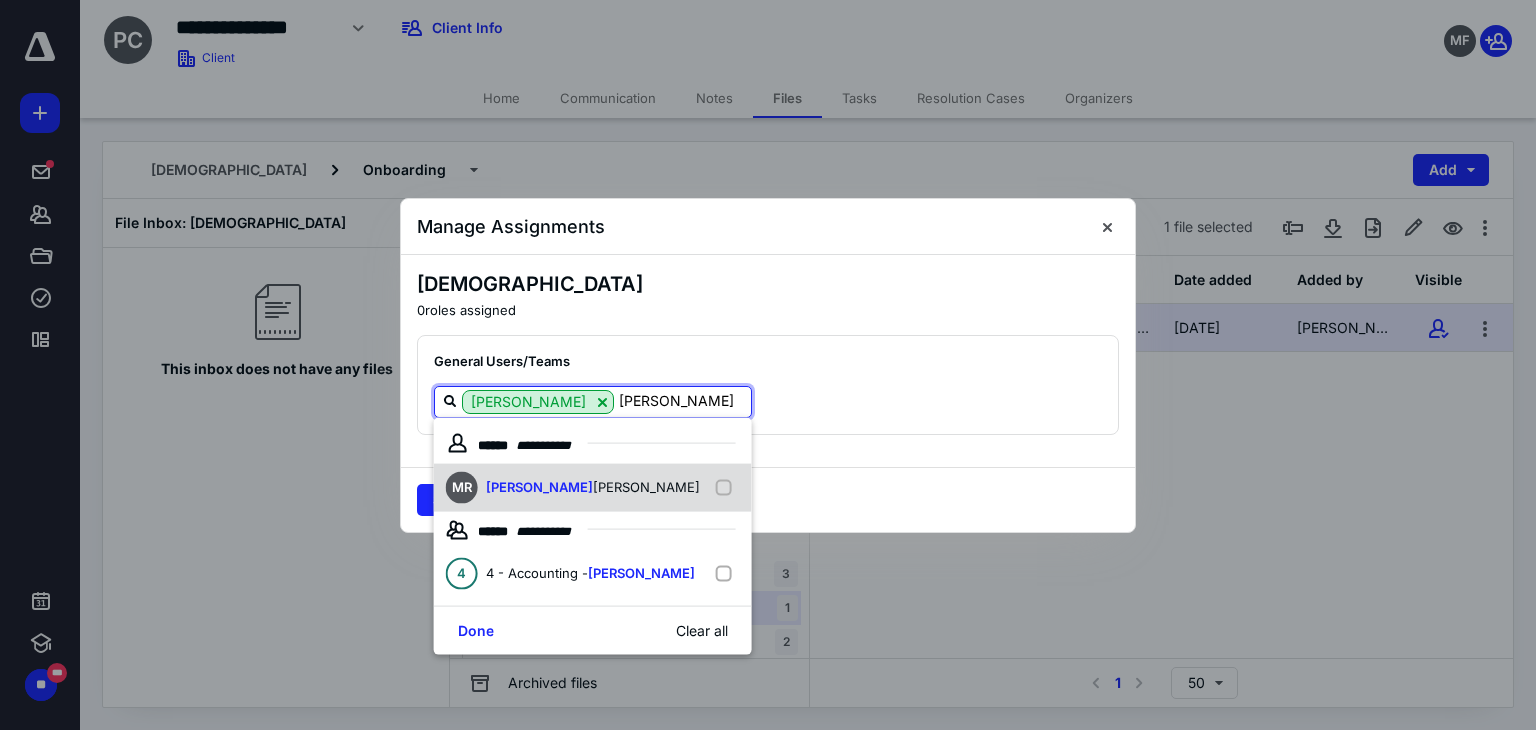 click at bounding box center (728, 488) 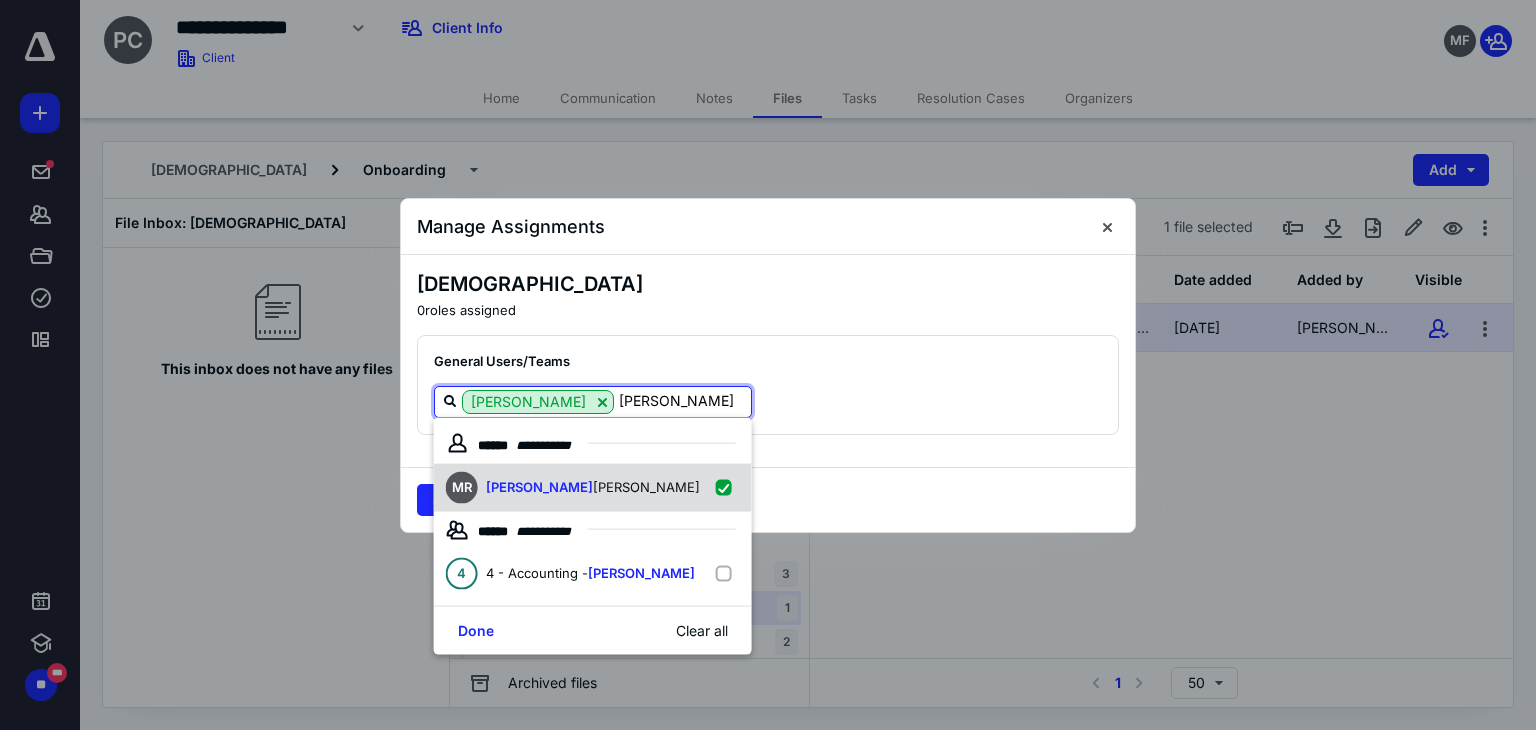 checkbox on "true" 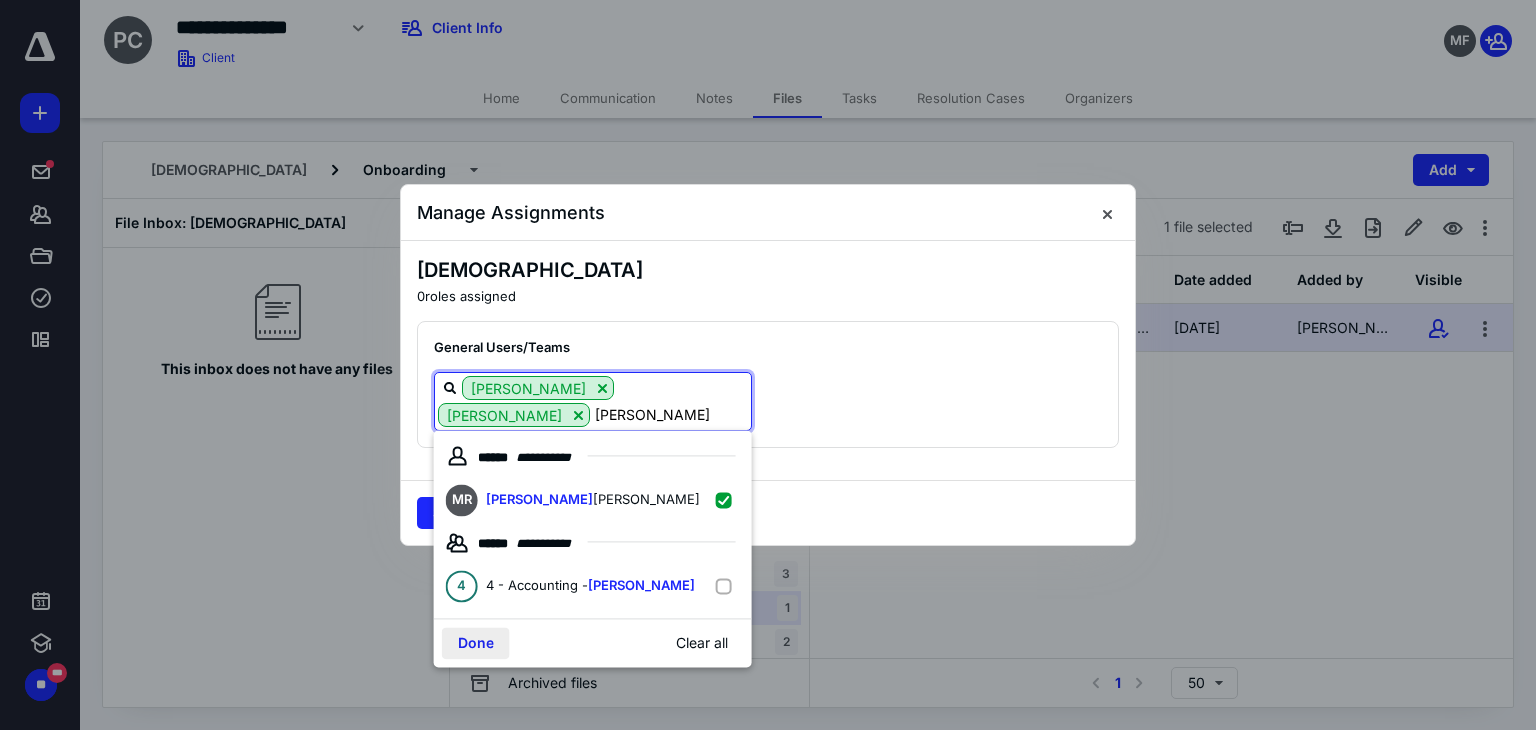 type on "Monica" 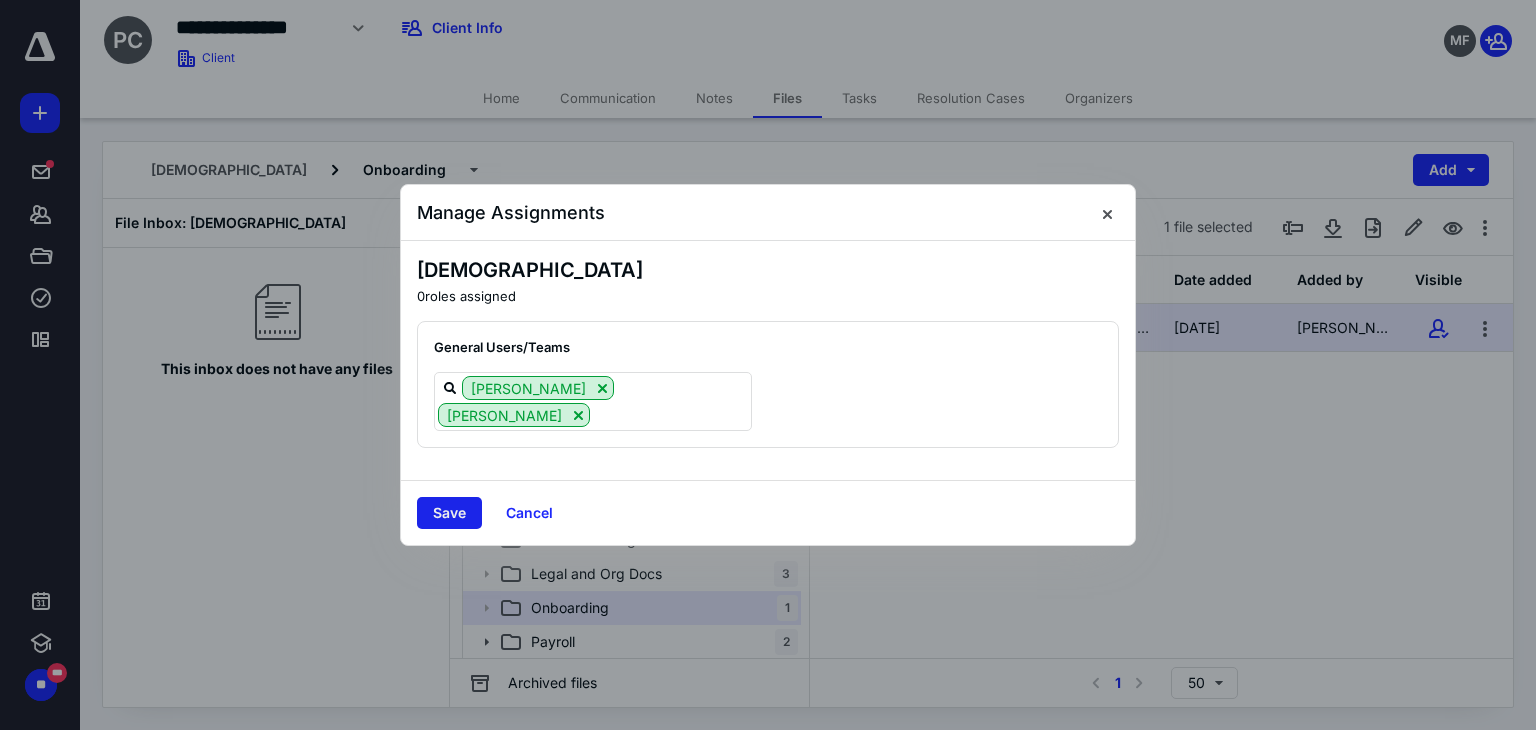 click on "Save" at bounding box center (449, 513) 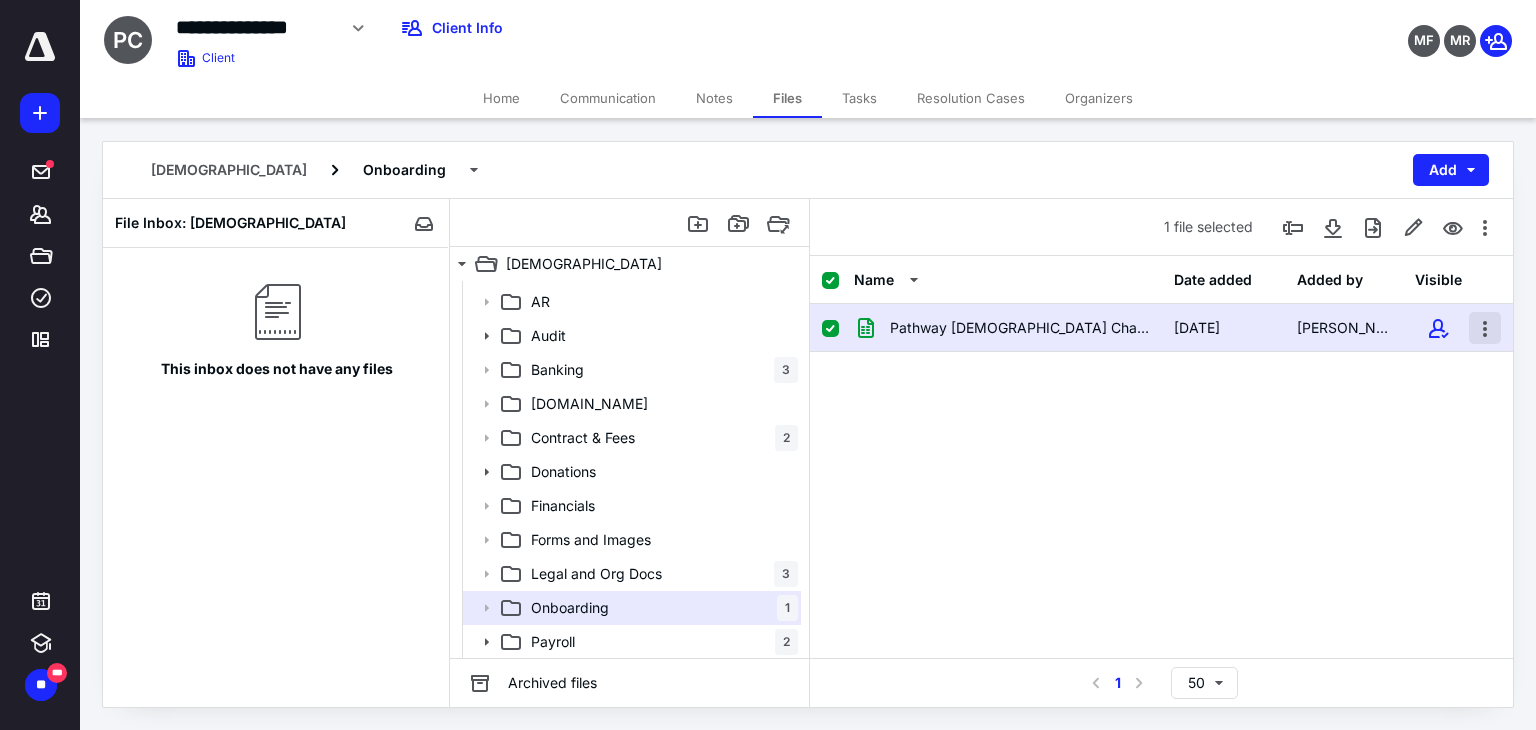 click at bounding box center (1485, 328) 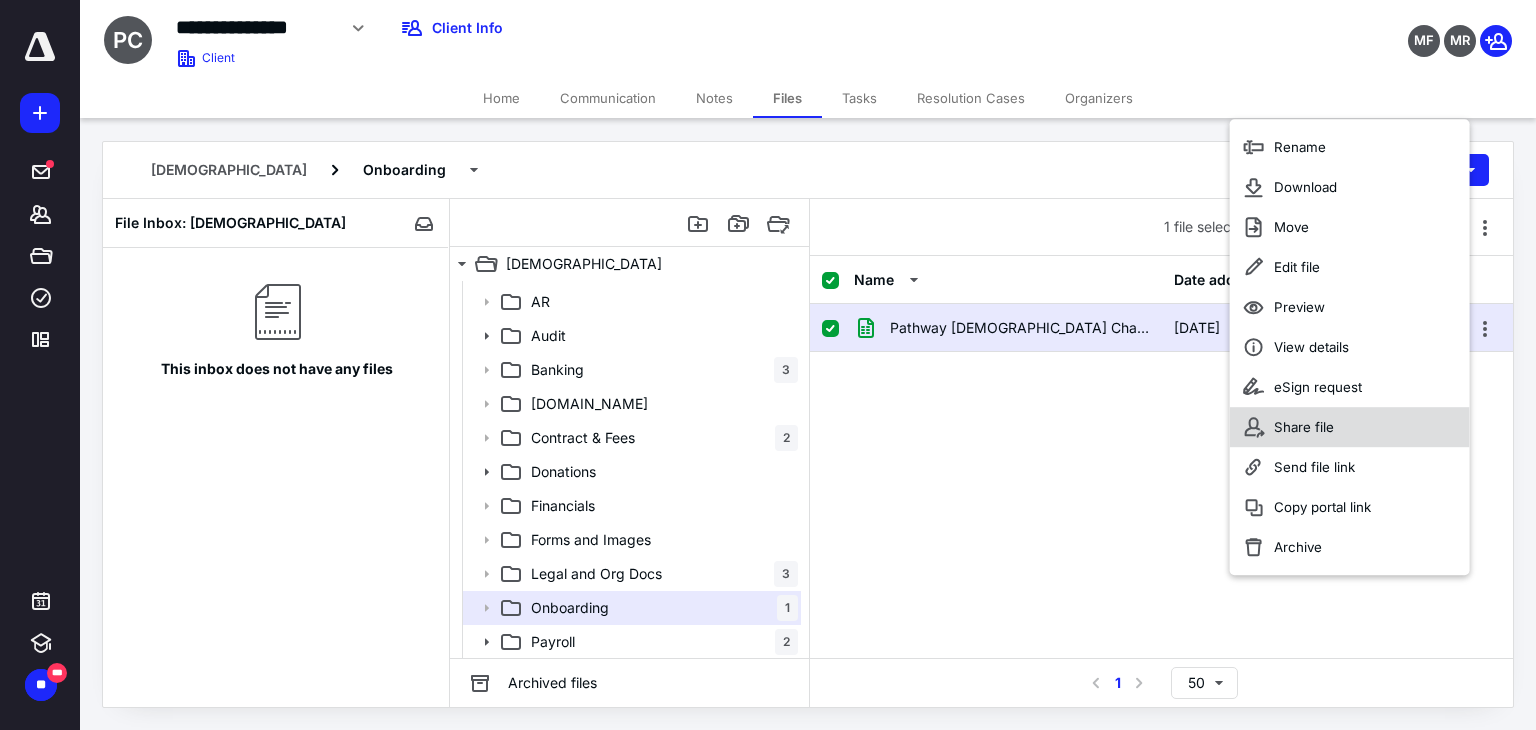 click on "Share file" at bounding box center (1350, 427) 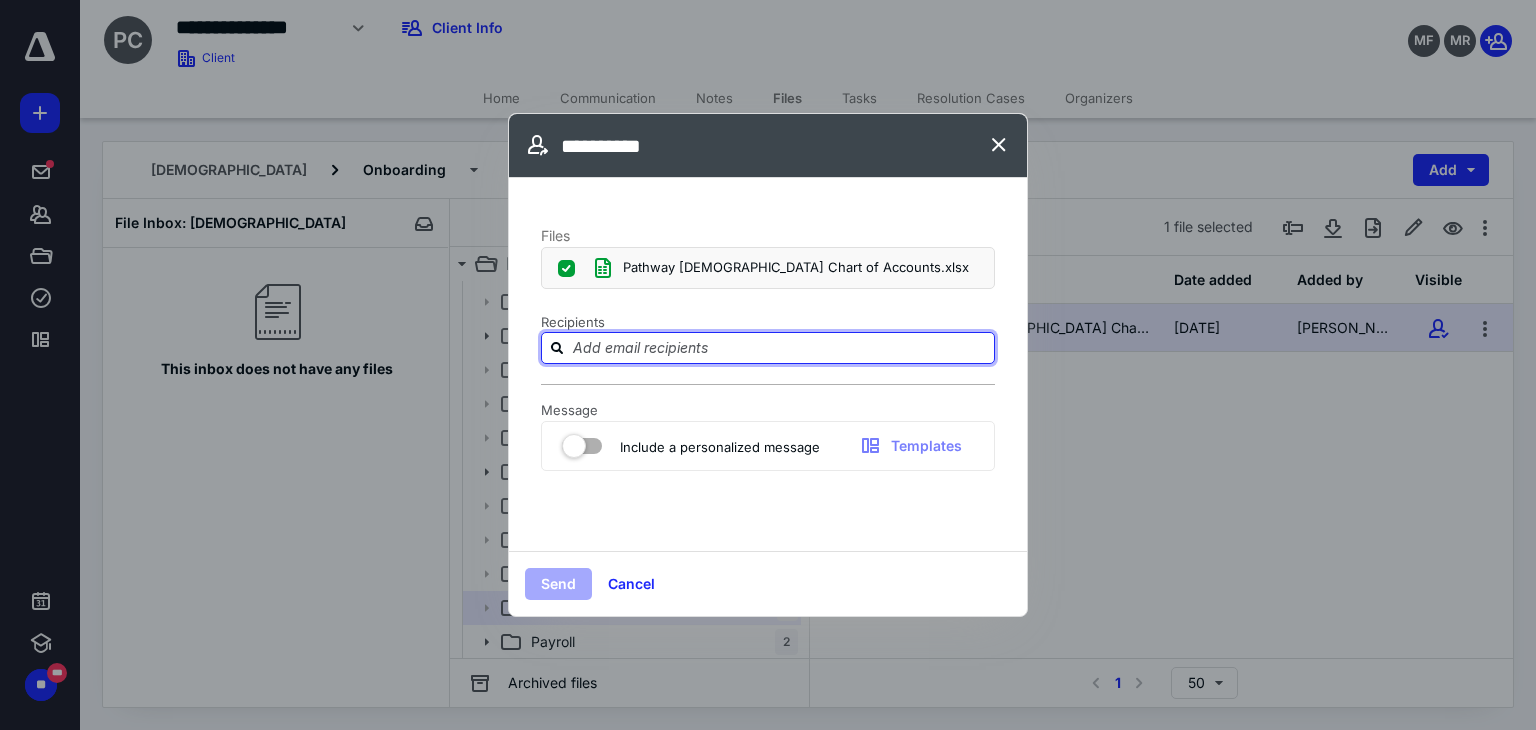click at bounding box center (780, 347) 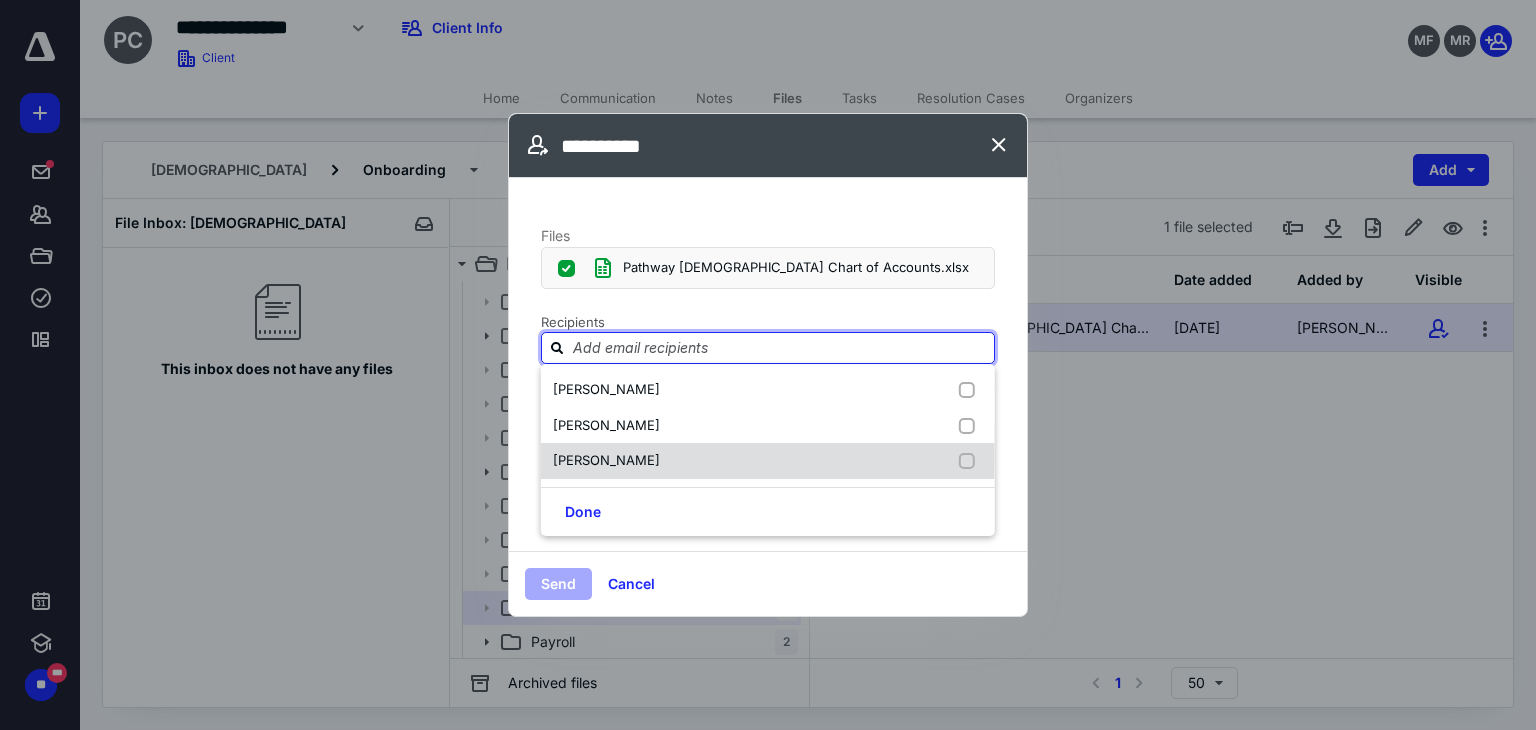 click at bounding box center [971, 461] 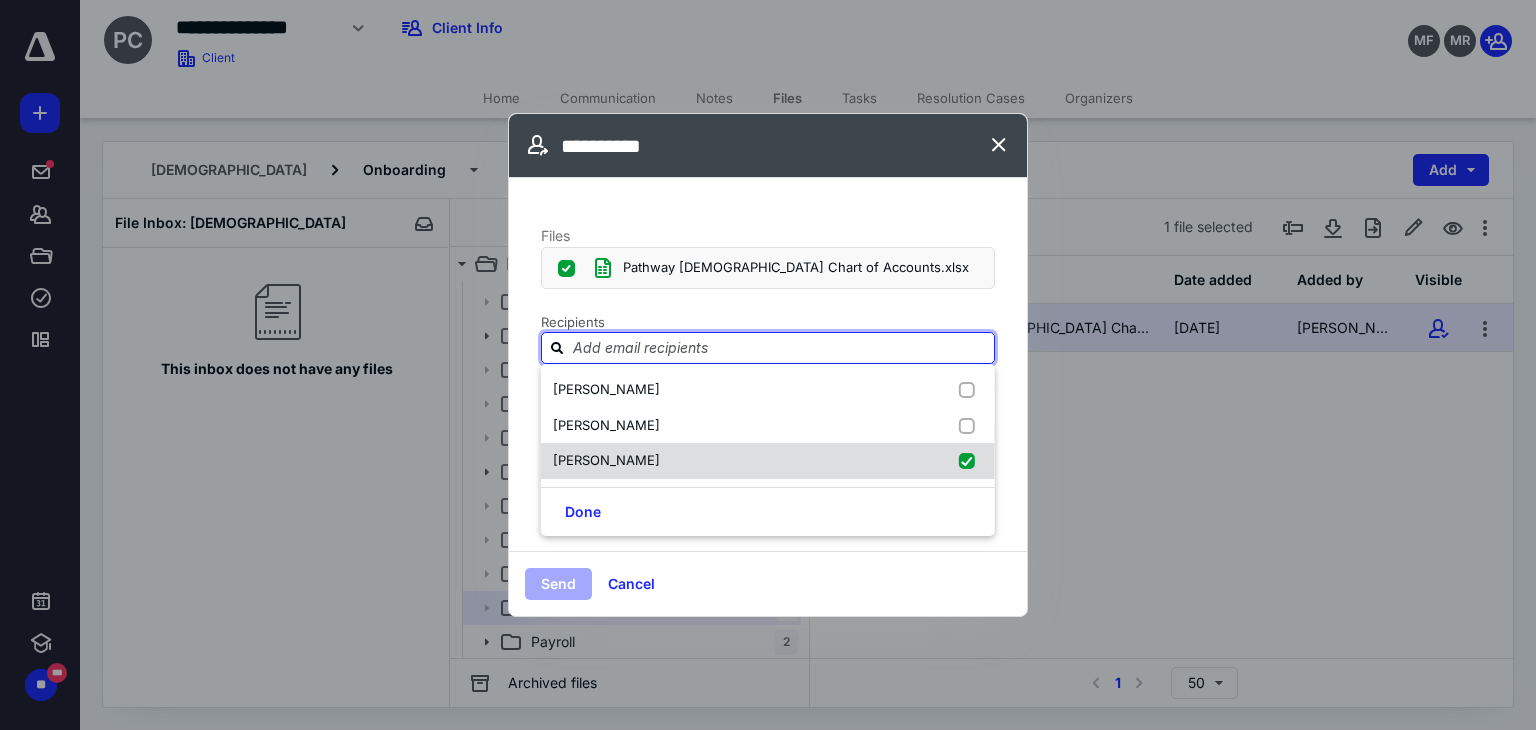 checkbox on "true" 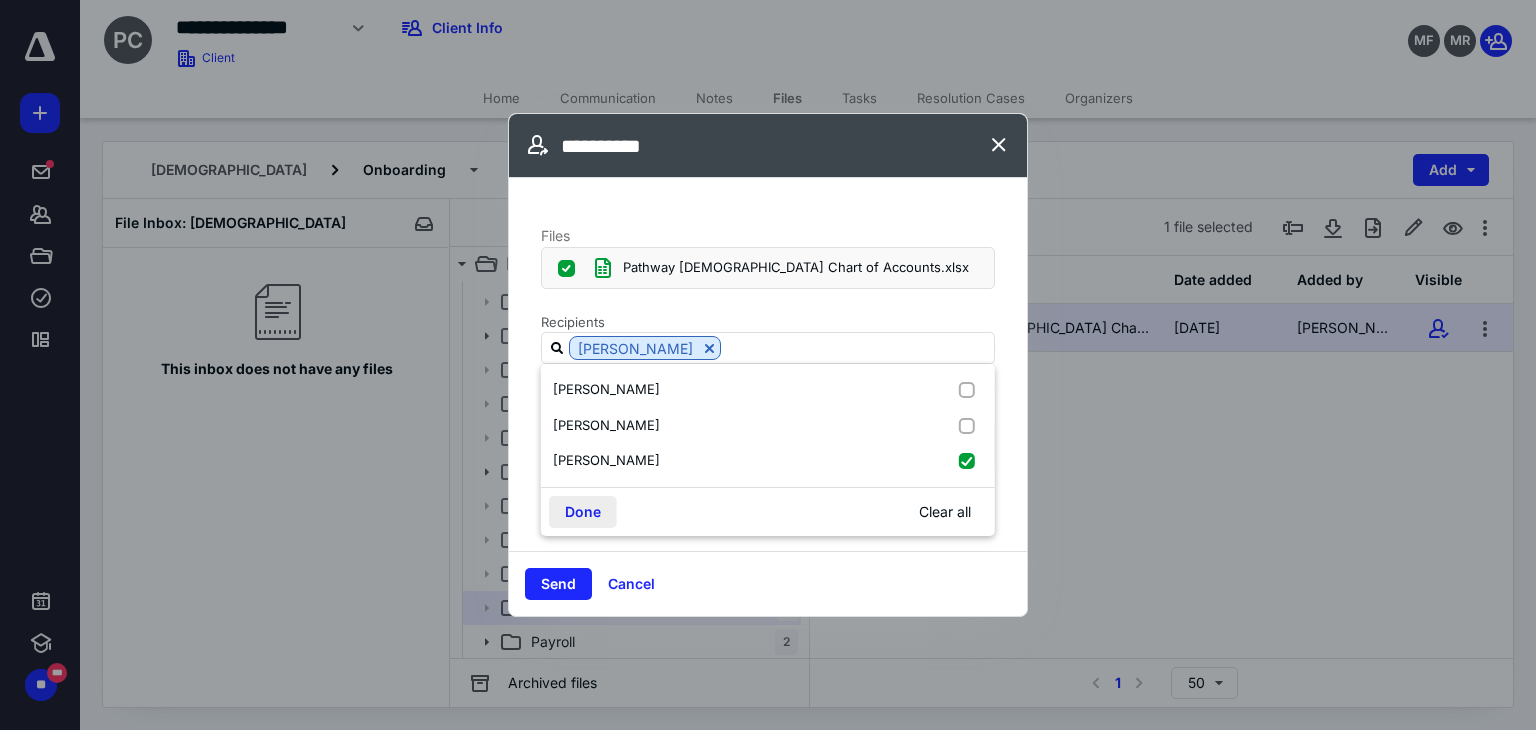 click on "Done" at bounding box center (583, 512) 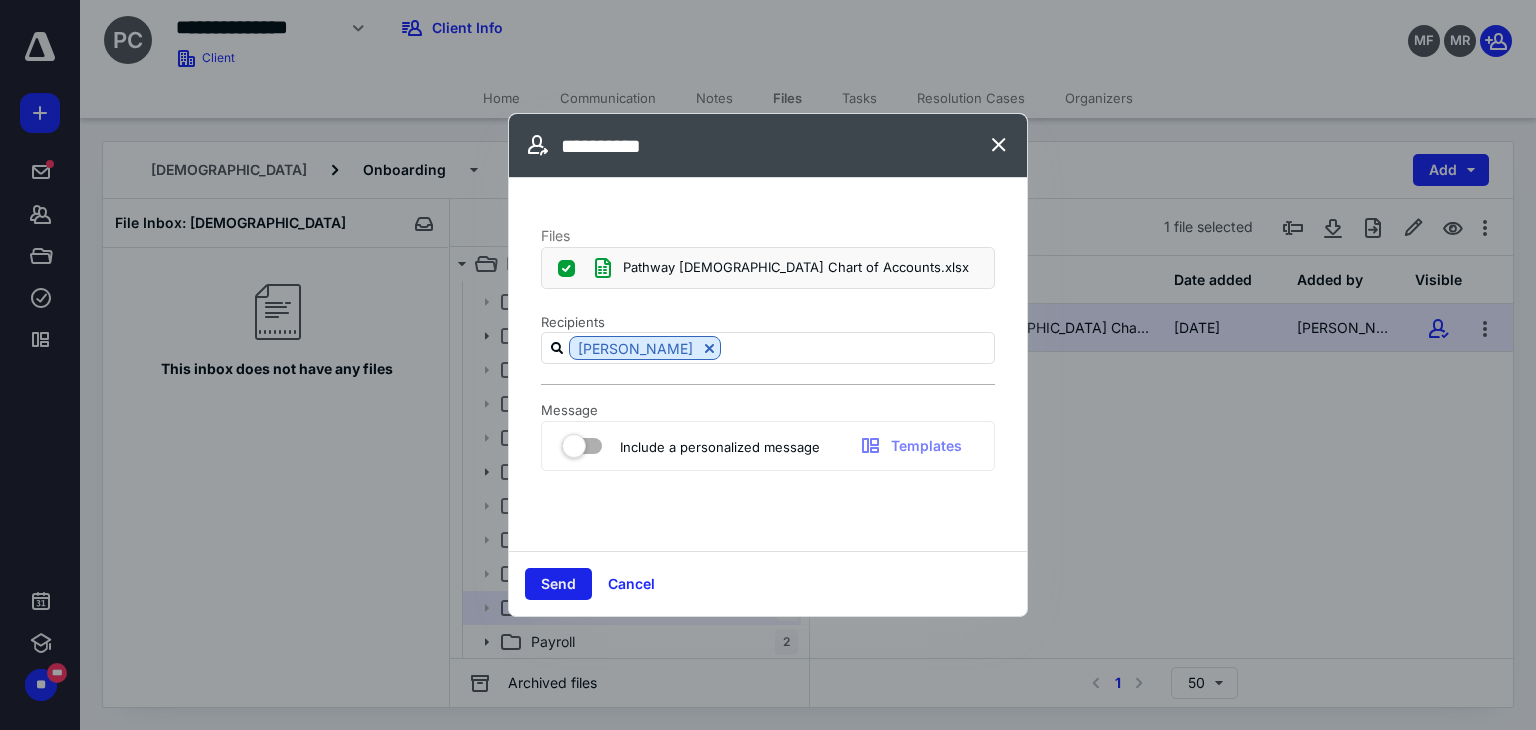 click on "Send" at bounding box center (558, 584) 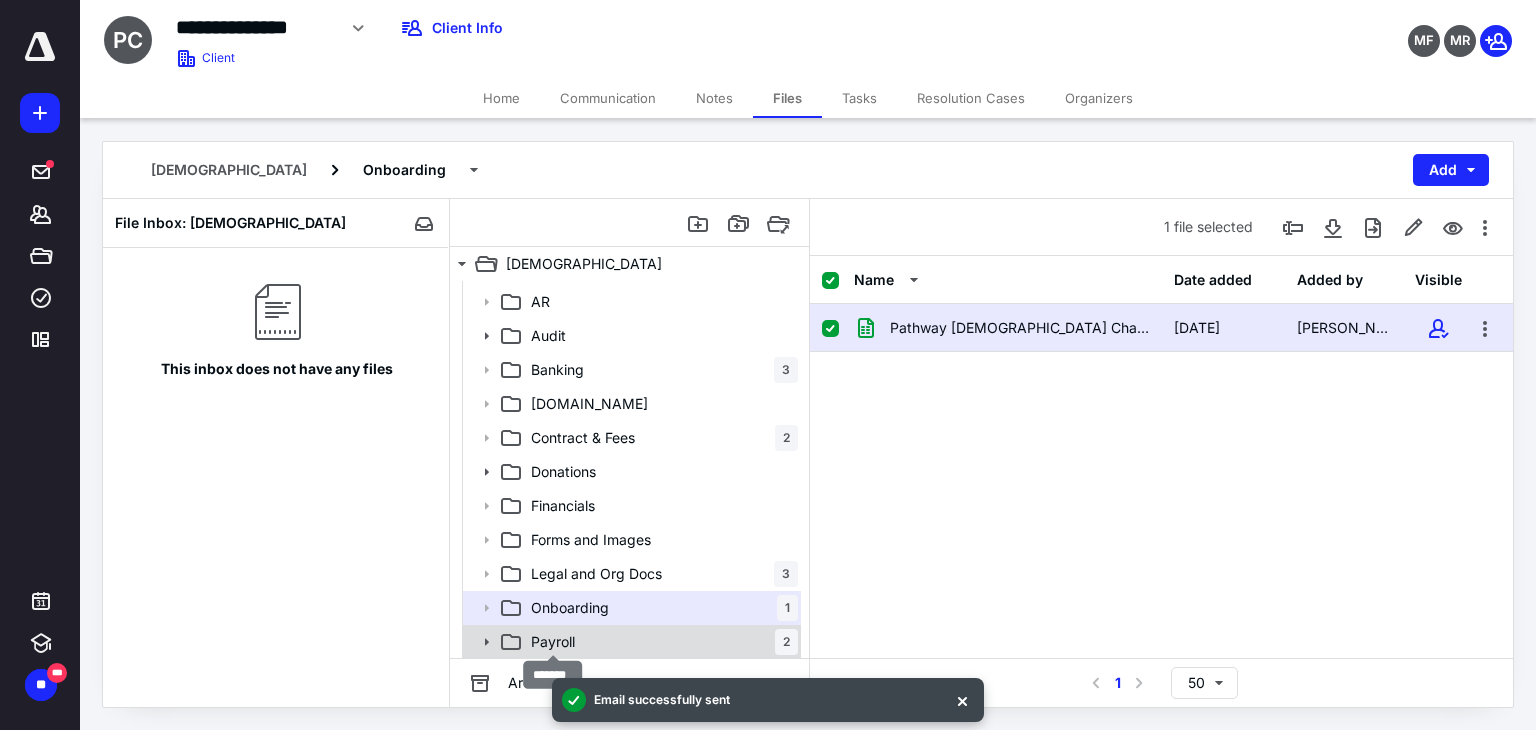 click on "Payroll" at bounding box center [553, 642] 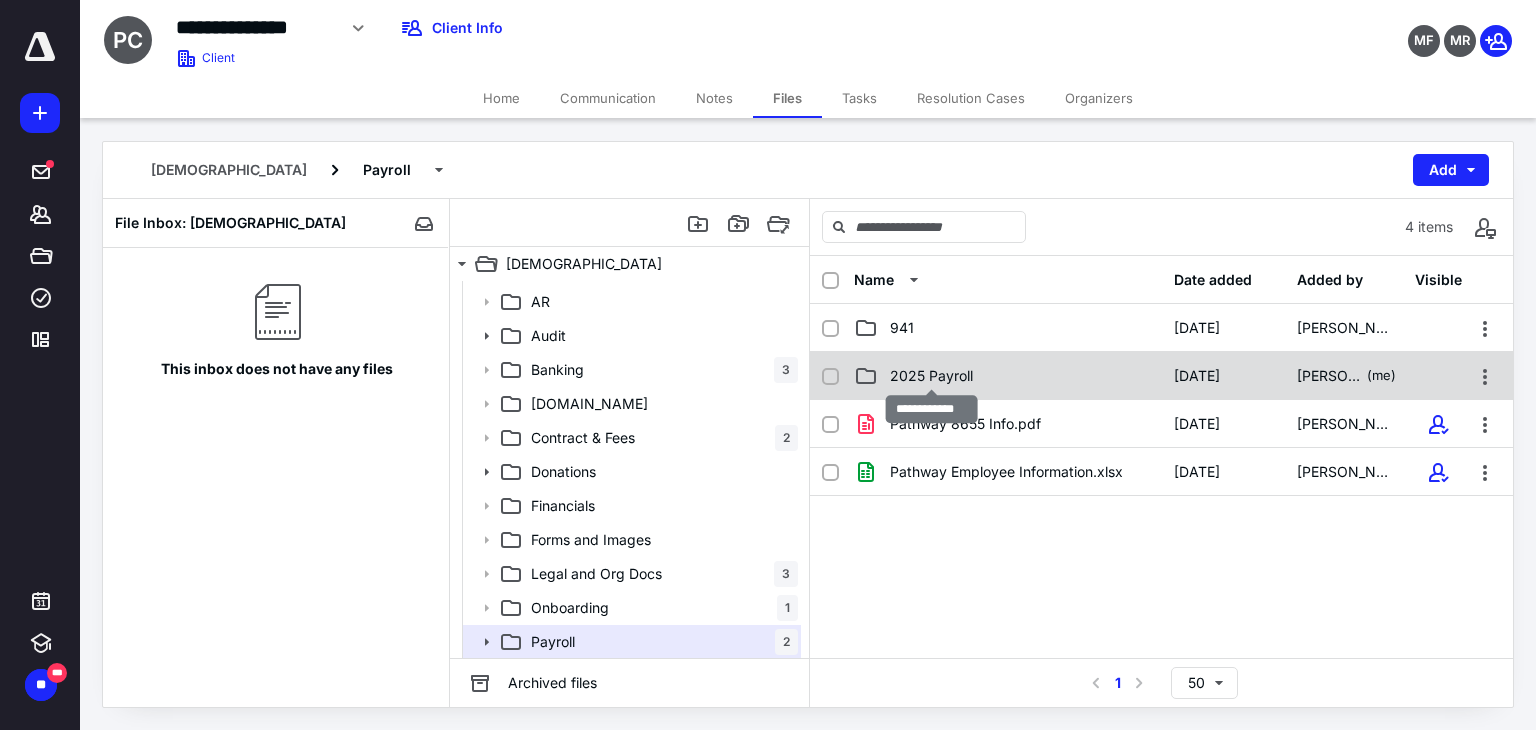 click on "2025 Payroll" at bounding box center [931, 376] 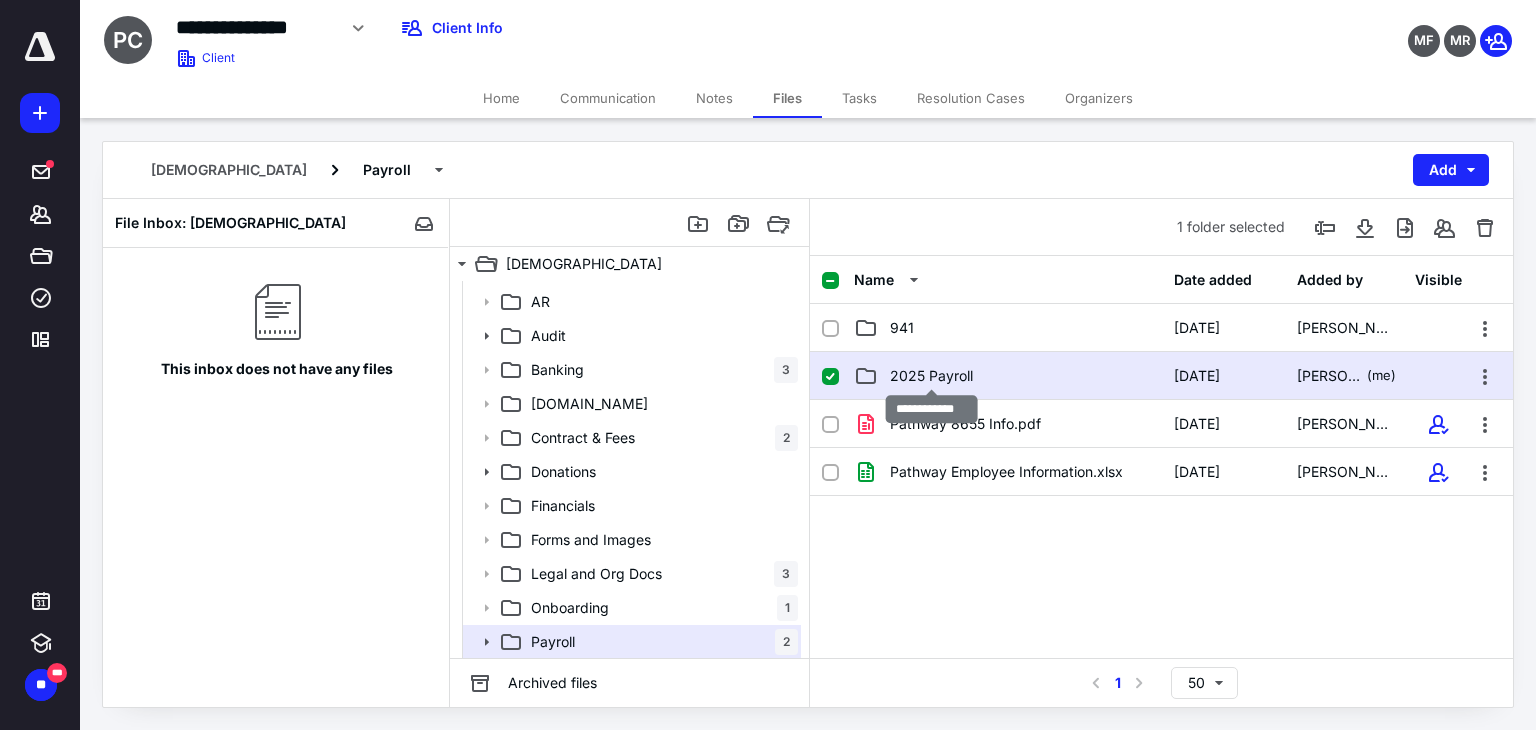 click on "2025 Payroll" at bounding box center (931, 376) 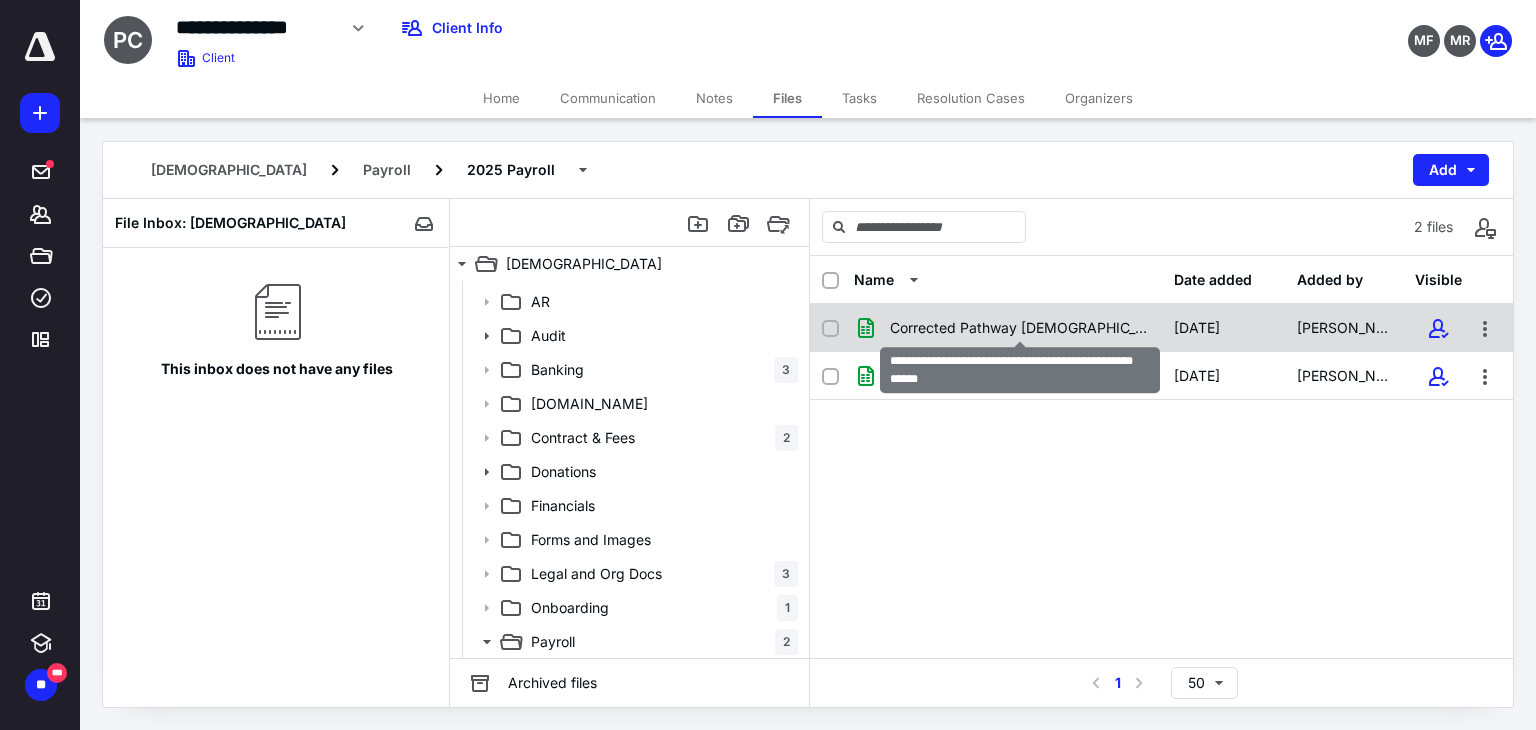 click on "Corrected Pathway Church Payroll Register 6-20-2025.xlsx" at bounding box center (1020, 328) 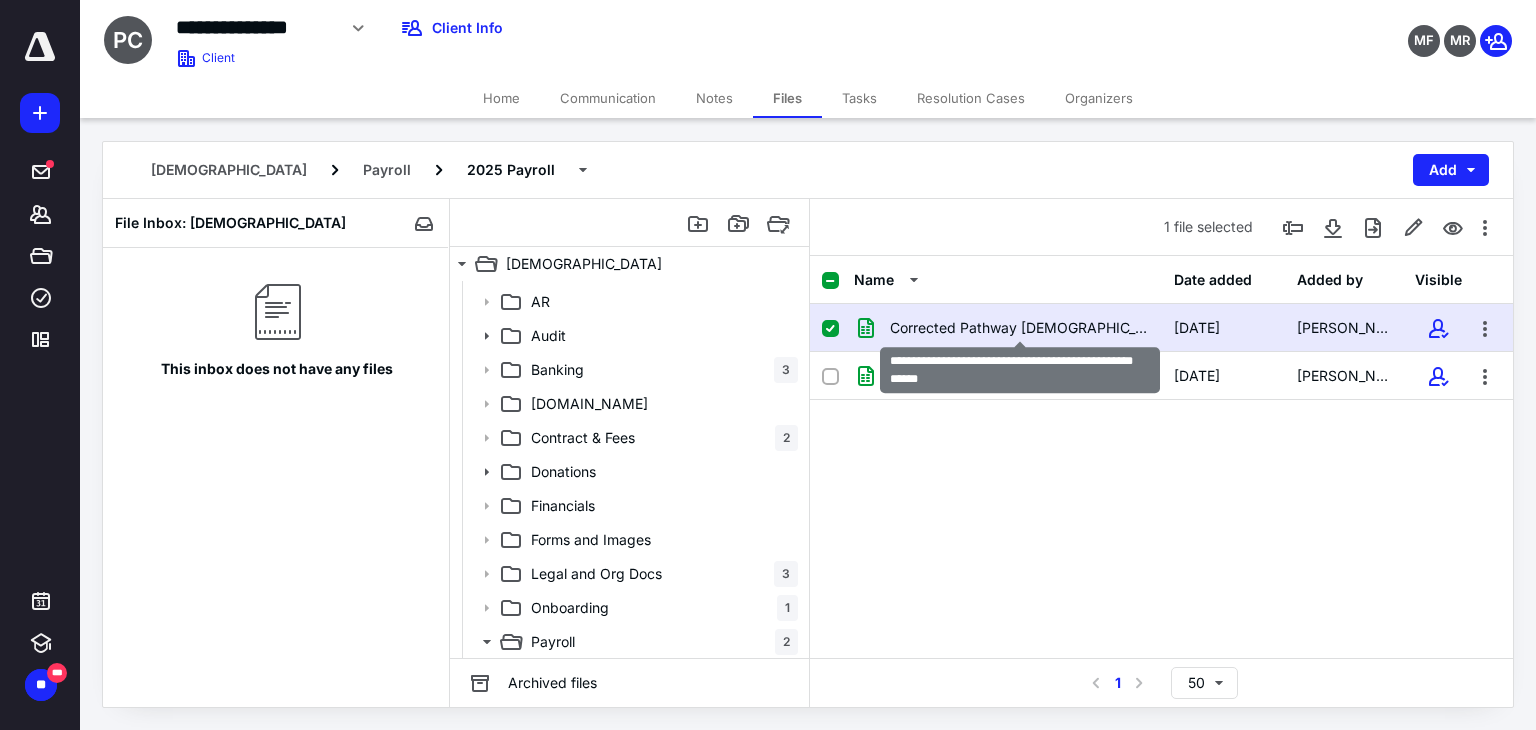 click on "Corrected Pathway Church Payroll Register 6-20-2025.xlsx" at bounding box center [1020, 328] 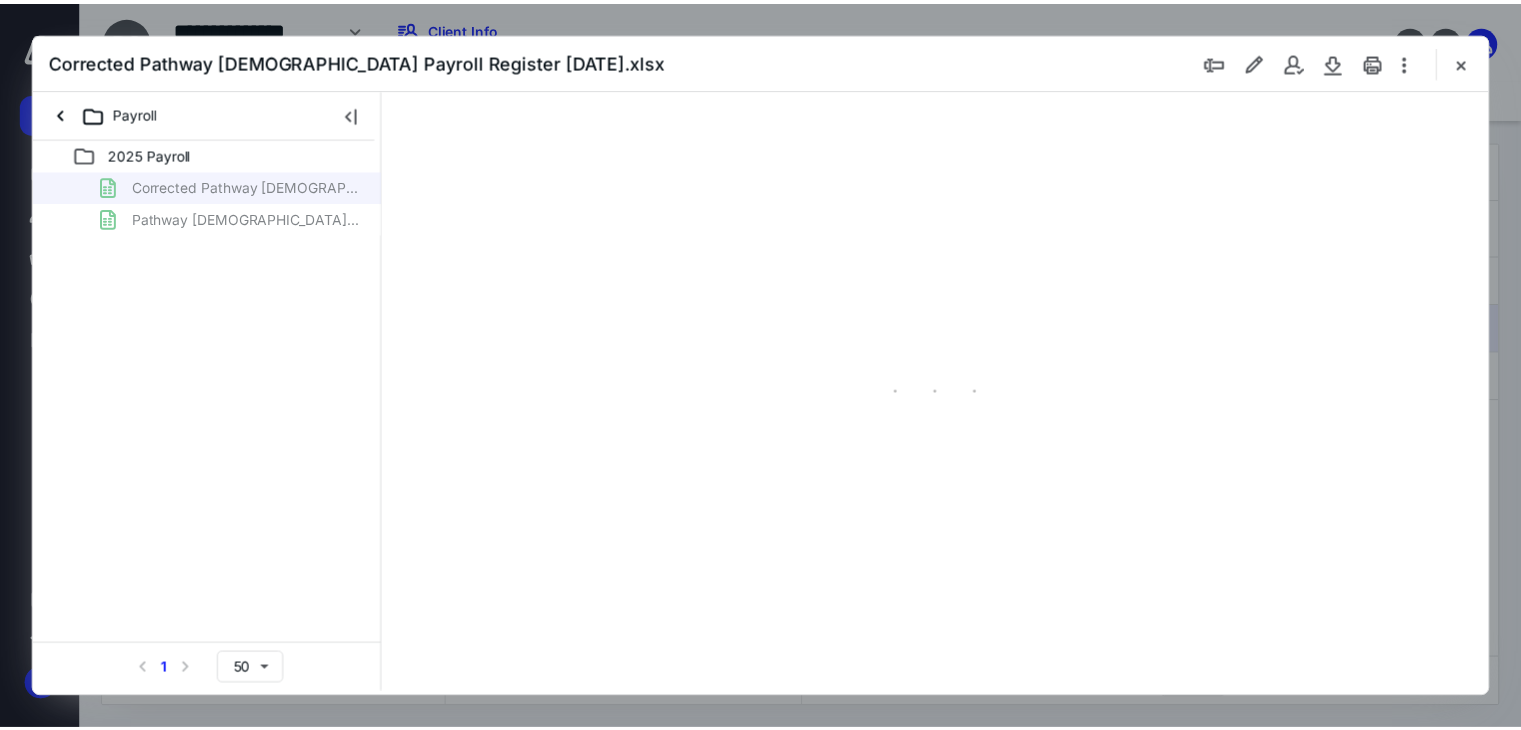 scroll, scrollTop: 0, scrollLeft: 0, axis: both 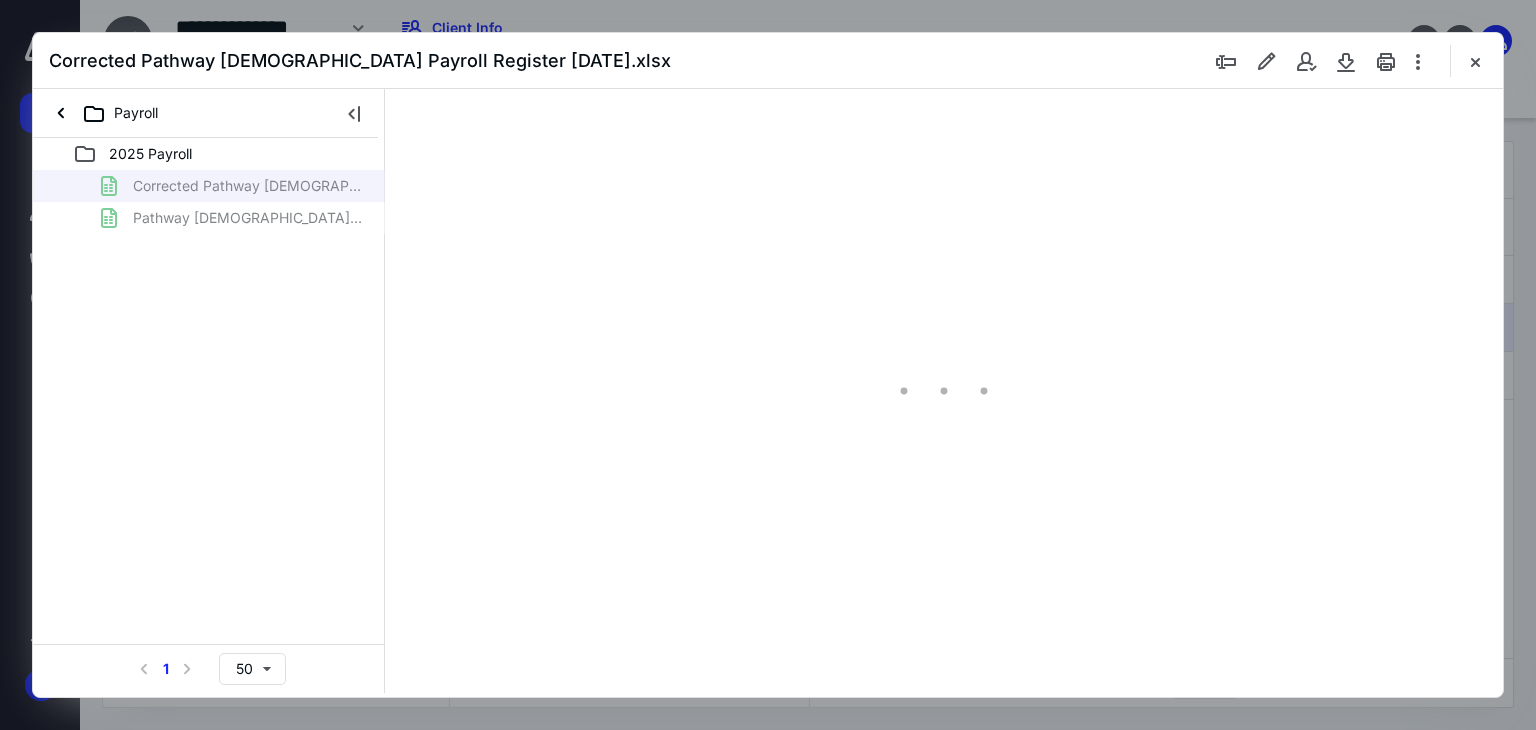 type on "103" 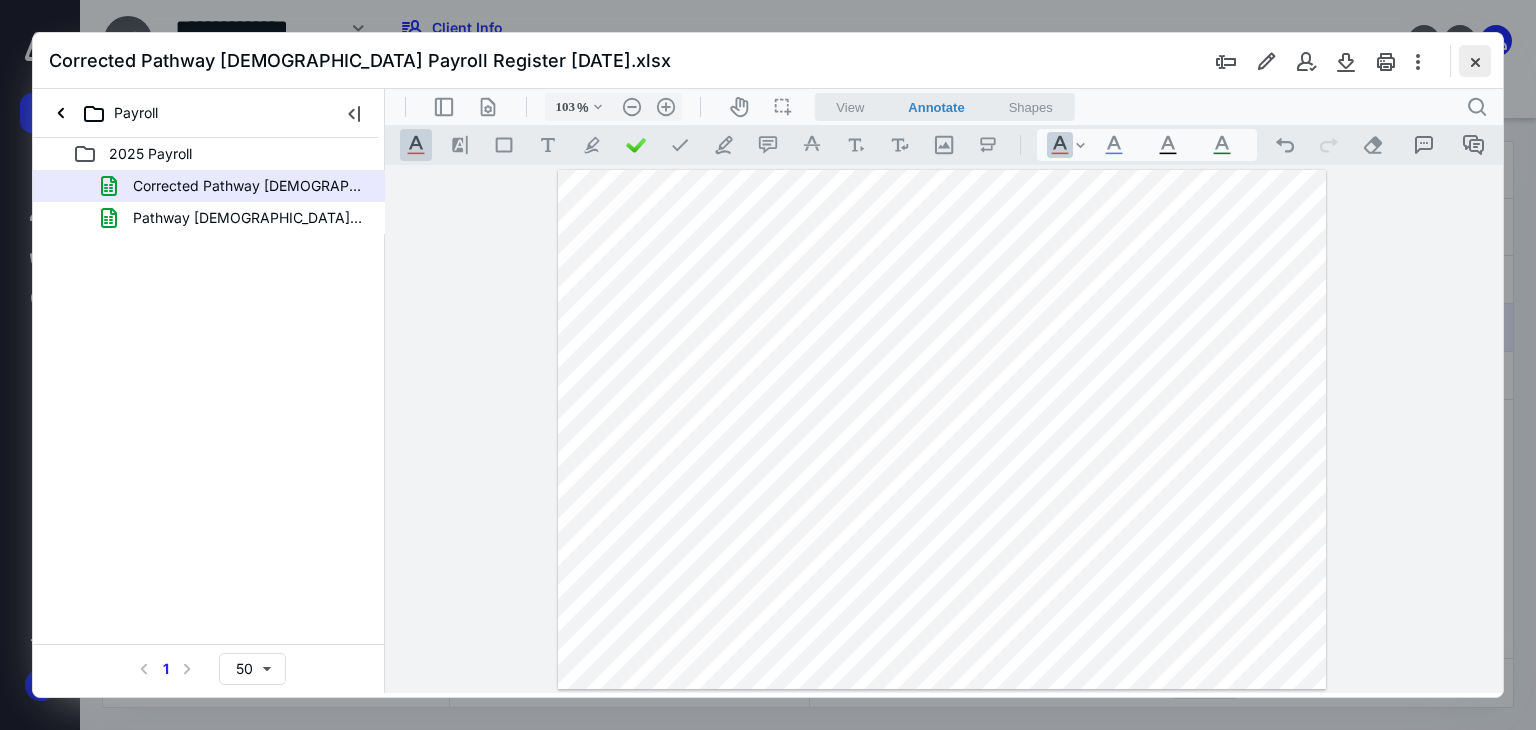 click at bounding box center (1475, 61) 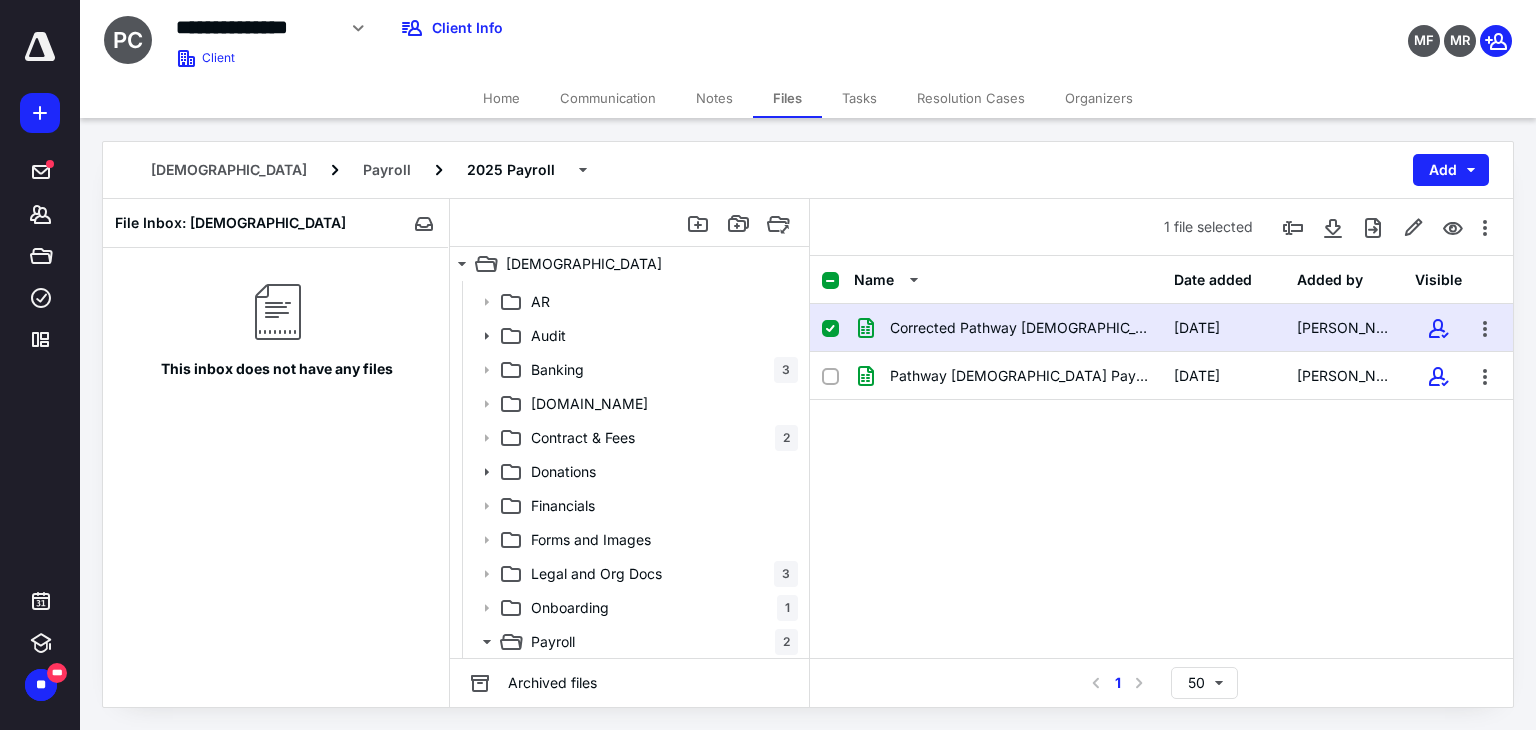 click on "Home" at bounding box center (501, 98) 